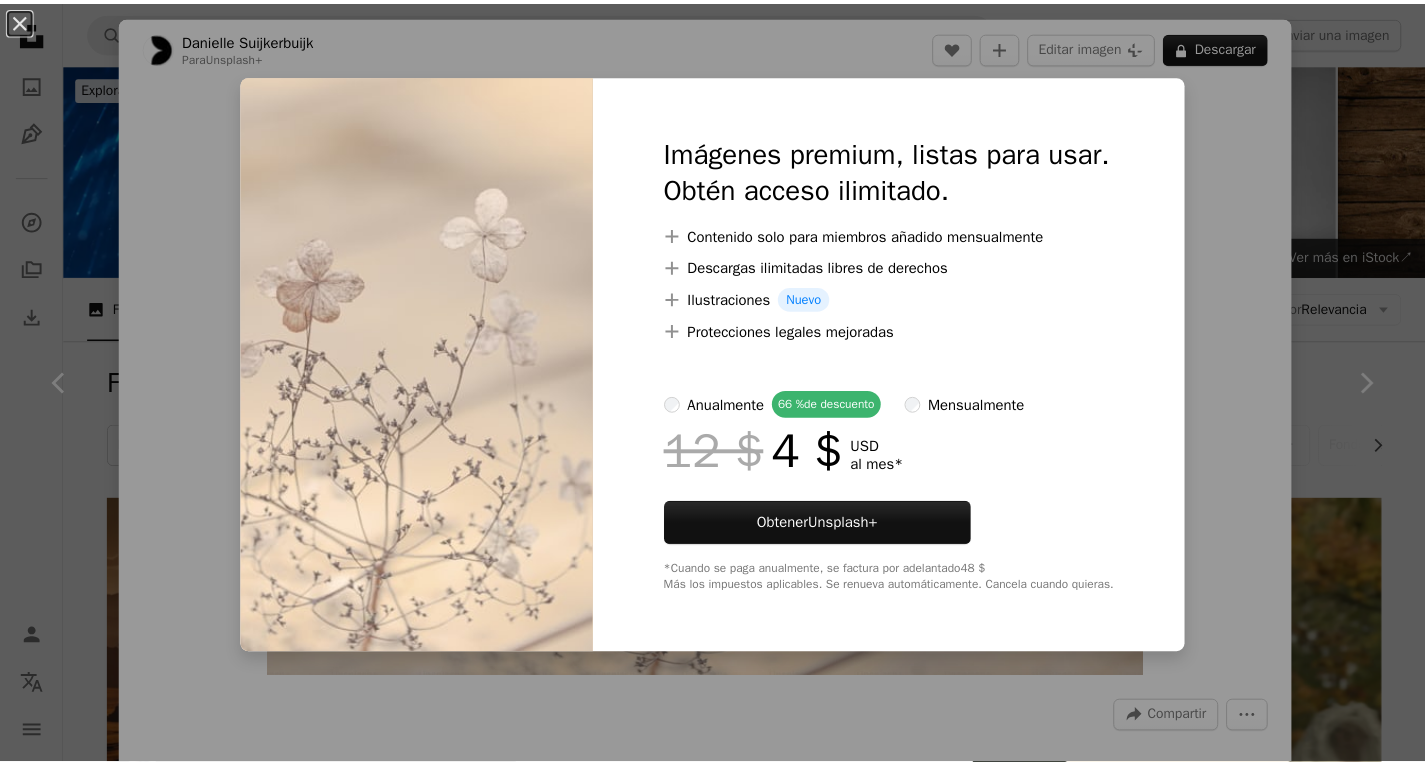 scroll, scrollTop: 1200, scrollLeft: 0, axis: vertical 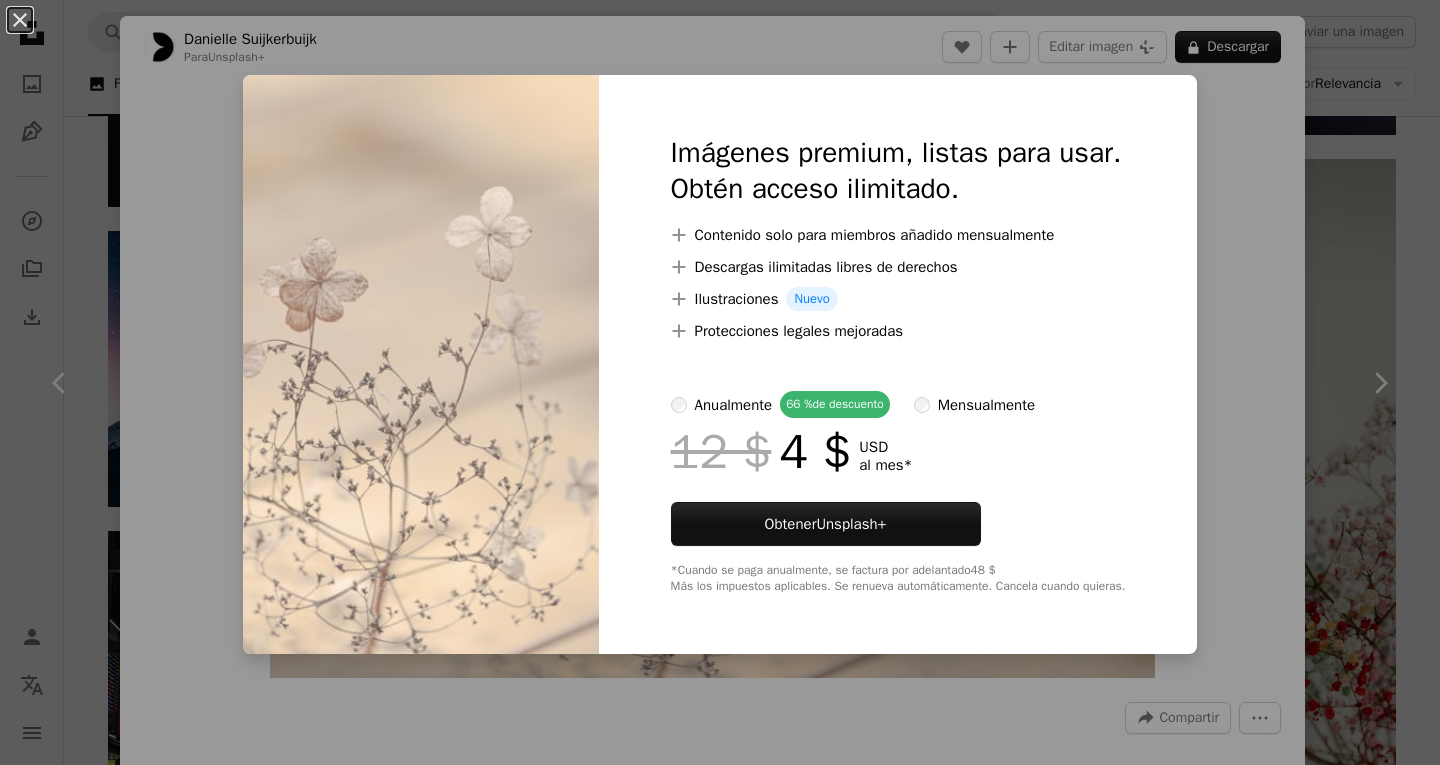 click on "An X shape Imágenes premium, listas para usar. Obtén acceso ilimitado. A plus sign Contenido solo para miembros añadido mensualmente A plus sign Descargas ilimitadas libres de derechos A plus sign Ilustraciones  Nuevo A plus sign Protecciones legales mejoradas anualmente 66 %  de descuento mensualmente 12 $   4 $ USD al mes * Obtener  Unsplash+ *Cuando se paga anualmente, se factura por adelantado  48 $ Más los impuestos aplicables. Se renueva automáticamente. Cancela cuando quieras." at bounding box center (720, 382) 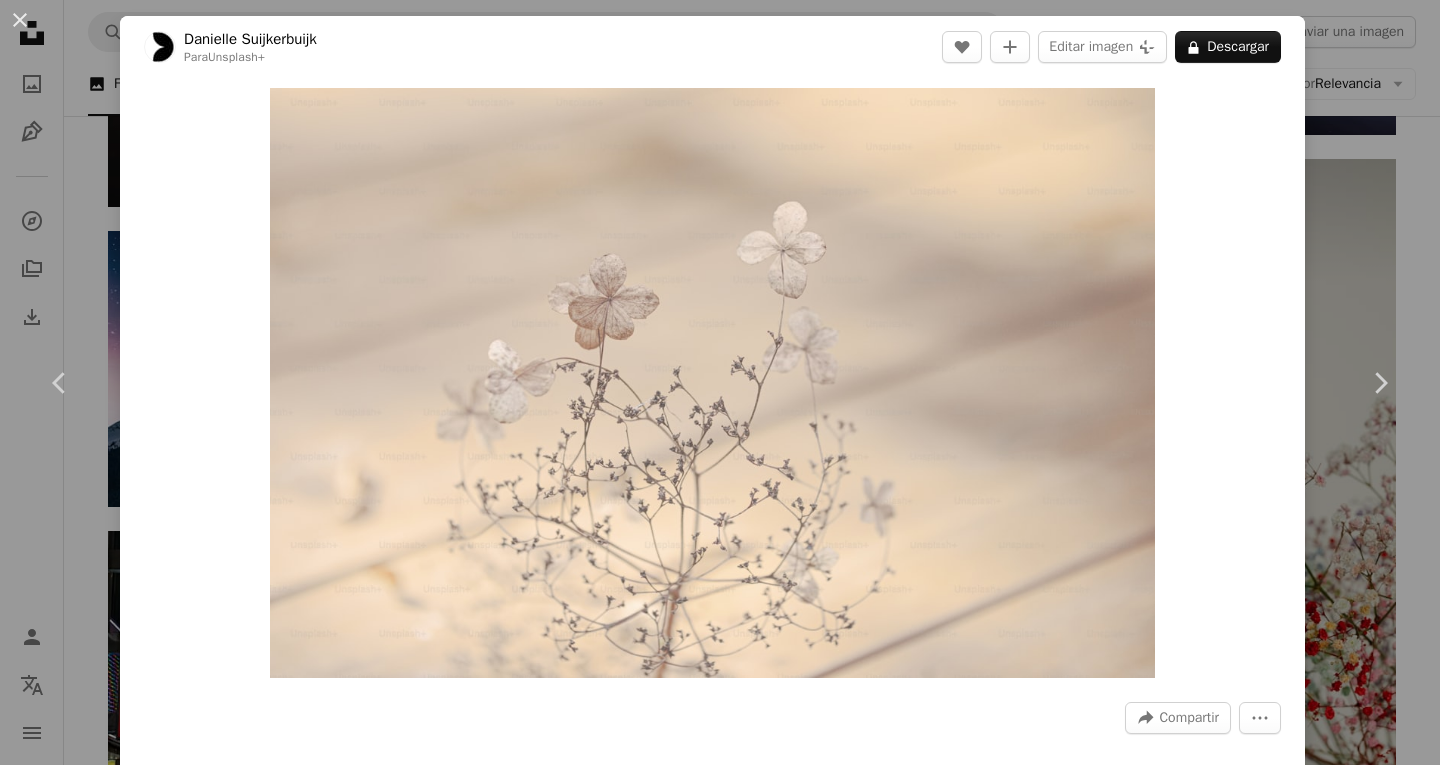 click on "An X shape Chevron left Chevron right Danielle Suijkerbuijk Para Unsplash+ A heart A plus sign Editar imagen Plus sign for Unsplash+ A lock Descargar Zoom in A forward-right arrow Compartir More Actions Calendar outlined Publicado el 15 de agosto de 2024 Safety Con la Licencia Unsplash+ flor arte neutral Energía limpia simplicidad Estética neutra diseño floral Estética Arte floral hortensias Color neutro Texturas neutras Colores neutros Tonos de color Tonos de color Imágenes de Creative Commons De esta serie Plus sign for Unsplash+ Plus sign for Unsplash+ Plus sign for Unsplash+ Imágenes relacionadas Plus sign for Unsplash+ A heart A plus sign Danielle Suijkerbuijk Para Unsplash+ A lock Descargar Plus sign for Unsplash+ A heart A plus sign Kateryna Hliznitsova Para Unsplash+ A lock Descargar Plus sign for Unsplash+ A heart A plus sign Planet Volumes Para Unsplash+ A lock Descargar Plus sign for Unsplash+ A heart A plus sign Agnieszka Stankiewicz Para Unsplash+ A lock Descargar A heart" at bounding box center (720, 382) 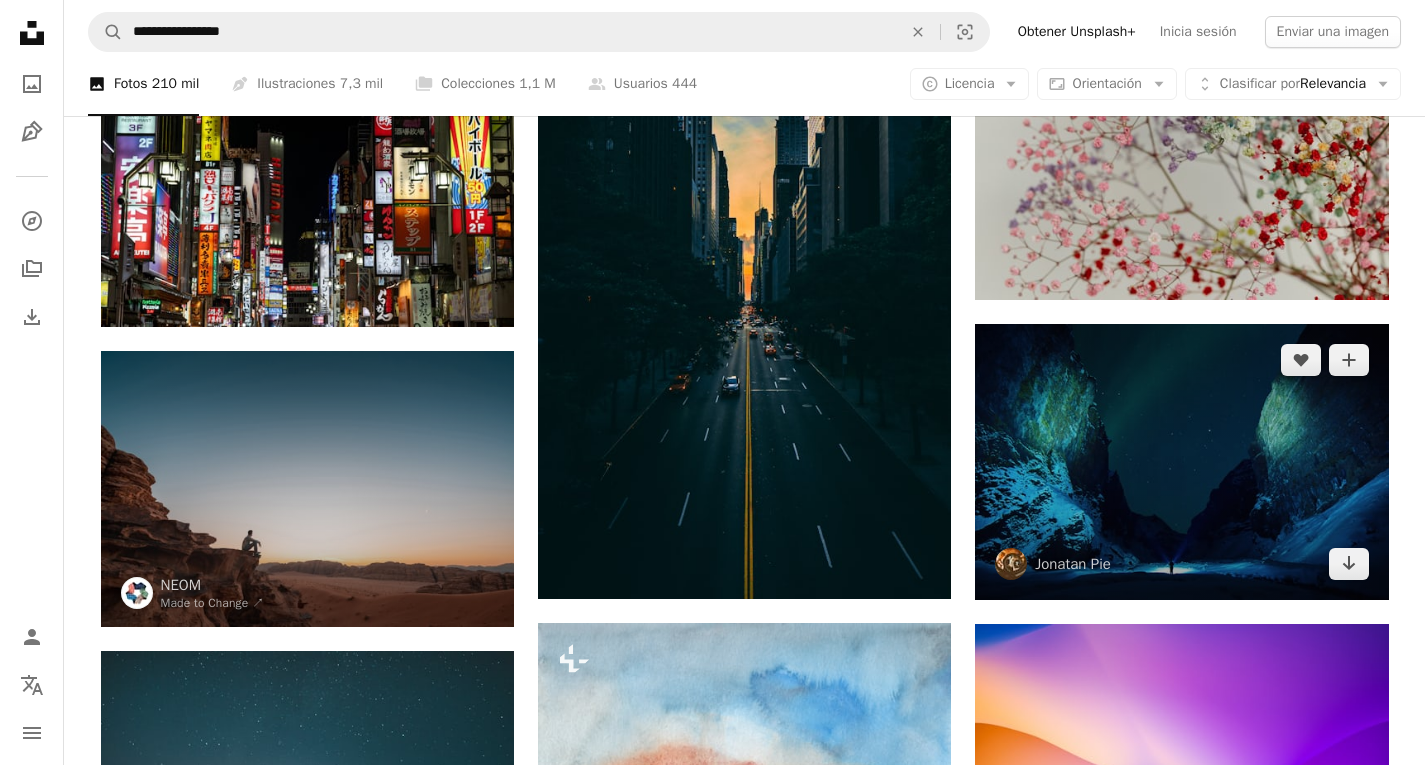 scroll, scrollTop: 1700, scrollLeft: 0, axis: vertical 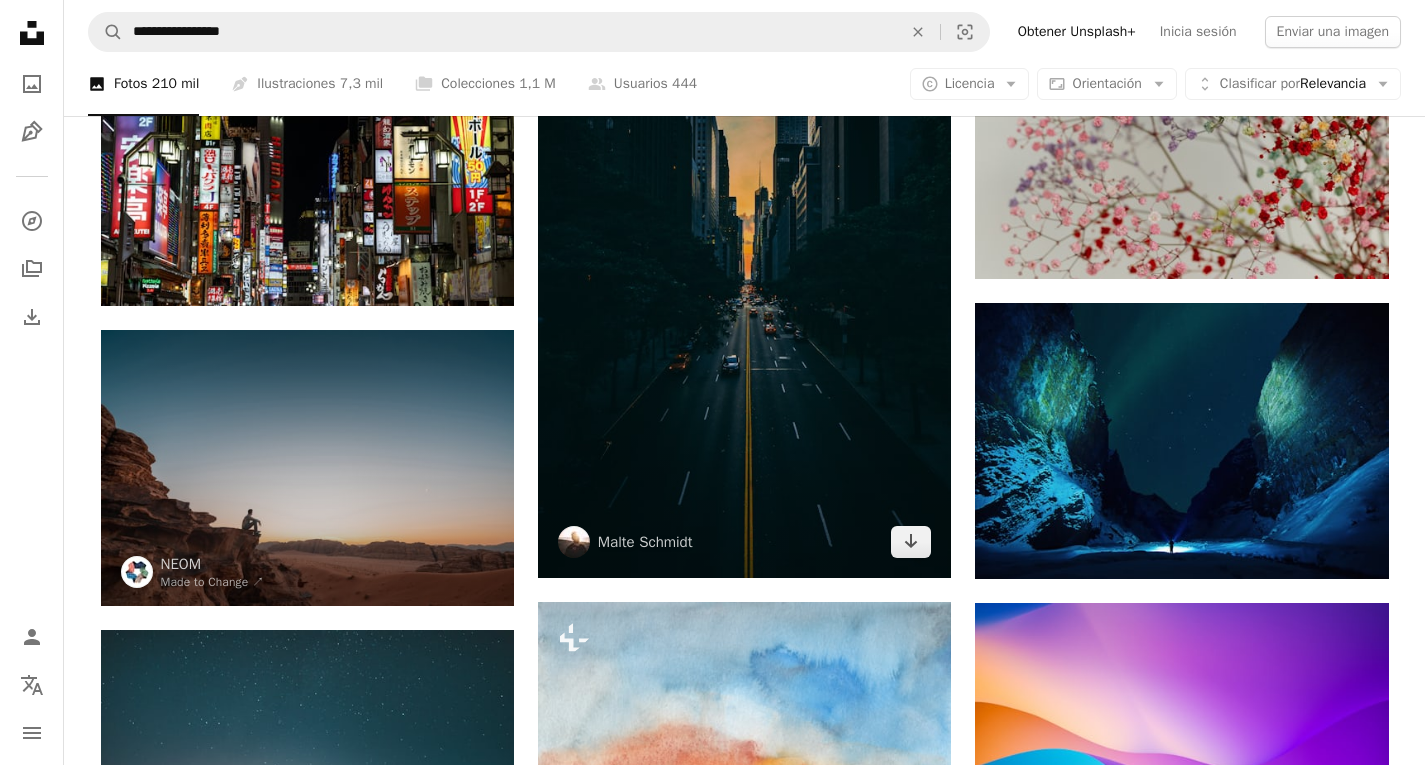 click at bounding box center (744, 268) 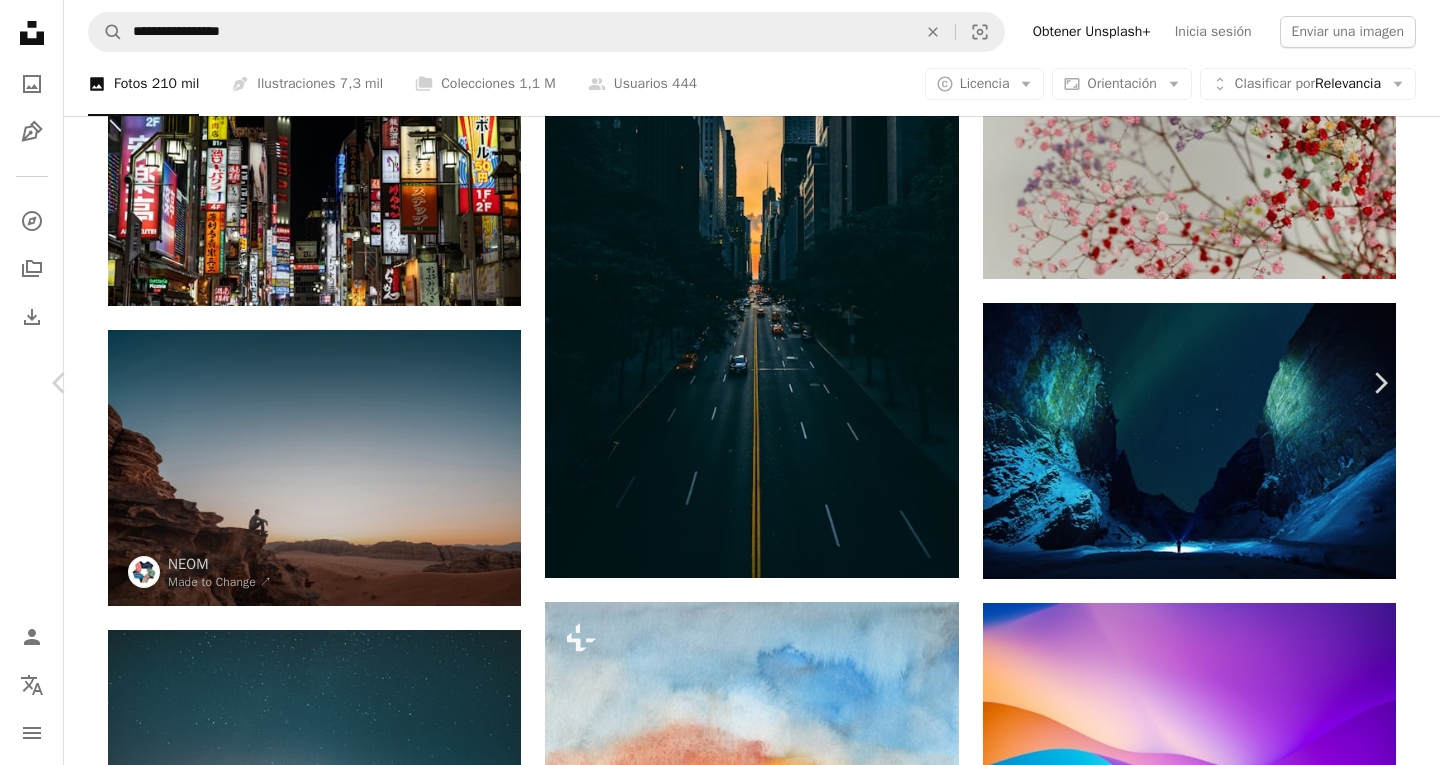 click on "An X shape Chevron left Chevron right Malte Schmidt malteesimo A heart A plus sign Editar imagen   Plus sign for Unsplash+ Descargar gratis Chevron down Zoom in Visualizaciones 65.998.941 Descargas 824.856 Presentado en Fotos ,  Fotografía callejera ,  Viajar A forward-right arrow Compartir Info icon Información More Actions A map marker [CITY], [STATE], [COUNTRY] Calendar outlined Publicado el  9 de diciembre de 2017 Safety Uso gratuito bajo la  Licencia Unsplash edificio ciudad puesta del sol arquitectura camino [CITY] [STATE] urbano Estados Unidos Fondo de pantalla de la ciudad de Nueva York Wallpapers Fondos América rascacielos Nyc torre Manhattan avenida papel tapiz Imágenes de dominio público Explora imágenes premium relacionadas en iStock  |  Ahorra un 20 % con el código UNSPLASH20 Ver más en iStock  ↗ Imágenes relacionadas A heart A plus sign Lerone Pieters Disponible para contratación A checkmark inside of a circle Arrow pointing down A heart A plus sign" at bounding box center [720, 5193] 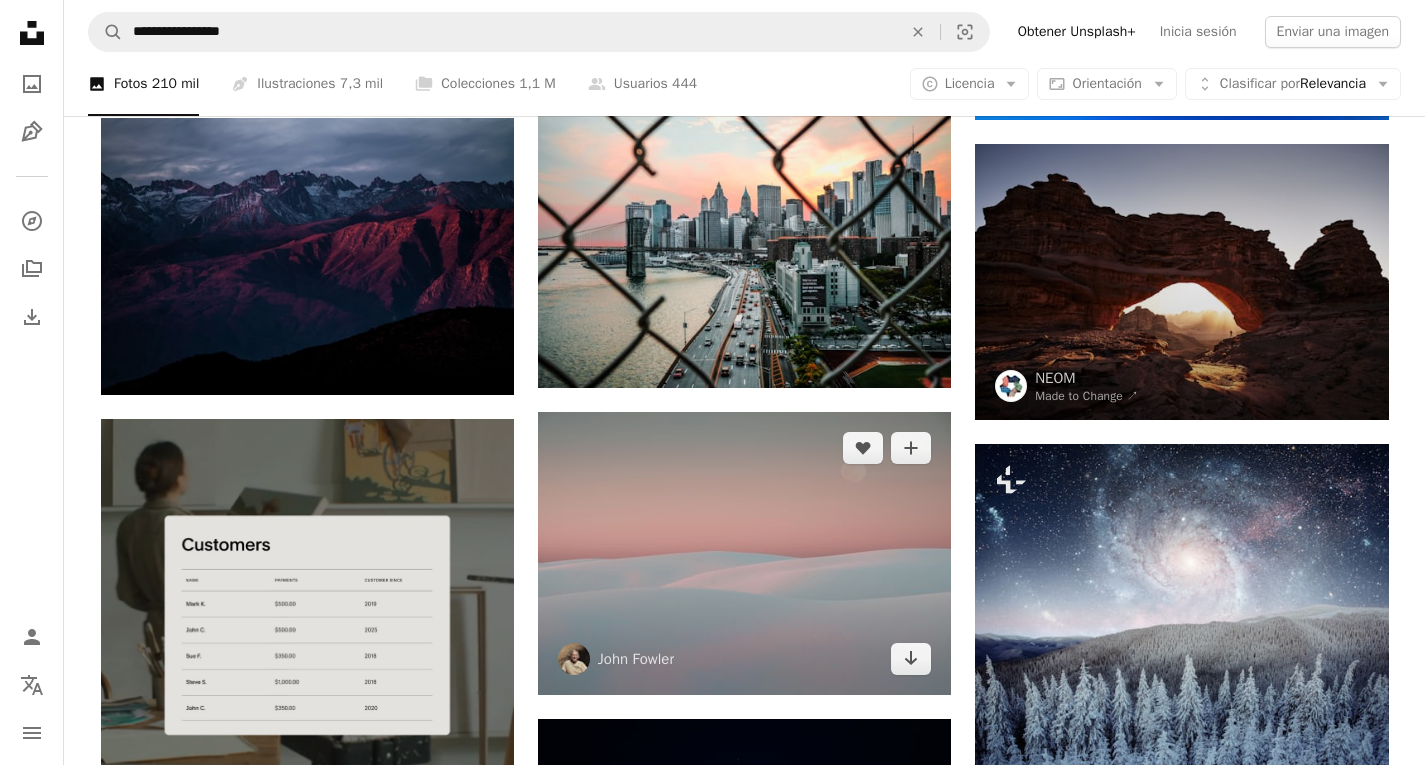 scroll, scrollTop: 3300, scrollLeft: 0, axis: vertical 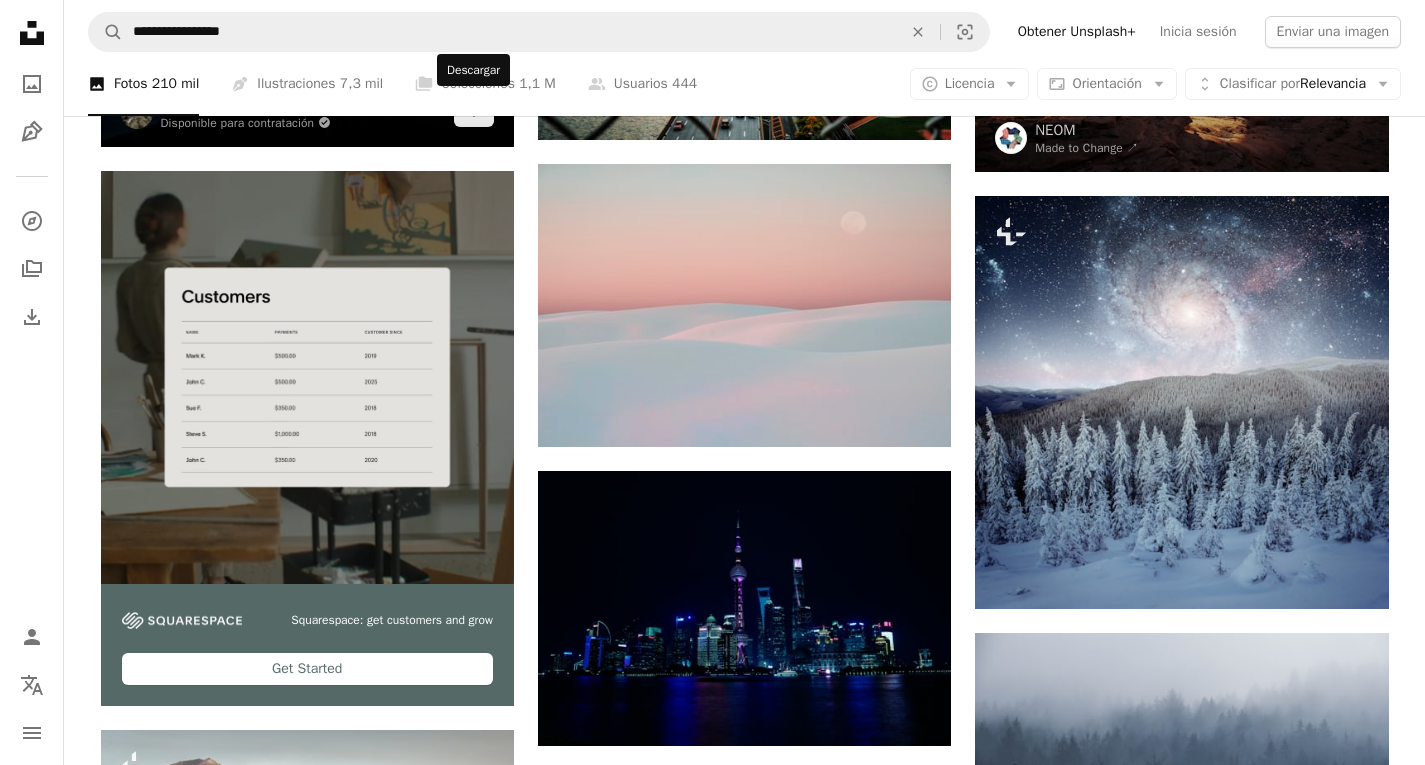 click on "Descargar" at bounding box center [473, 70] 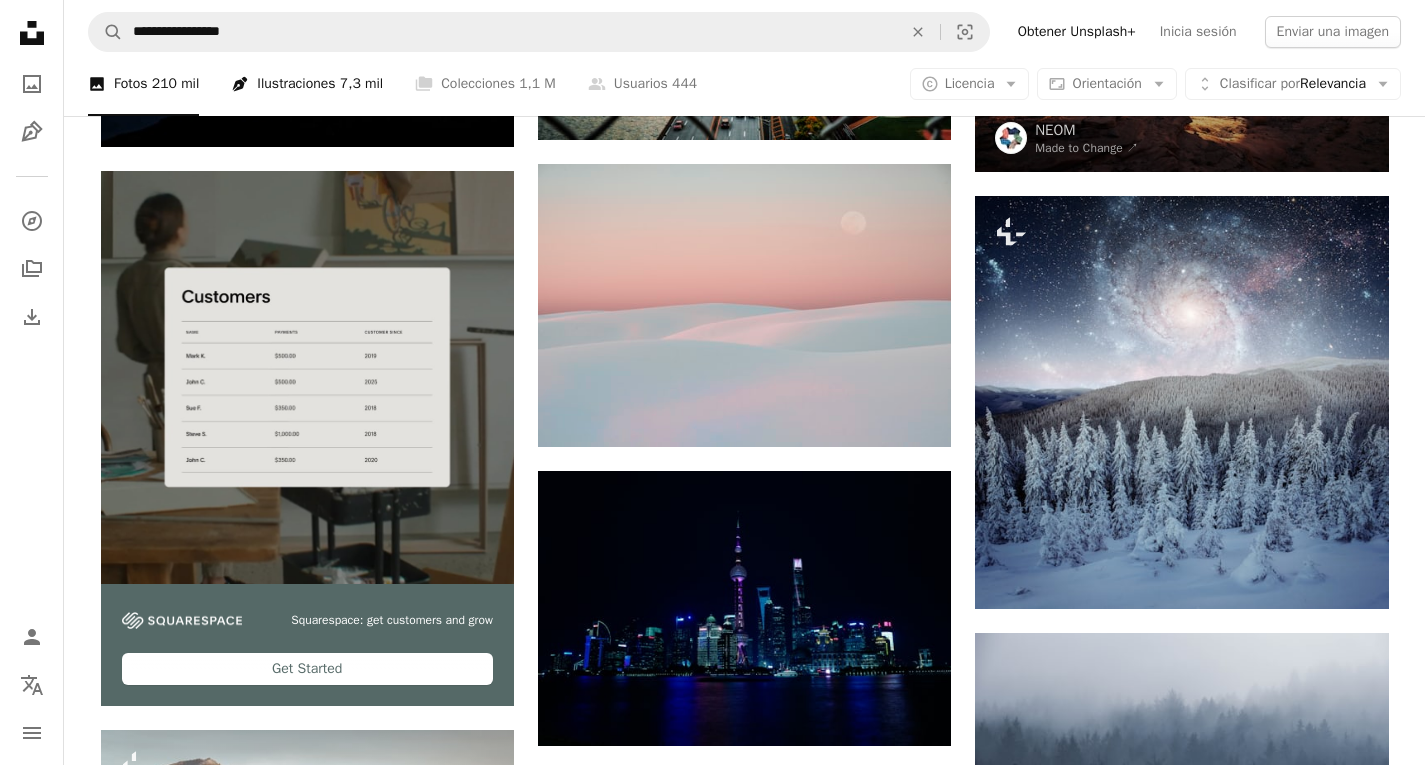 click on "Pen Tool Ilustraciones   7,3 mil" at bounding box center (307, 84) 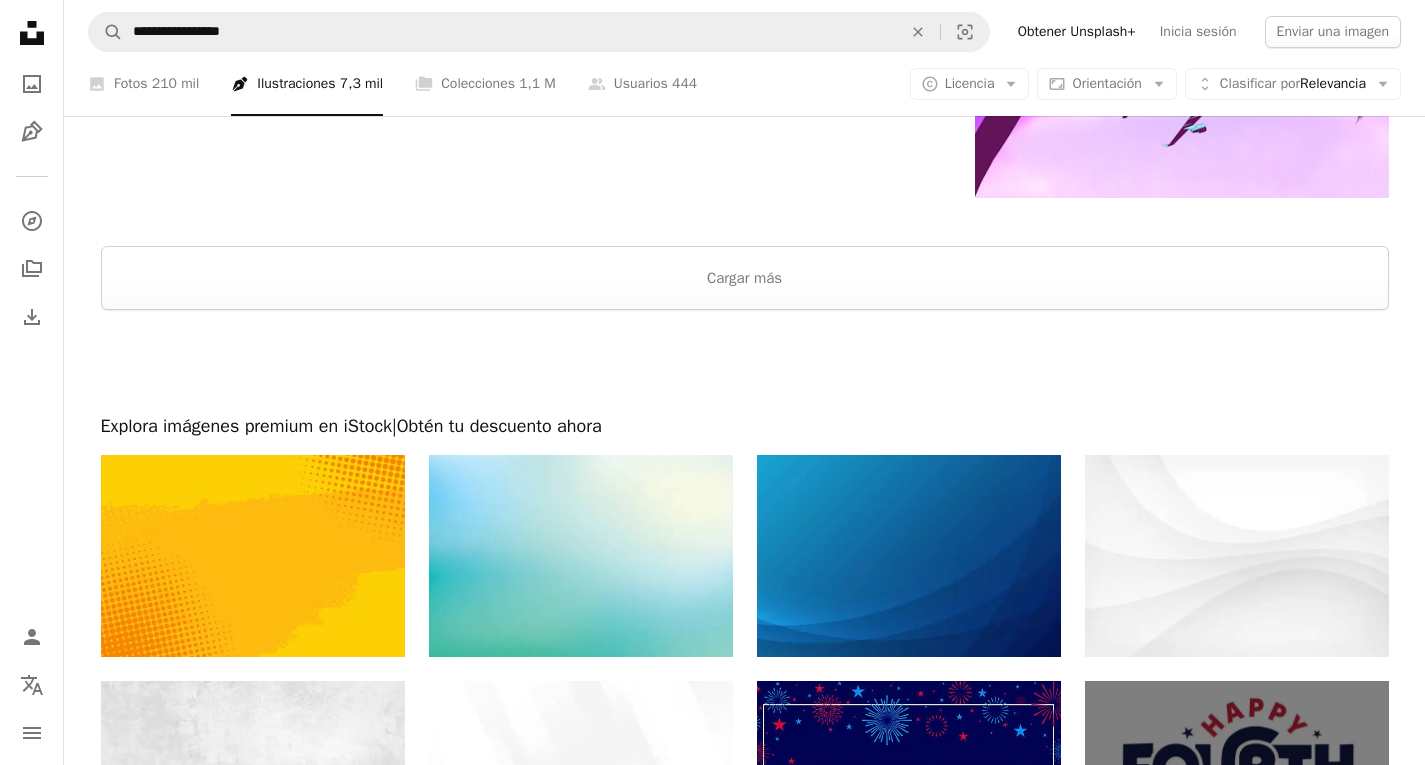 scroll, scrollTop: 3700, scrollLeft: 0, axis: vertical 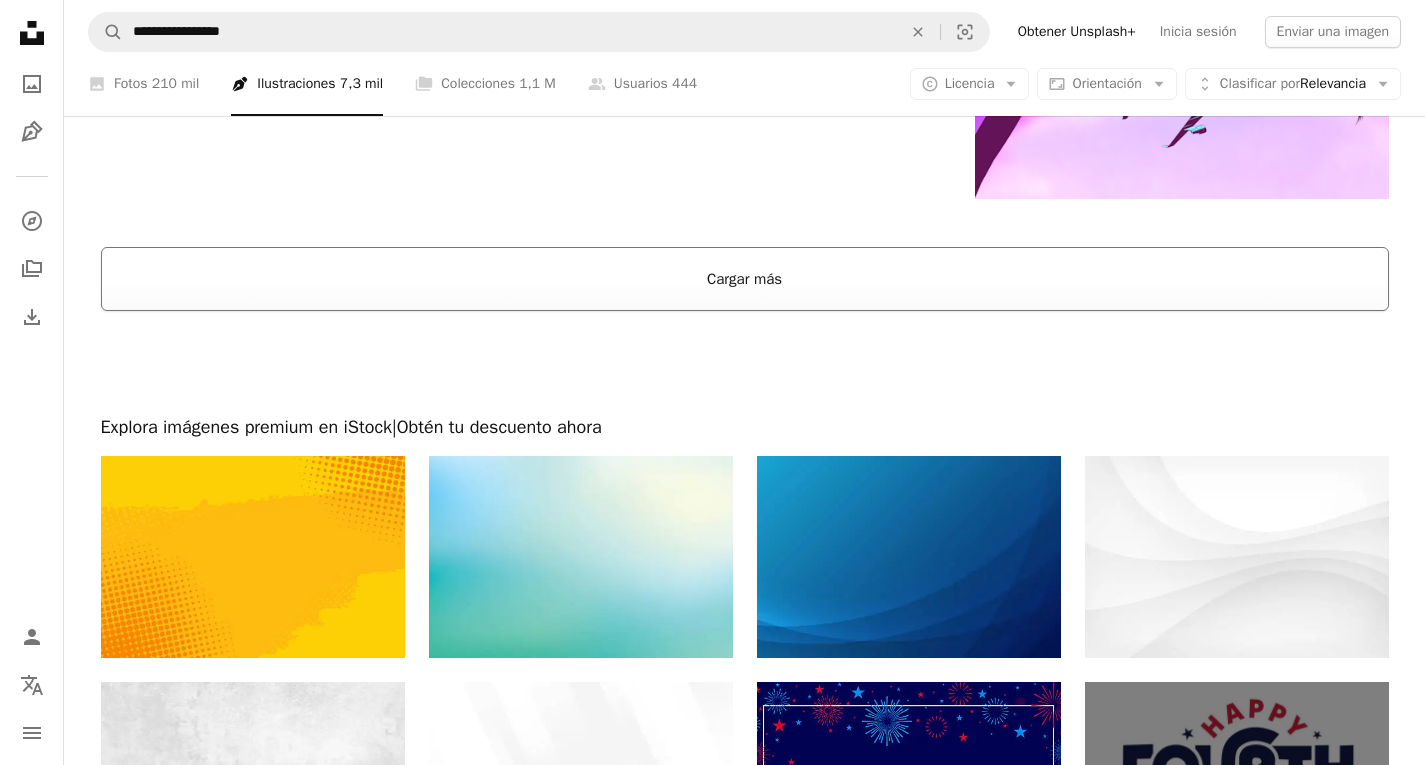 click on "Cargar más" at bounding box center [745, 279] 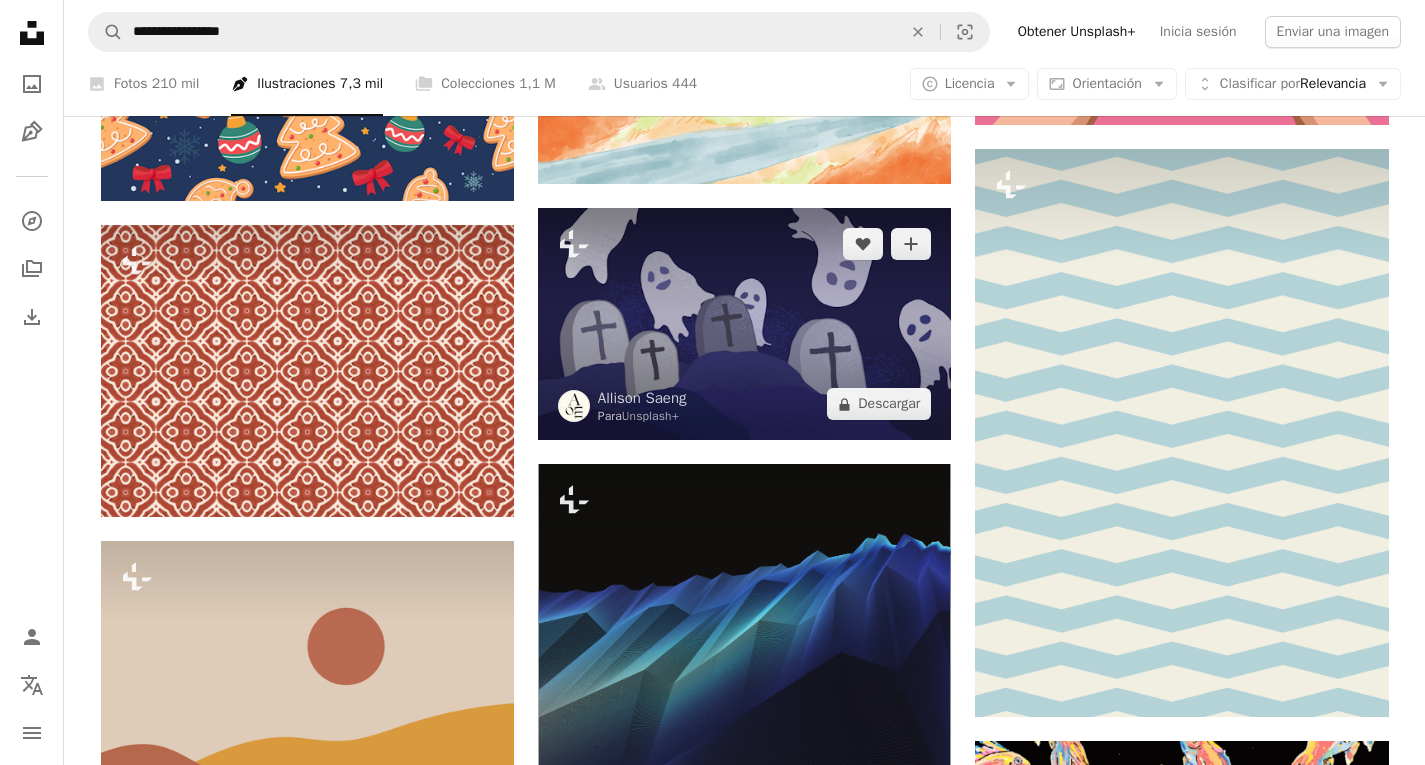 scroll, scrollTop: 5300, scrollLeft: 0, axis: vertical 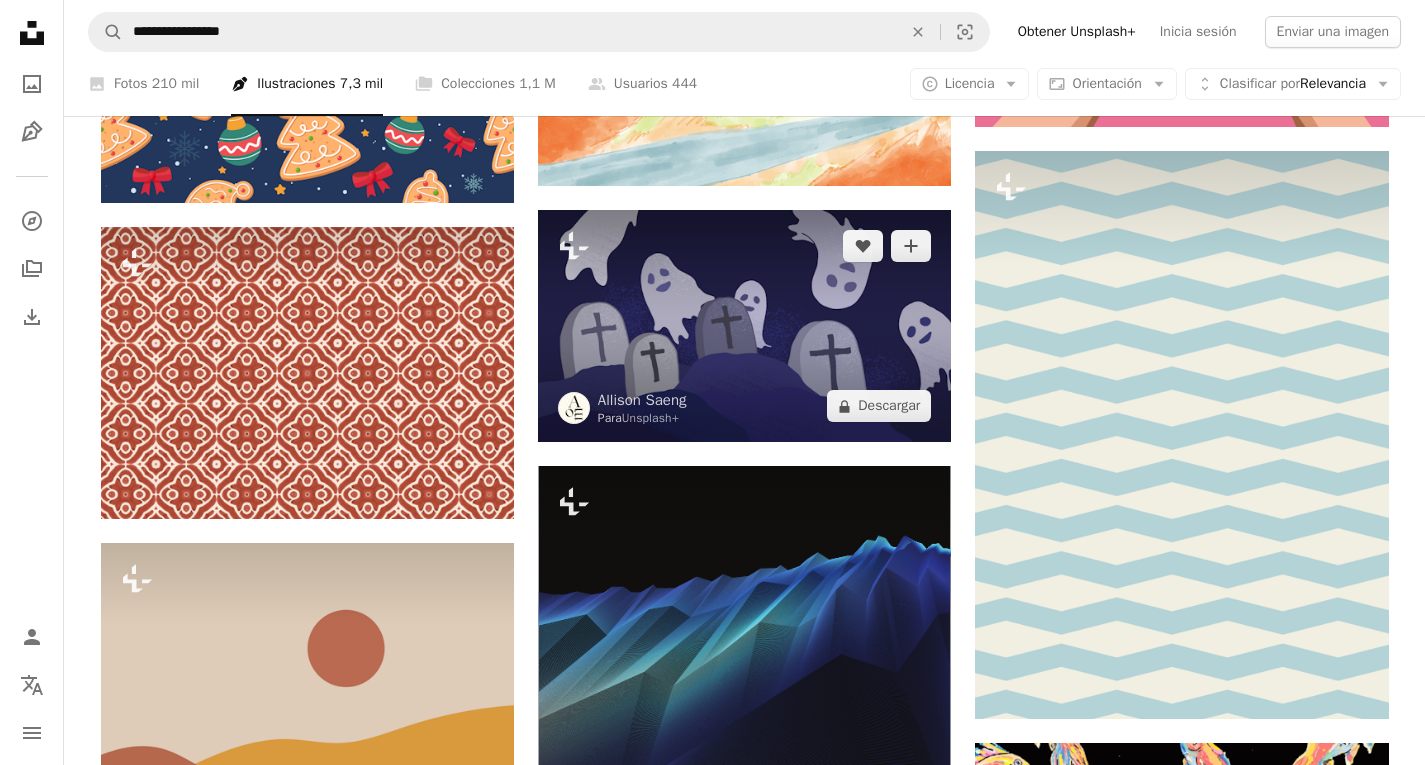 click at bounding box center (744, 326) 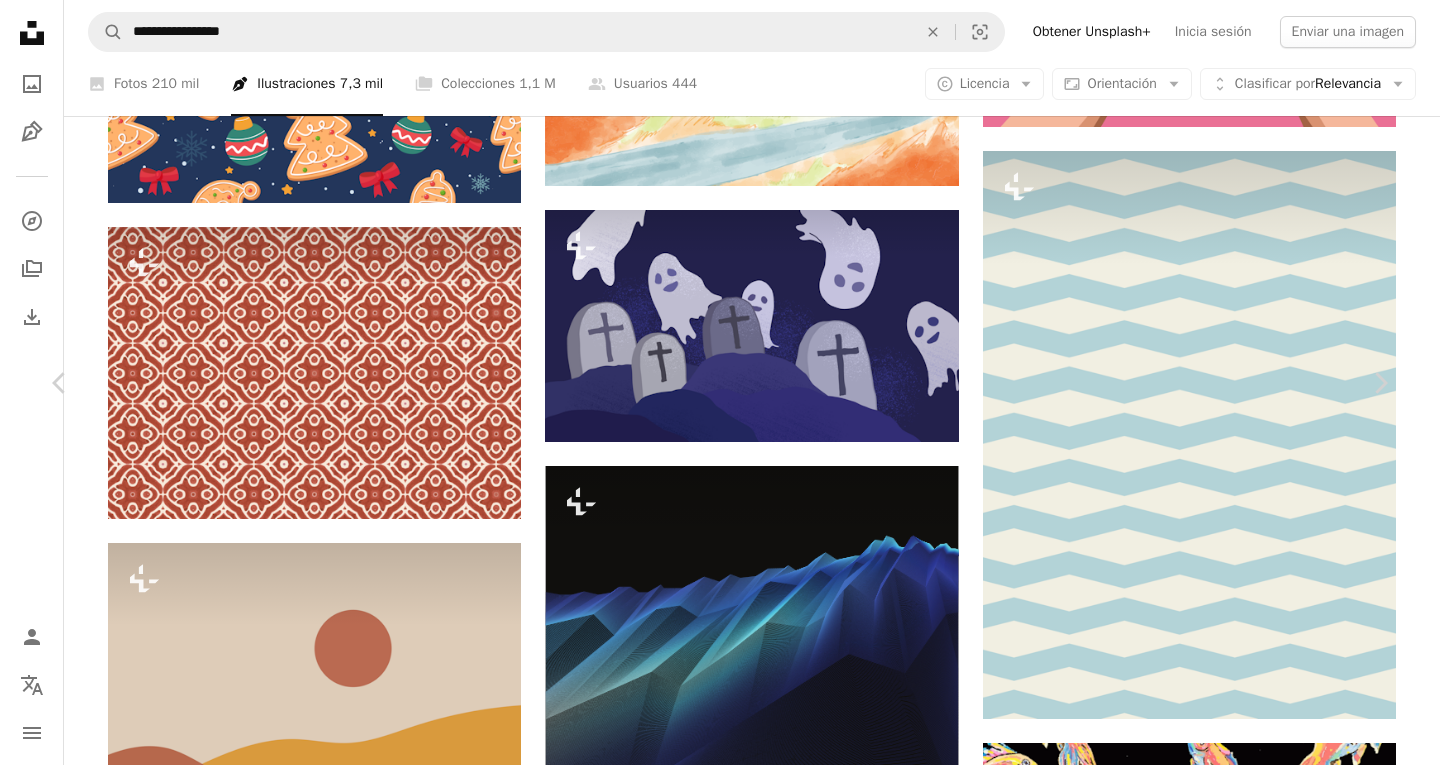 click on "An X shape Chevron left Chevron right Allison Saeng Para Unsplash+ A heart A plus sign Editar imagen Plus sign for Unsplash+ A lock Descargar Zoom in A forward-right arrow Compartir More Actions Calendar outlined Publicado el 12 de agosto de 2024 Safety Con la Licencia Unsplash+ papel tapiz fondo bosque Víspera de Todos los Santos ilustración fantasma vector ilustraciones cementerio cementerio embrujado diseño plano Víspera de Todos los Santos Fondos de pantalla HD De esta serie Chevron right Plus sign for Unsplash+ Plus sign for Unsplash+ Plus sign for Unsplash+ Plus sign for Unsplash+ Plus sign for Unsplash+ Plus sign for Unsplash+ Plus sign for Unsplash+ Plus sign for Unsplash+ Plus sign for Unsplash+ Plus sign for Unsplash+ Imágenes relacionadas Plus sign for Unsplash+ A heart A plus sign Imhaf Maulana Para Unsplash+ A lock Descargar Plus sign for Unsplash+ A heart A plus sign Imhaf Maulana Para Unsplash+ A lock Descargar Plus sign for Unsplash+ A heart A plus sign Heyho Visual Para" at bounding box center [720, 5154] 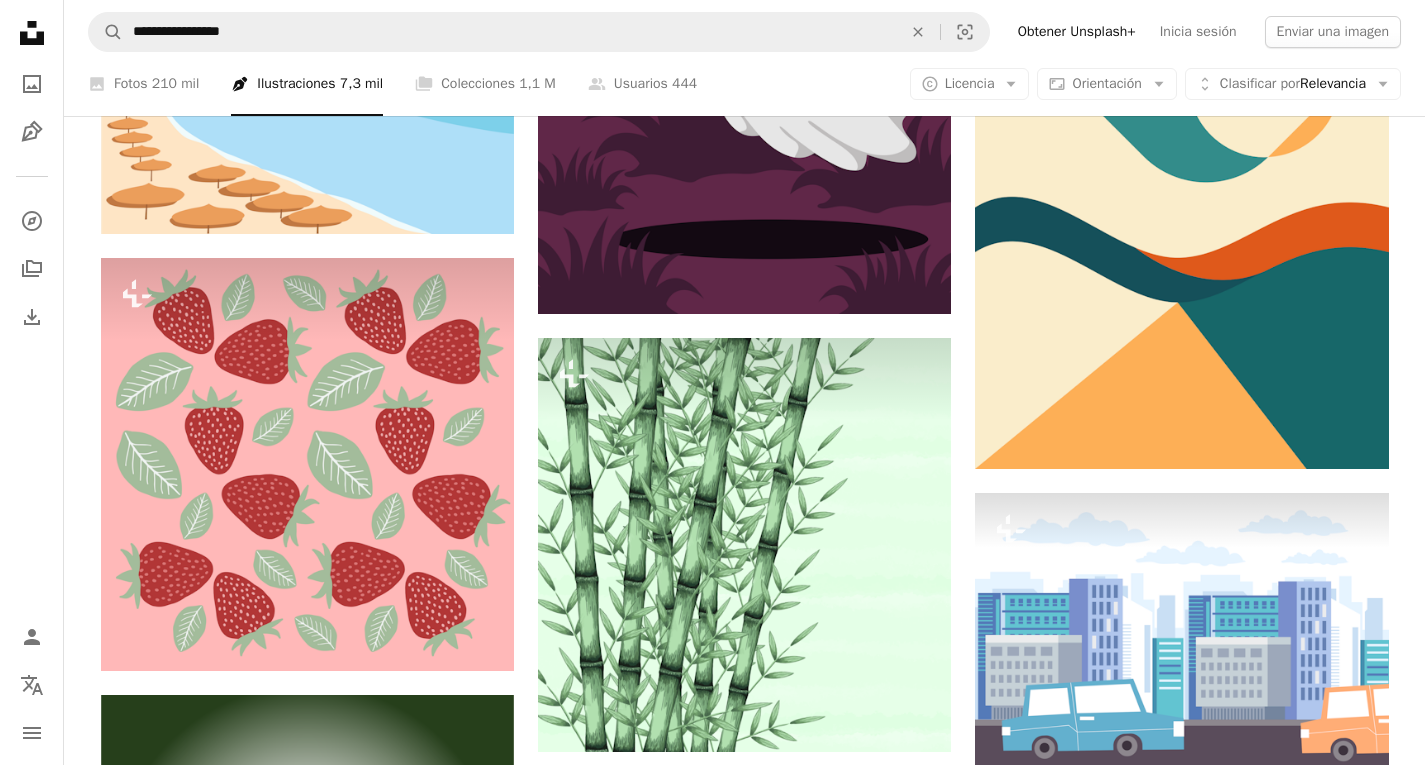 scroll, scrollTop: 8000, scrollLeft: 0, axis: vertical 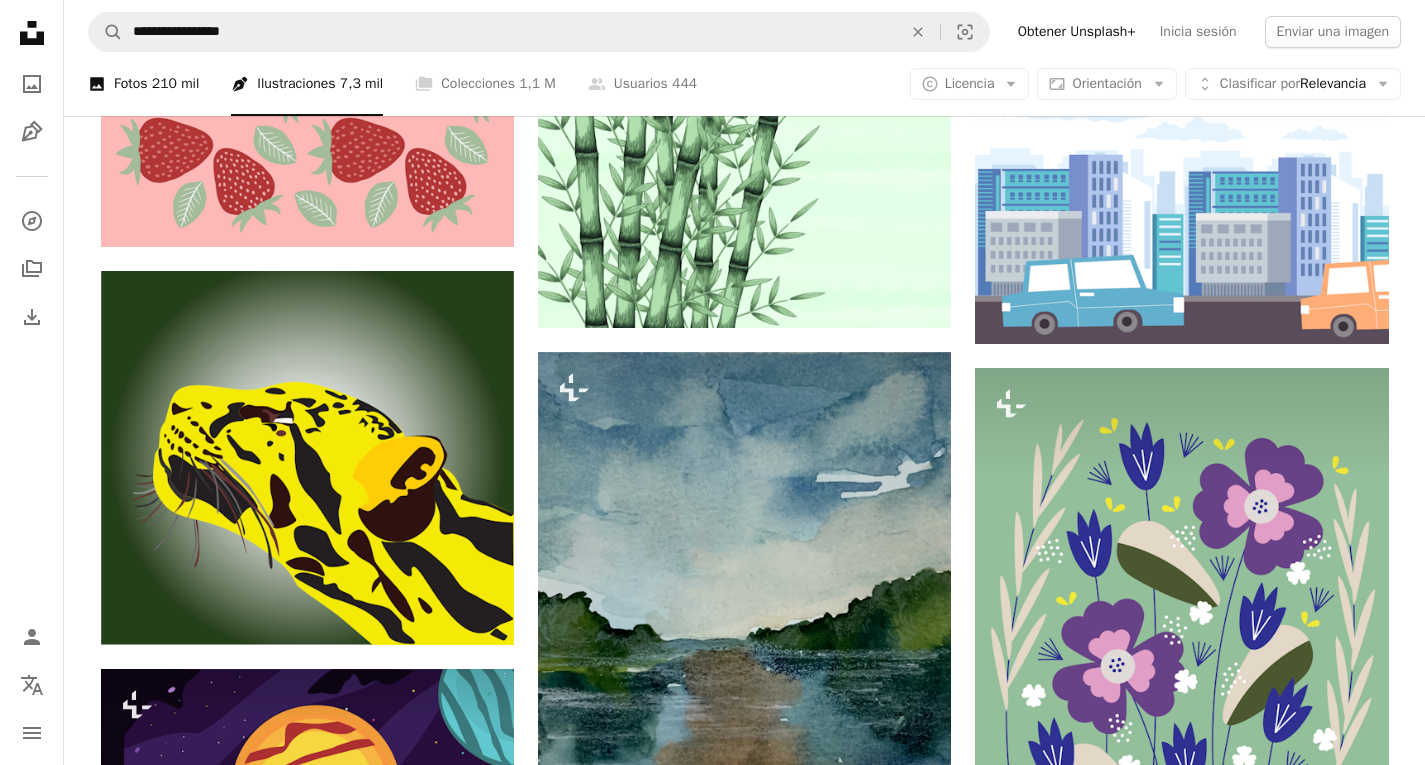 click on "A photo Fotos   210 mil" at bounding box center (143, 84) 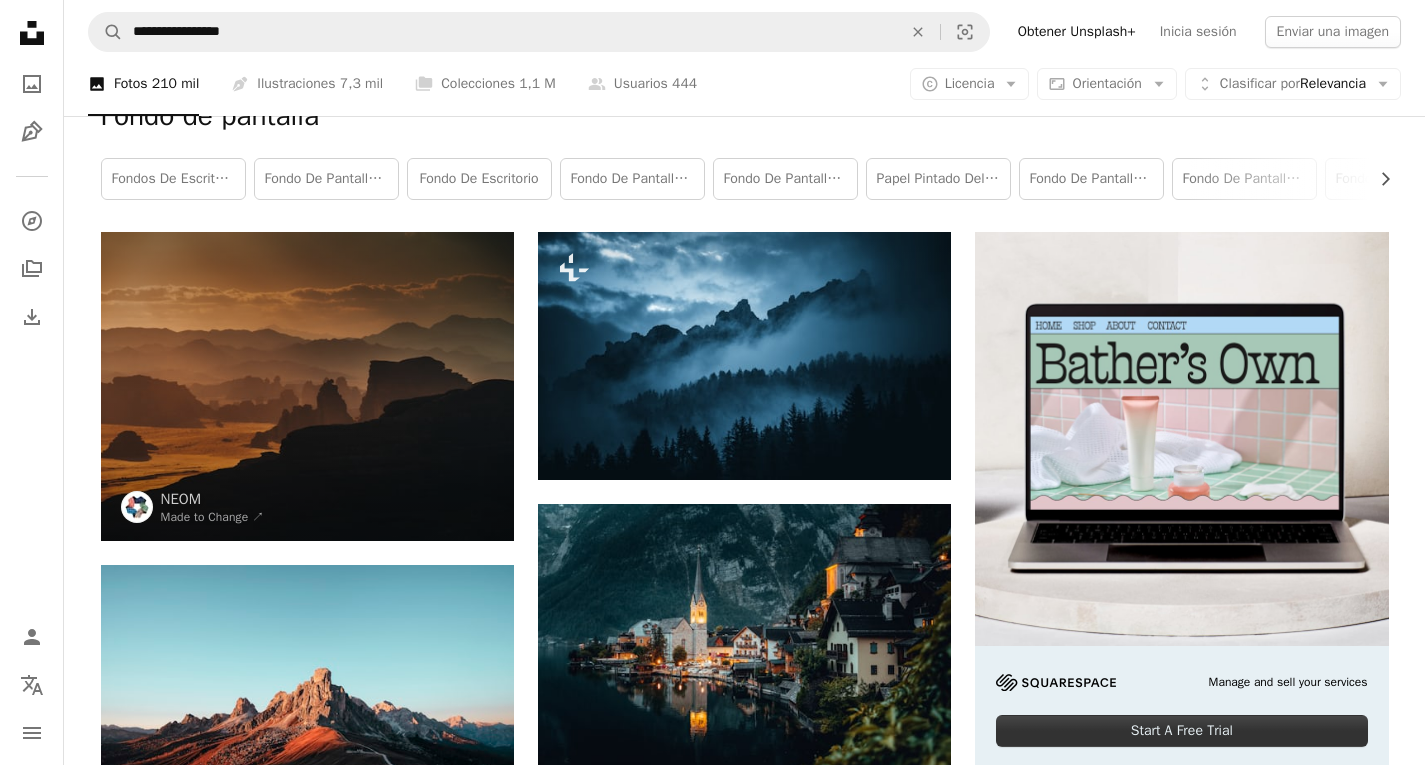 scroll, scrollTop: 0, scrollLeft: 0, axis: both 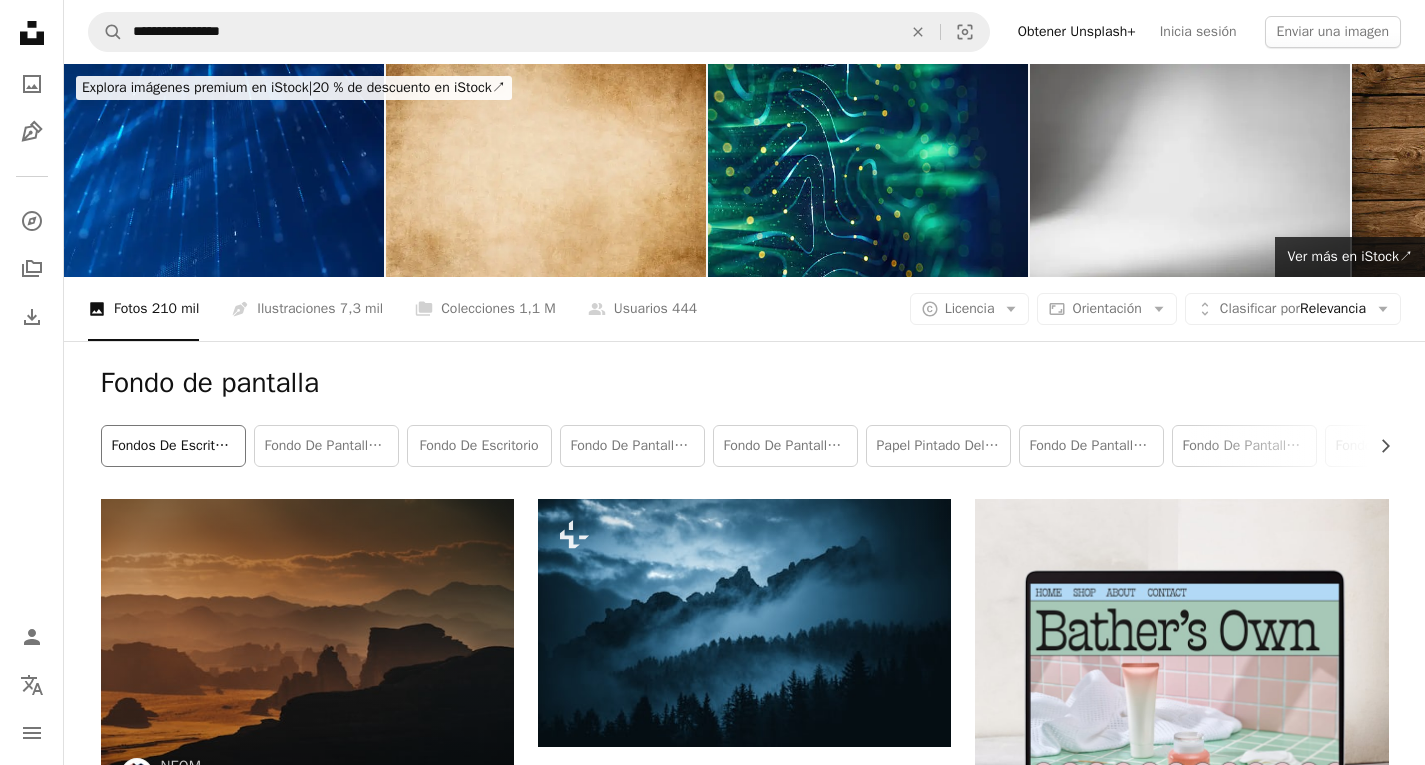 click on "Fondos de escritorio" at bounding box center [173, 446] 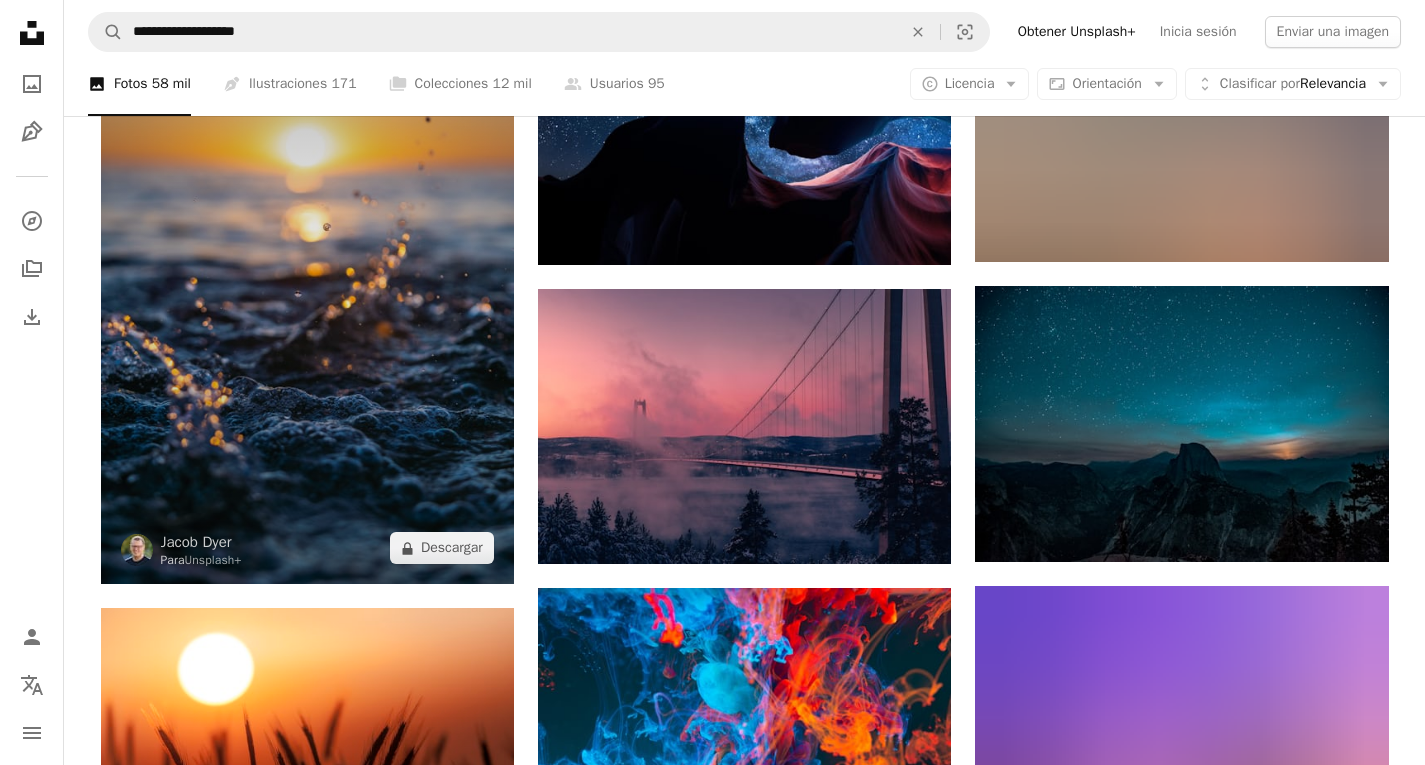 scroll, scrollTop: 1700, scrollLeft: 0, axis: vertical 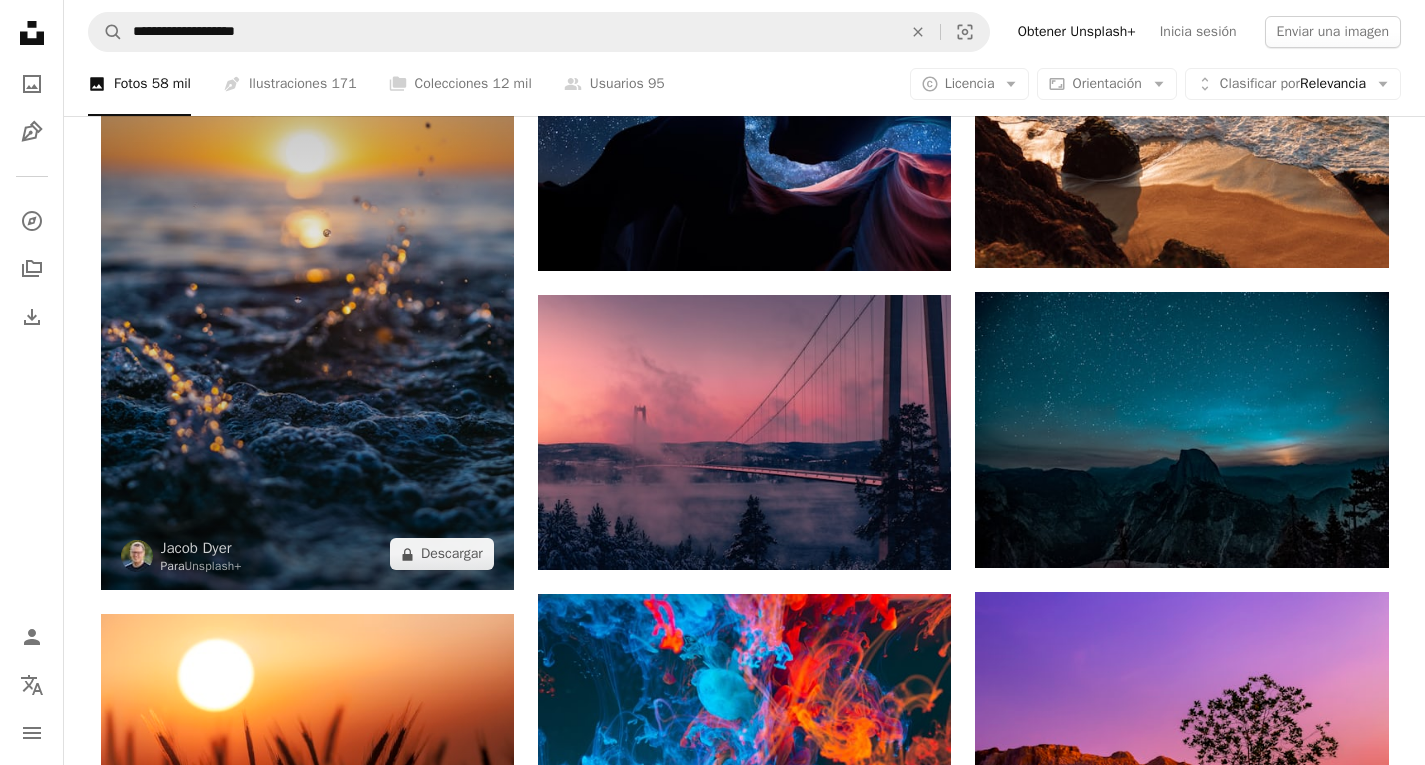 click at bounding box center (307, 280) 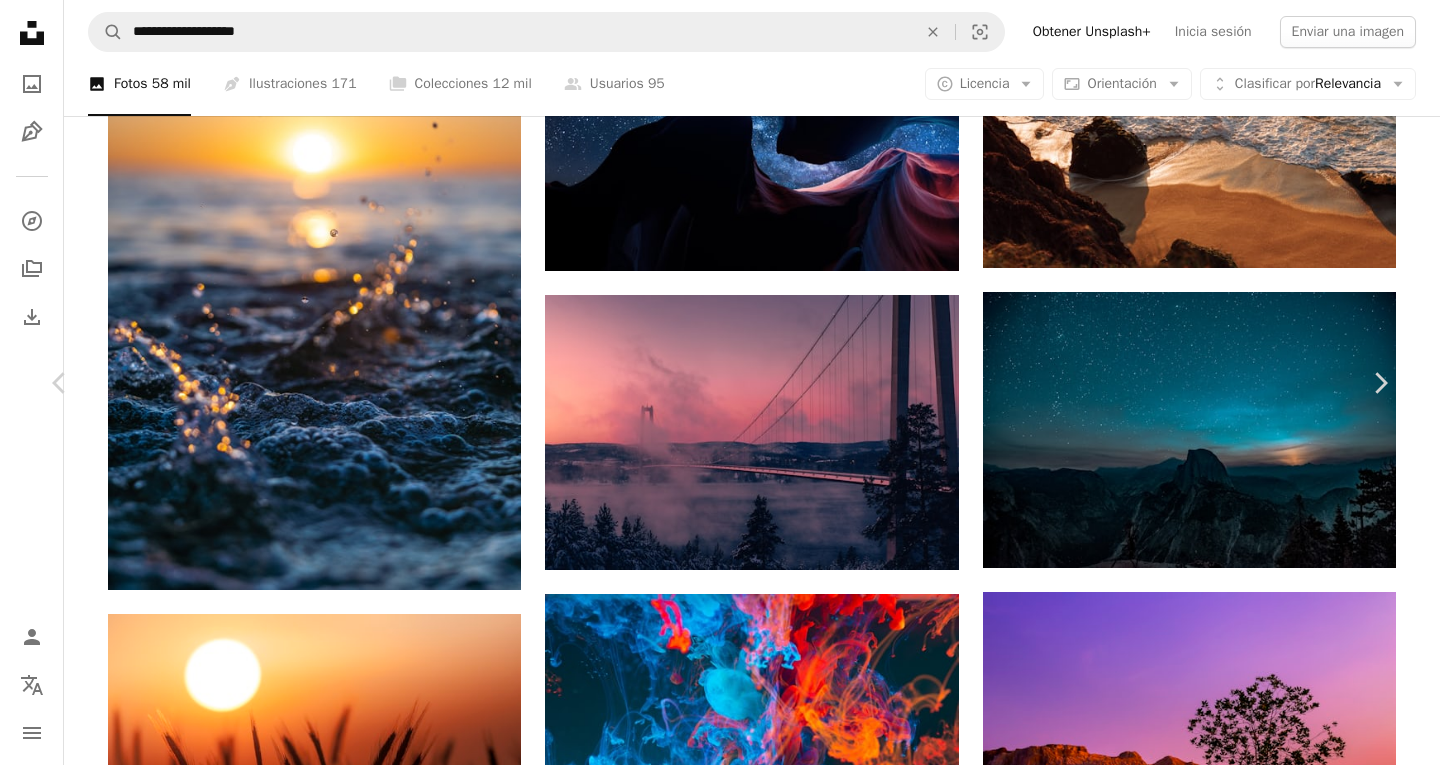 click on "An X shape Chevron left Chevron right Jacob [LAST] Para  Unsplash+ A heart A plus sign Editar imagen   Plus sign for Unsplash+ A lock   Descargar Zoom in A forward-right arrow Compartir More Actions Calendar outlined Publicado el  5 de diciembre de 2022 Safety Con la  Licencia Unsplash+ papel tapiz fondo textura salpicar mar puesta del sol amanecer calma Wallpapers Fondos atención plena fresco Fondo de agua calmante Borrosa fondos de pantalla del teléfono Fondos y texturas Imágenes de Creative Commons De esta serie Chevron right Plus sign for Unsplash+ Plus sign for Unsplash+ Plus sign for Unsplash+ Plus sign for Unsplash+ Plus sign for Unsplash+ Plus sign for Unsplash+ Plus sign for Unsplash+ Plus sign for Unsplash+ Plus sign for Unsplash+ Plus sign for Unsplash+ Imágenes relacionadas Plus sign for Unsplash+ A heart A plus sign Jacob [LAST] Para  Unsplash+ A lock   Descargar Plus sign for Unsplash+ A heart A plus sign Jacob [LAST] Para  Unsplash+ A lock   Descargar Plus sign for Unsplash+ A heart A plus sign" at bounding box center (720, 2766) 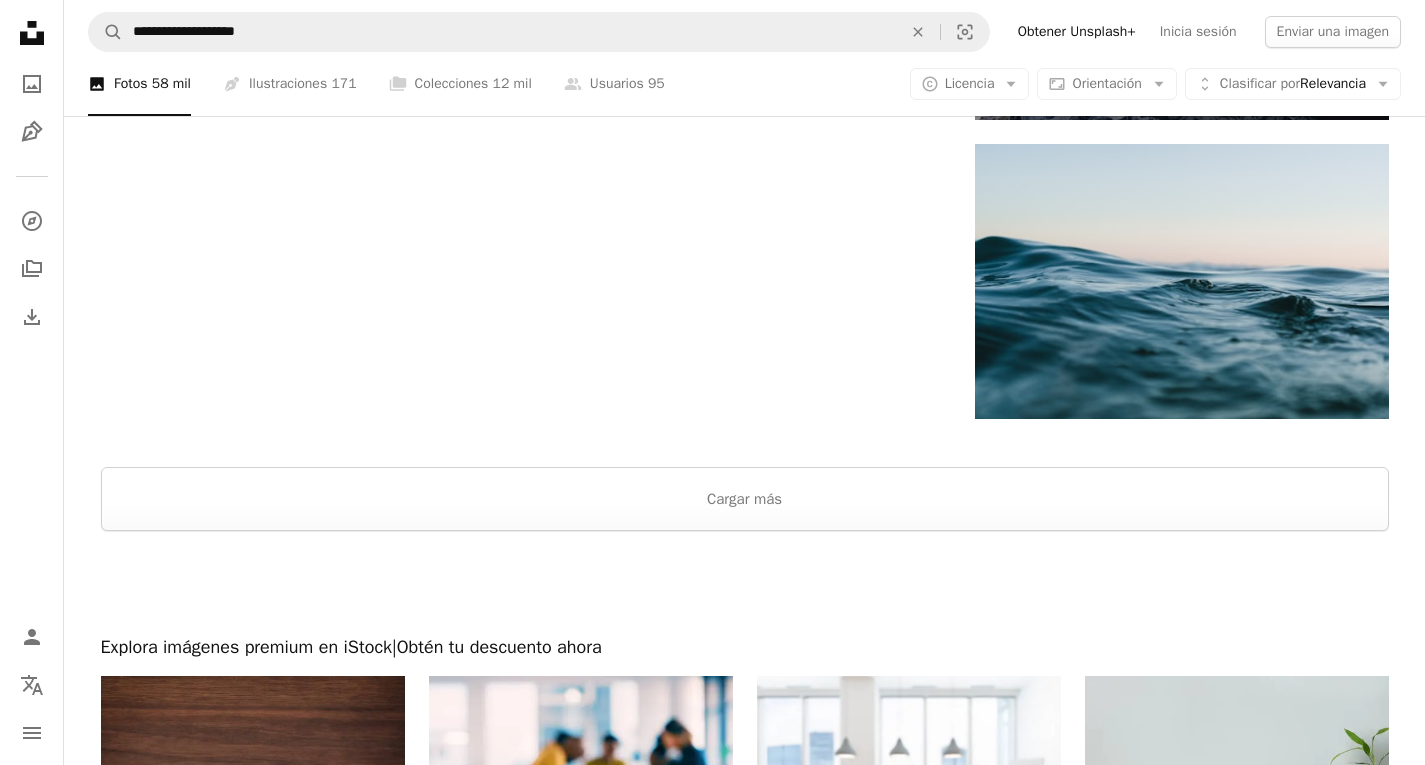 scroll, scrollTop: 2800, scrollLeft: 0, axis: vertical 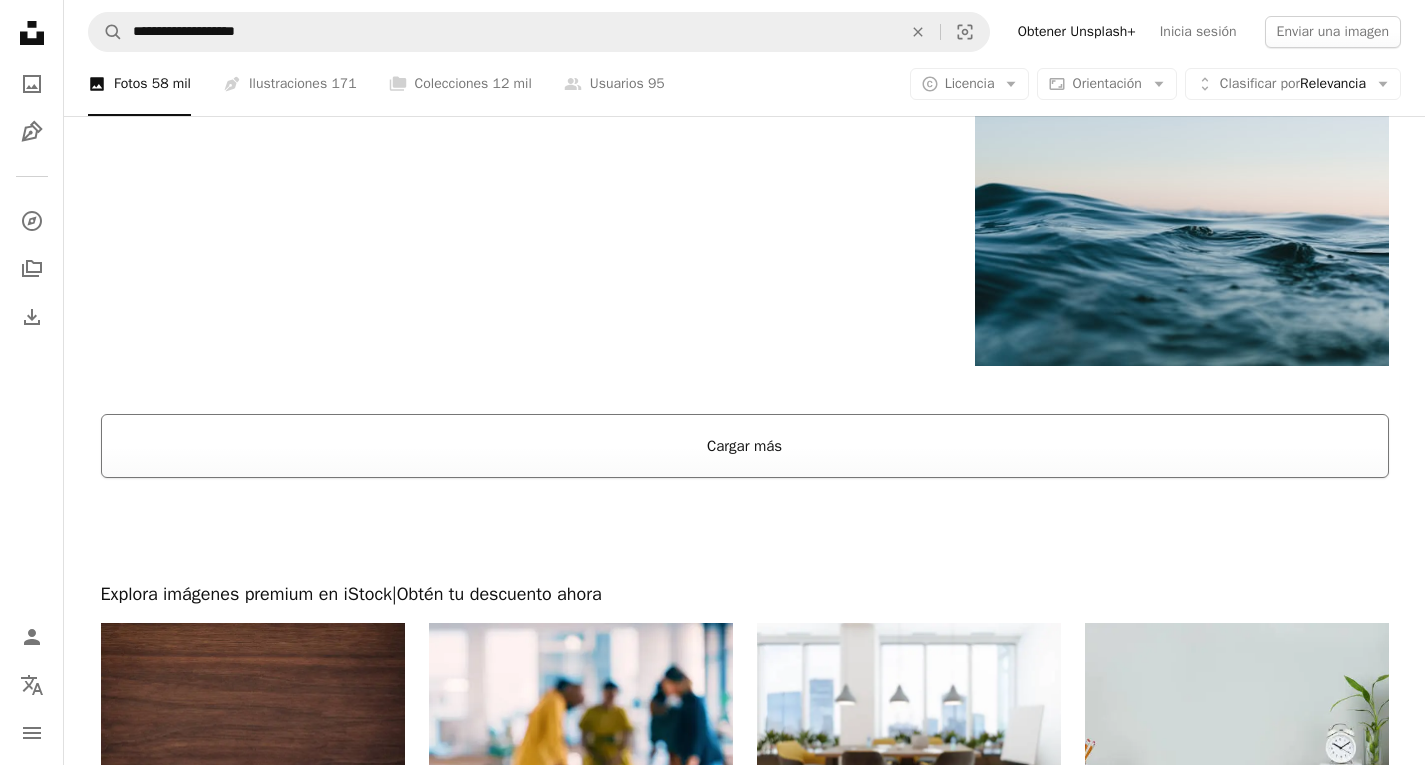 click on "Cargar más" at bounding box center [745, 446] 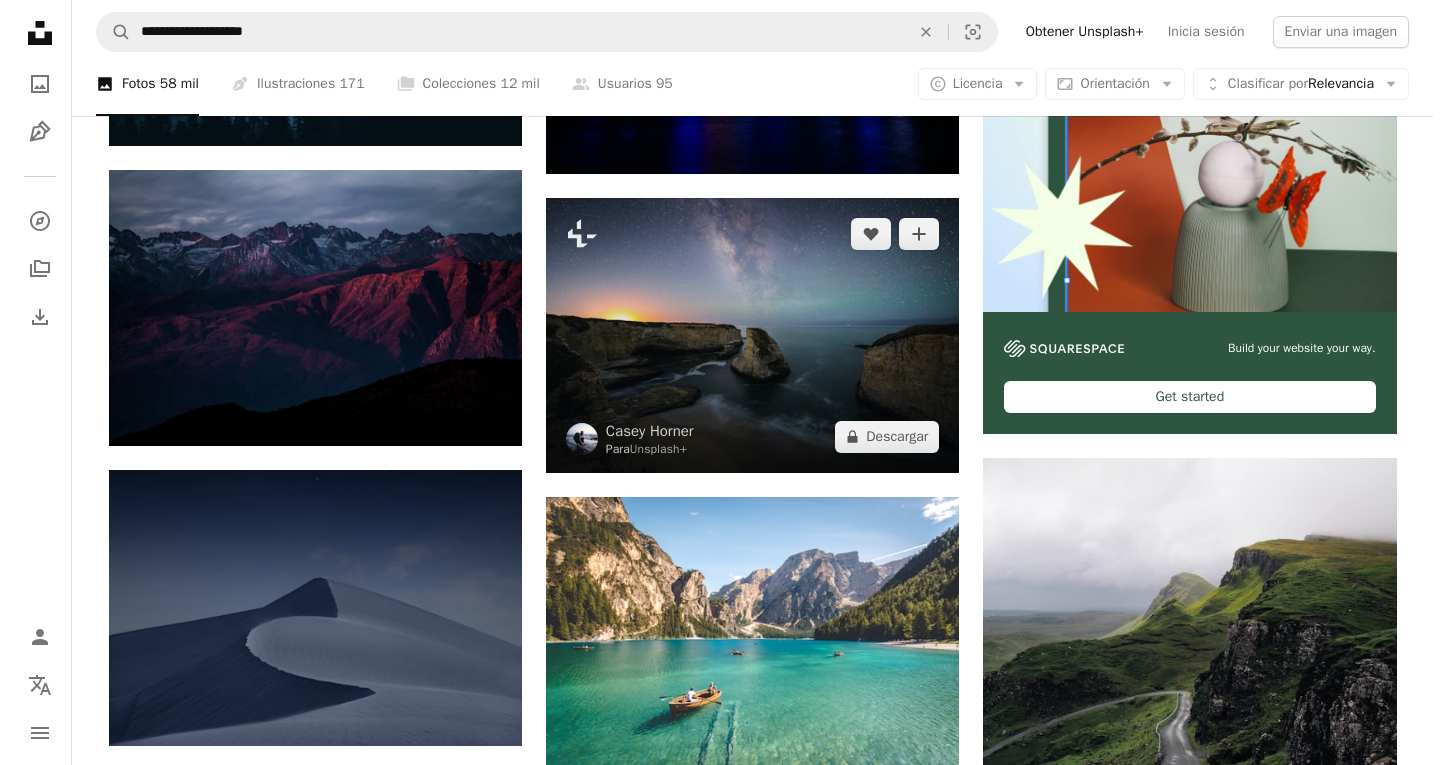 scroll, scrollTop: 600, scrollLeft: 0, axis: vertical 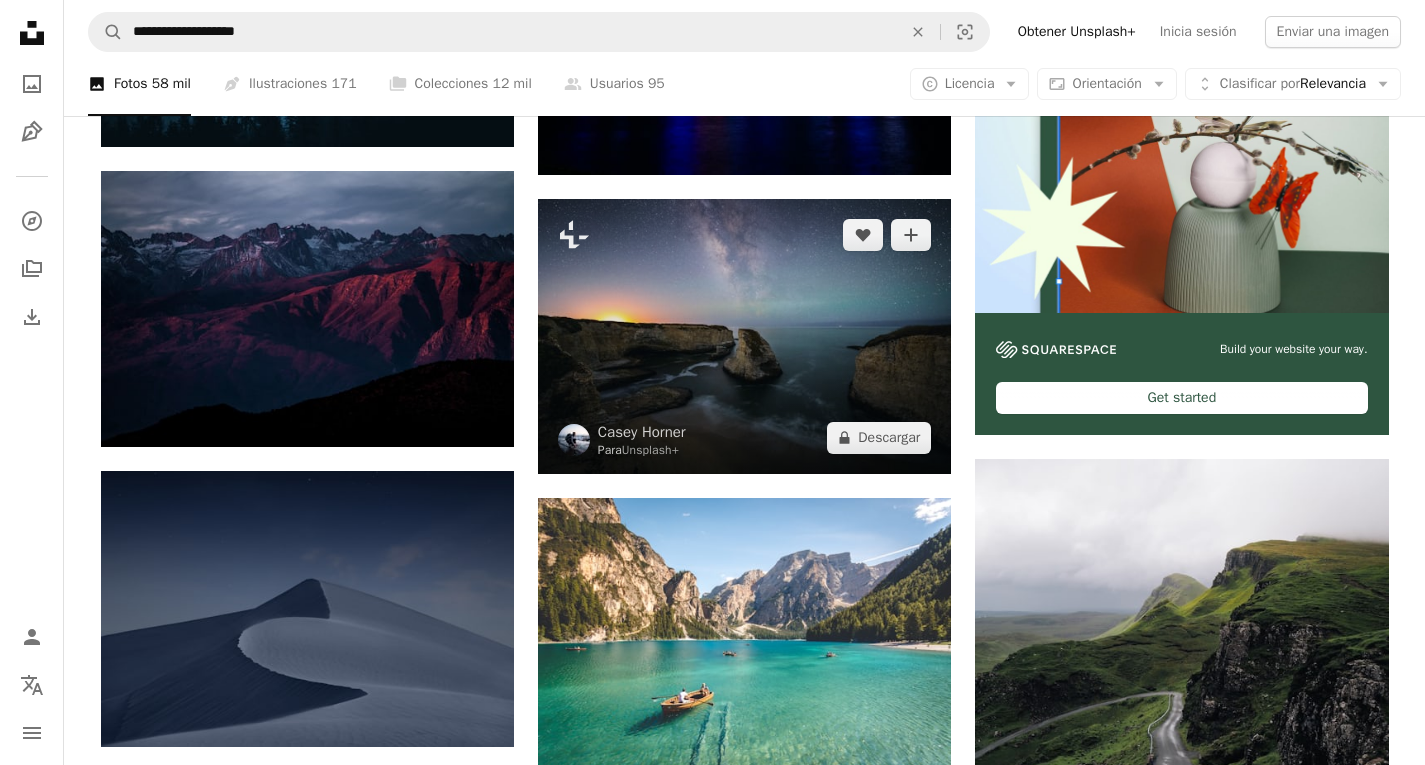 click at bounding box center (744, 336) 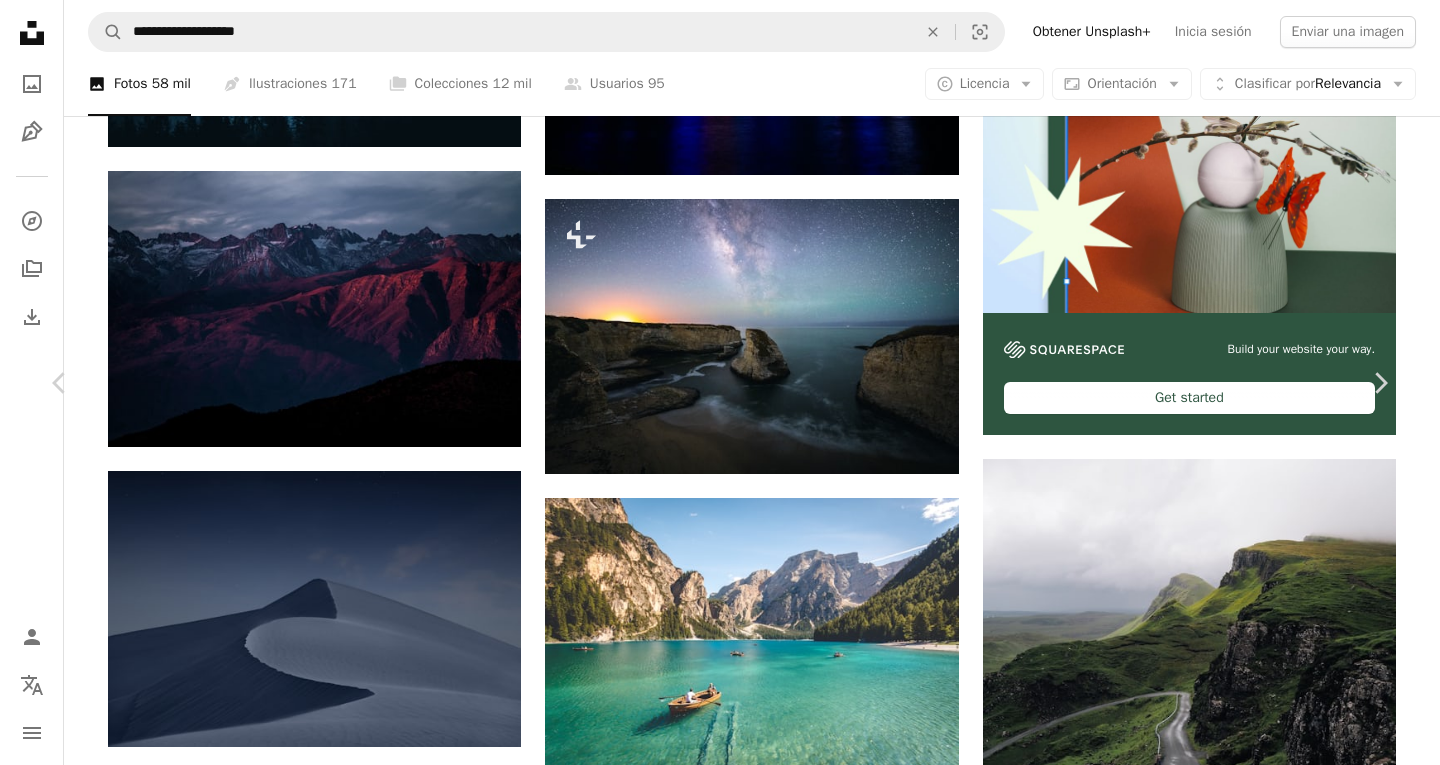 scroll, scrollTop: 2600, scrollLeft: 0, axis: vertical 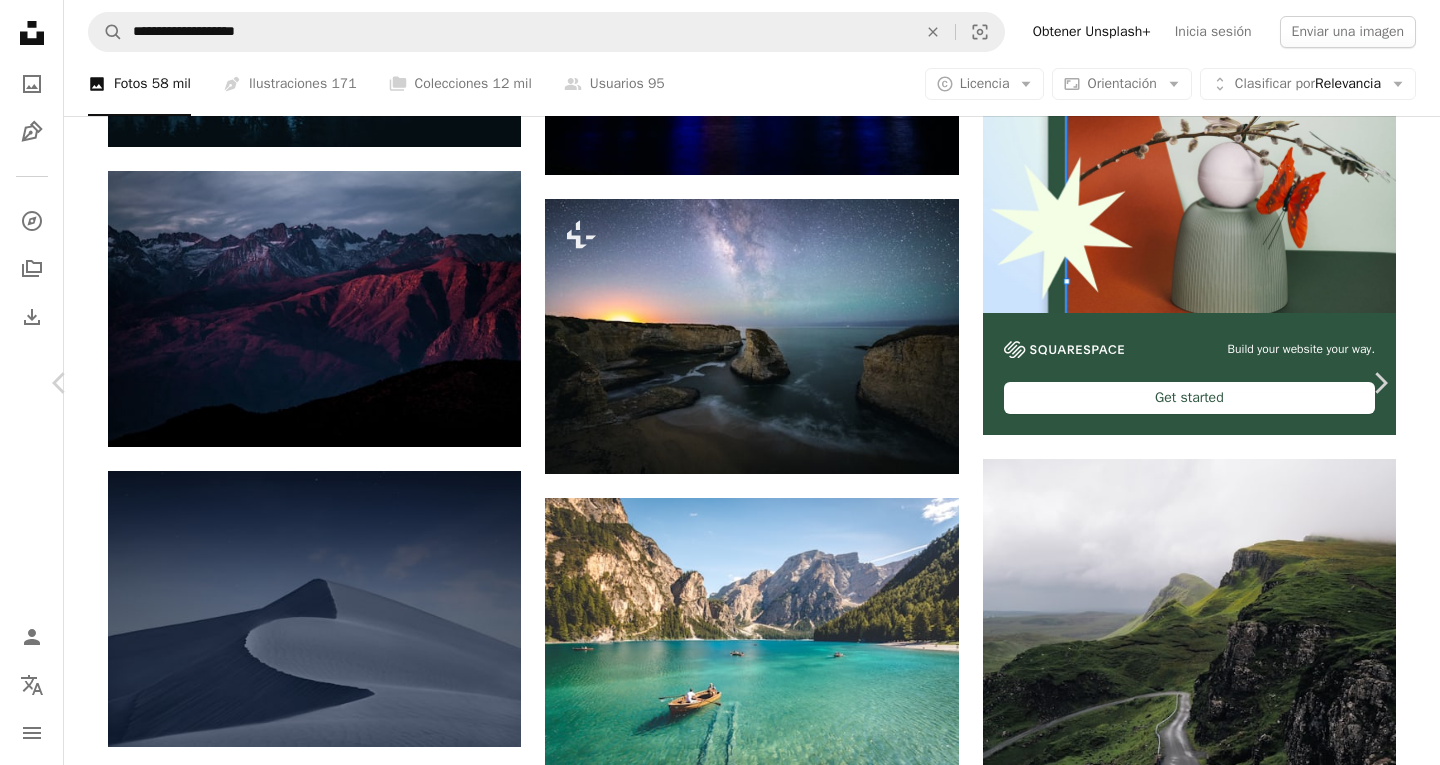 click on "An X shape Chevron left Chevron right Nathan Anderson Para Unsplash+ A heart A plus sign Editar imagen Plus sign for Unsplash+ A lock Descargar Zoom in Presentado en Tonos fríos A forward-right arrow Compartir More Actions Calendar outlined Publicado el 25 de noviembre de 2022 Safety Con la Licencia Unsplash+ Cielo nocturno Estrellas cielo estrellado nebulosa al aire libre Noche estrellada Cielo Negro estrella fugaz astrofotografía cielo estelar Vista nocturna Noche en el cielo Estrella Polar cielo oscuro con estrellas cielo espacial Estrellas y luna estrella azul Estrella de la noche Imágenes de Creative Commons De esta serie Chevron right Plus sign for Unsplash+ Plus sign for Unsplash+ Plus sign for Unsplash+ Plus sign for Unsplash+ Plus sign for Unsplash+ Plus sign for Unsplash+ Plus sign for Unsplash+ Plus sign for Unsplash+ Plus sign for Unsplash+ Plus sign for Unsplash+ Plus sign for Unsplash+ Plus sign for Unsplash+ Plus sign for Unsplash+ Imágenes relacionadas Plus sign for Unsplash+ A heart A plus sign Joshua Earle Para Unsplash+ A lock Descargar A heart" at bounding box center (720, 7797) 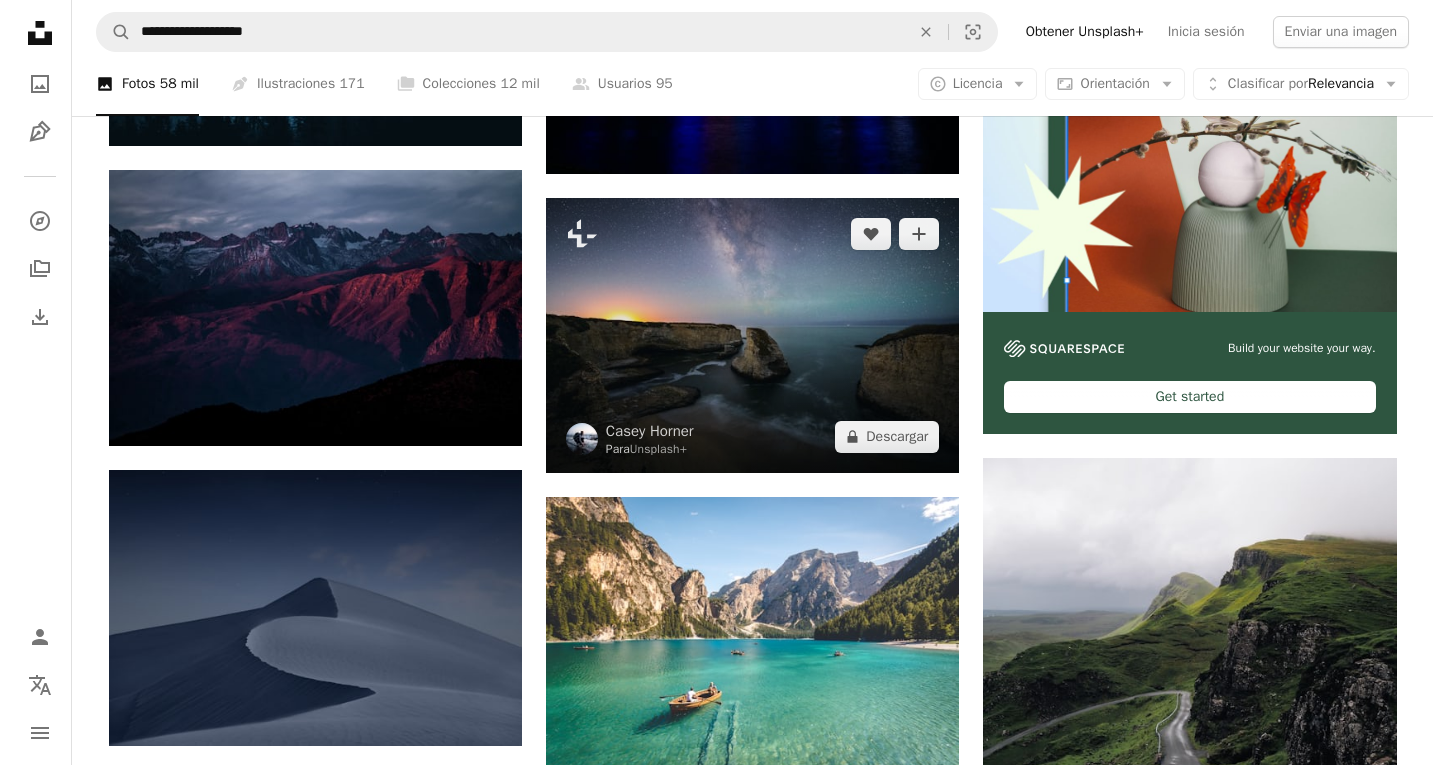 scroll, scrollTop: 700, scrollLeft: 0, axis: vertical 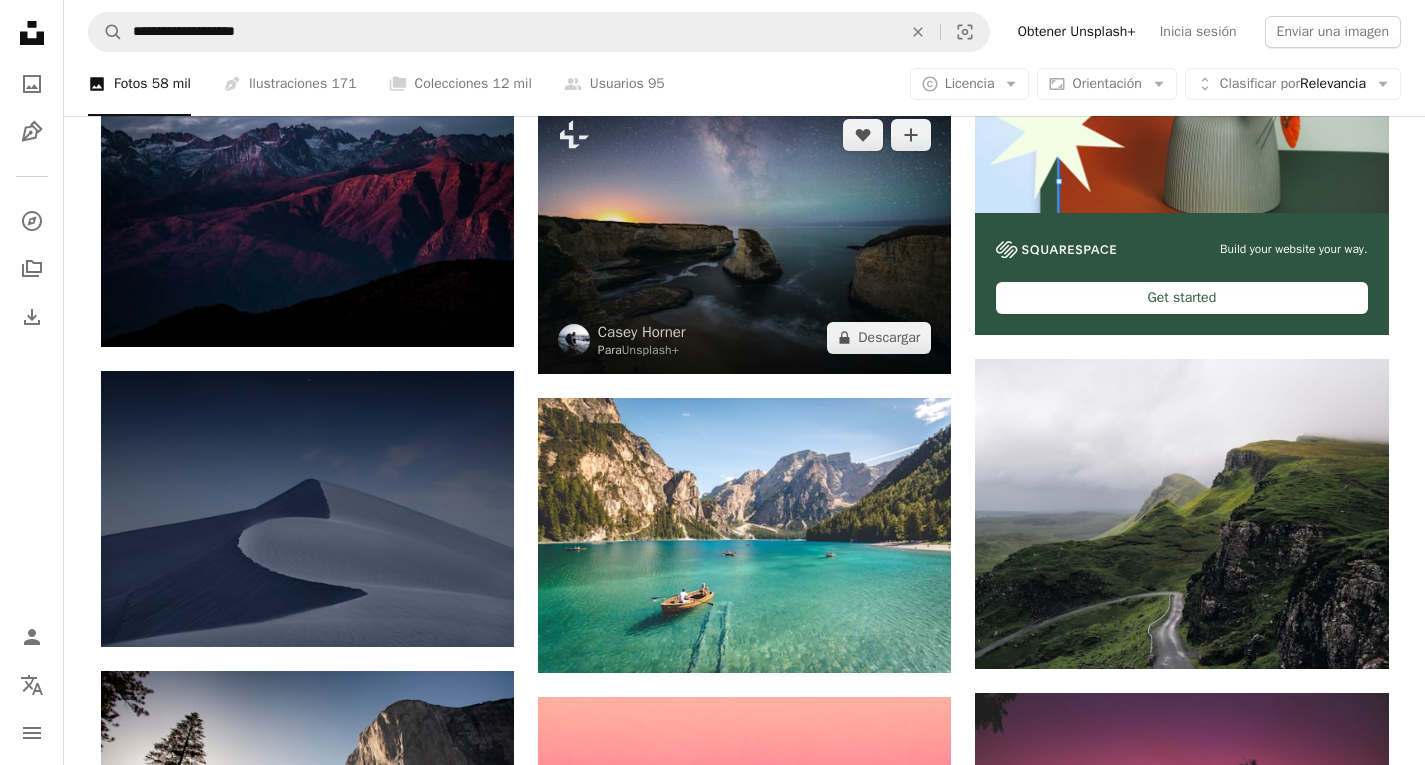 click at bounding box center (744, 236) 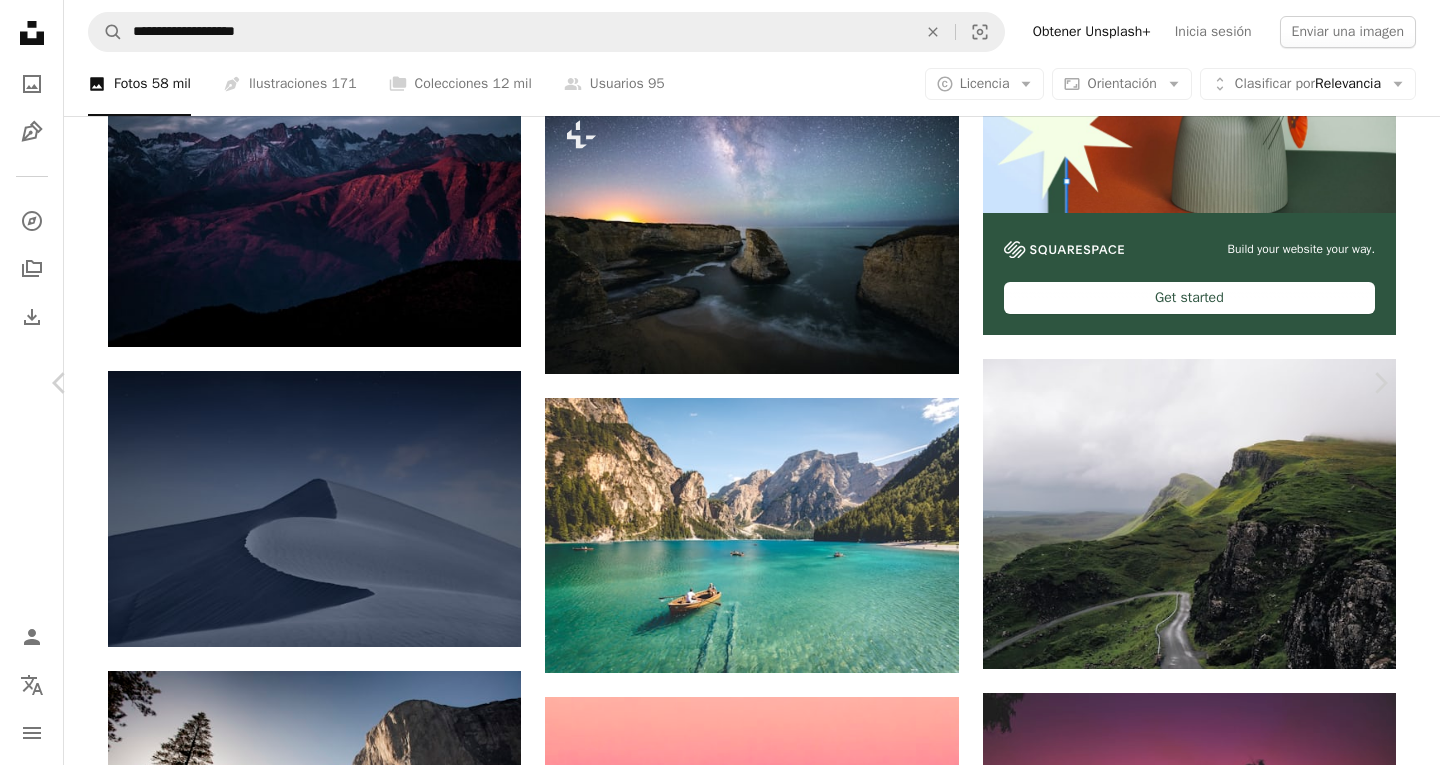 scroll, scrollTop: 2900, scrollLeft: 0, axis: vertical 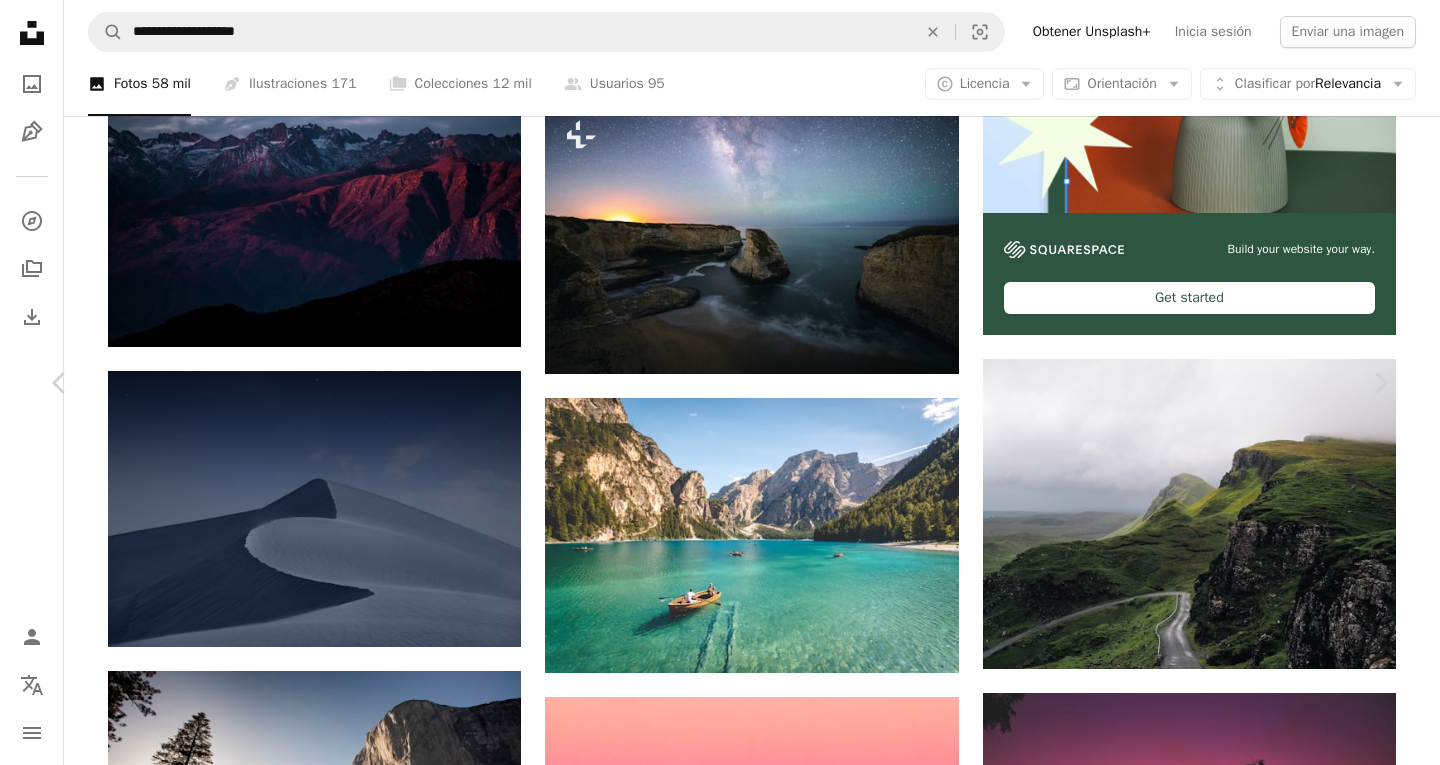 click at bounding box center [712, 7490] 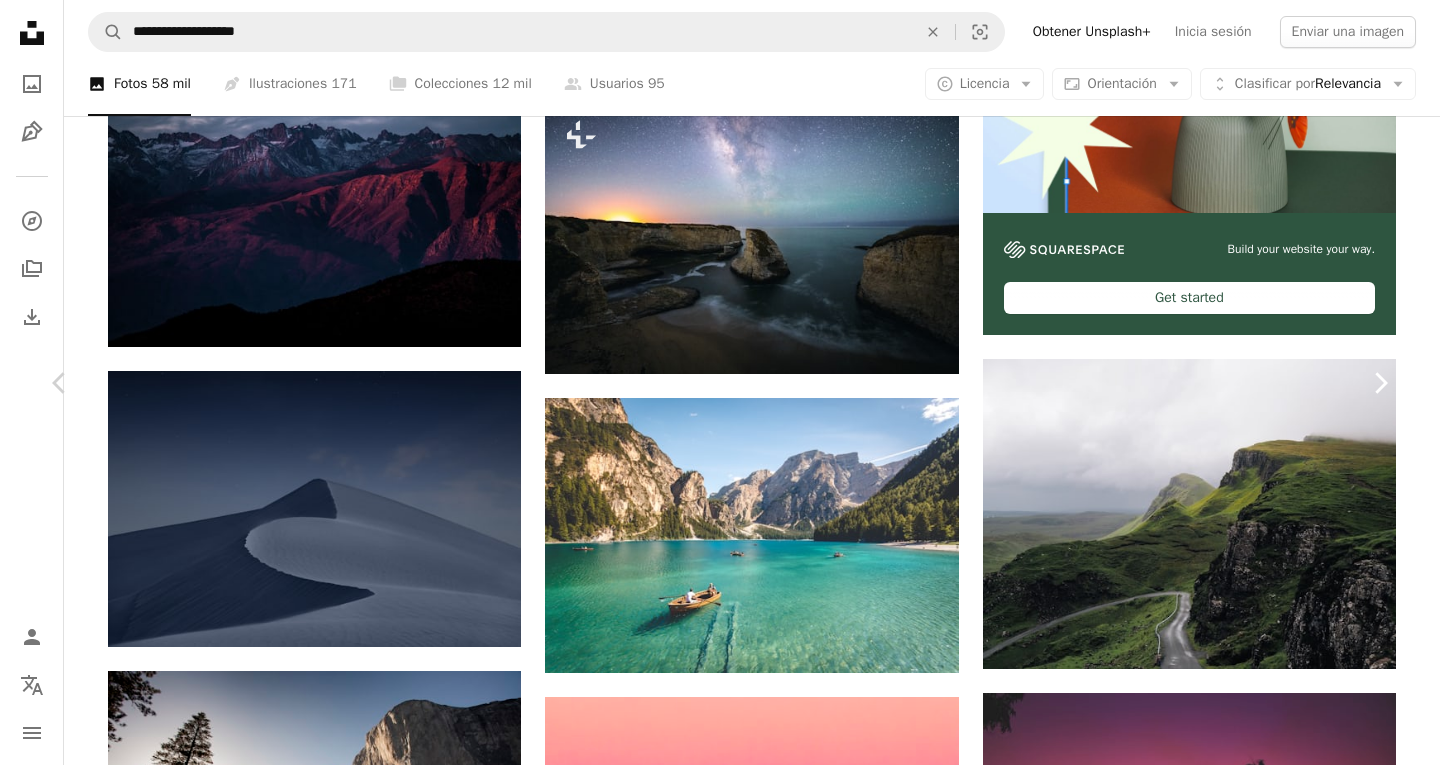 click on "Chevron right" at bounding box center [1380, 383] 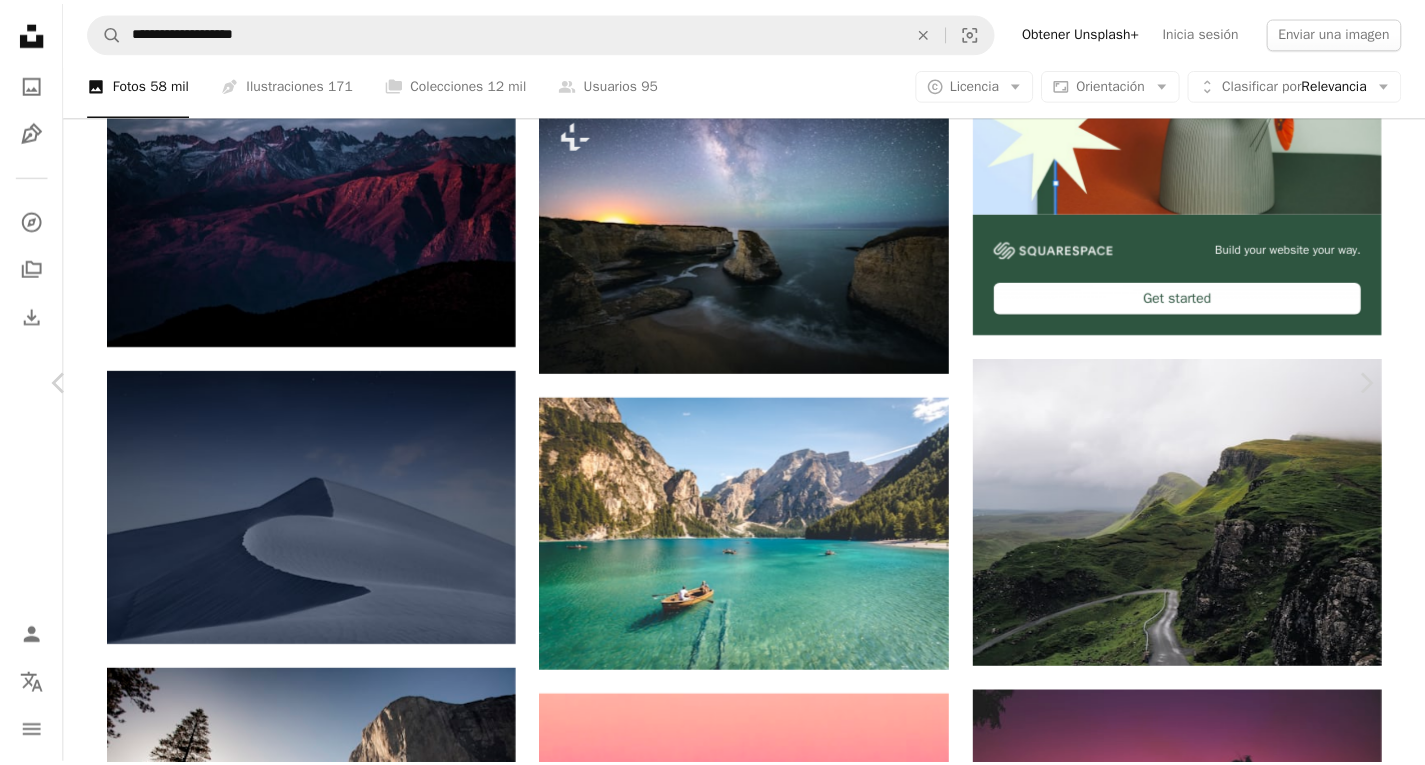 scroll, scrollTop: 0, scrollLeft: 0, axis: both 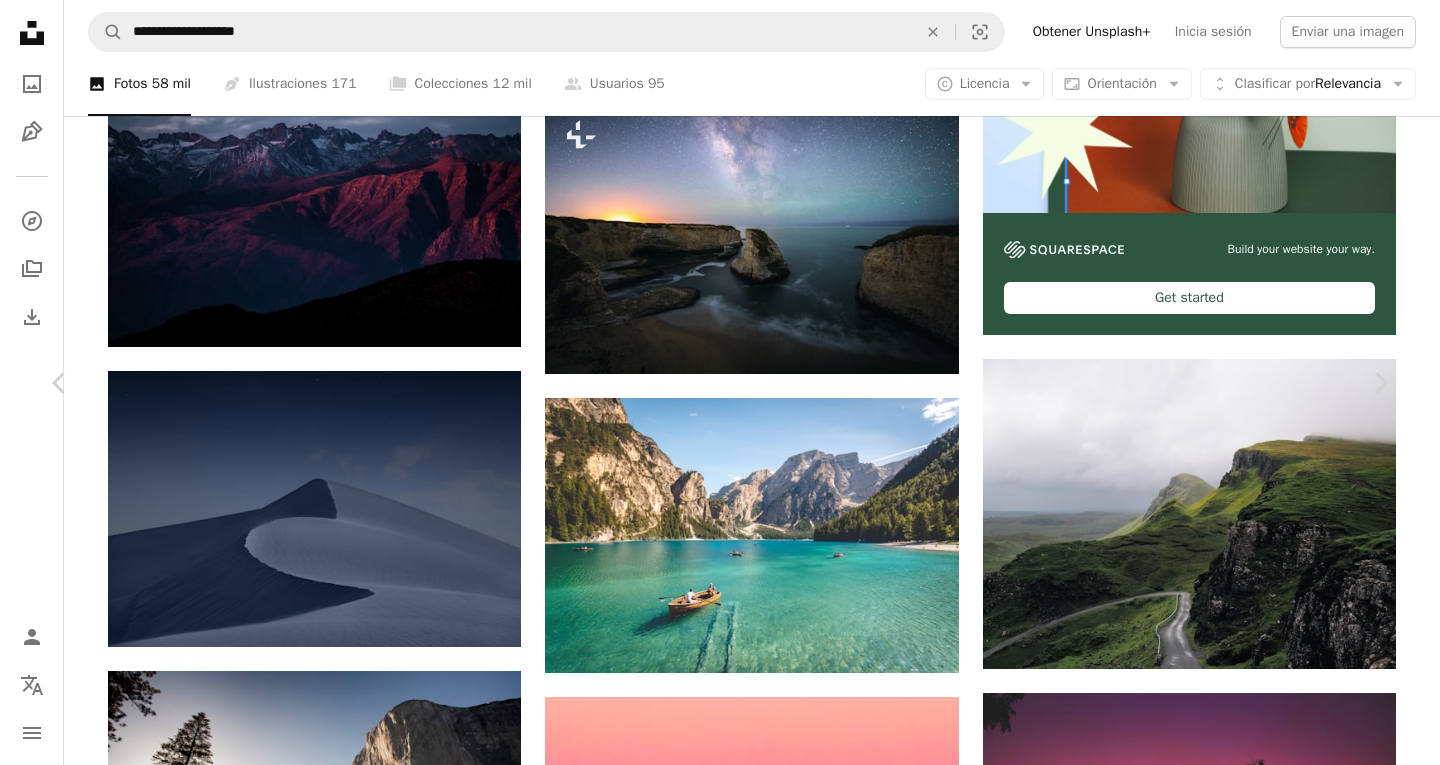 click on "An X shape Chevron left Chevron right Colin Watts Para Unsplash+ A heart A plus sign Editar imagen Plus sign for Unsplash+ A lock Descargar Zoom in Presentado en Fotos , Naturaleza , Noche A forward-right arrow Compartir More Actions A map marker [LOCATION], [LOCATION], [LOCATION] Calendar outlined Publicado el 25 de enero de 2023 Safety Con la Licencia Unsplash+ montaña Cielo nocturno Noche de color morado Protector de pantalla cielo estrellado Wallpapers Fondos astrofotografía Exposición prolongada dramático salvapantallas Poca luz rastro de estrellas Cloudscape Rastros de estrellas Paisaje nocturno Skyscape [LOCATION] Imágenes gratuitas Imágenes relacionadas Plus sign for Unsplash+ A heart A plus sign Getty Images Para Unsplash+ A lock Descargar Plus sign for Unsplash+ A heart A plus sign Mohamed Nohassi Para Unsplash+ A lock Descargar Plus sign for Unsplash+ A heart A plus sign Getty Images Para Unsplash+ A lock Descargar Plus sign for Unsplash+ A heart A plus sign Orhan Pergel Para" at bounding box center (720, 7697) 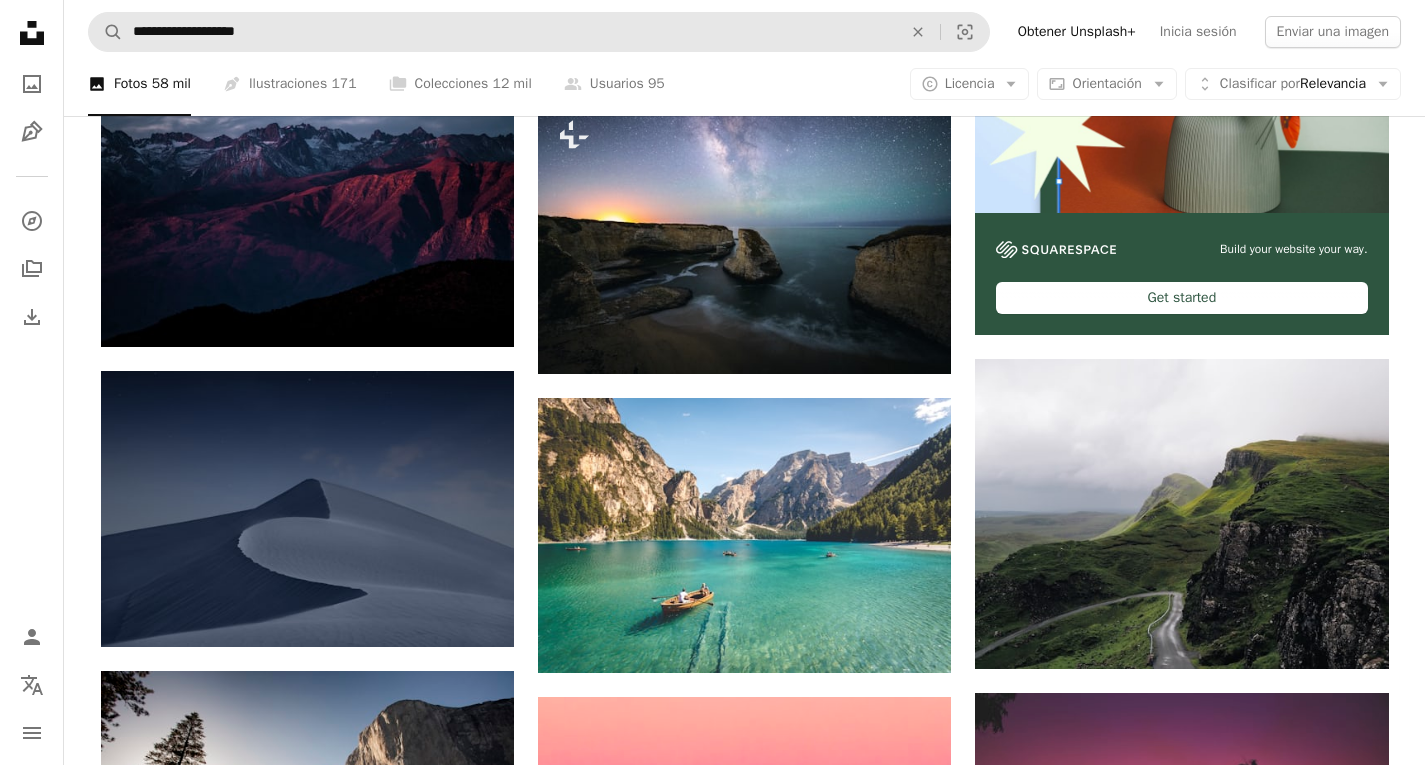 click on "**********" at bounding box center [539, 32] 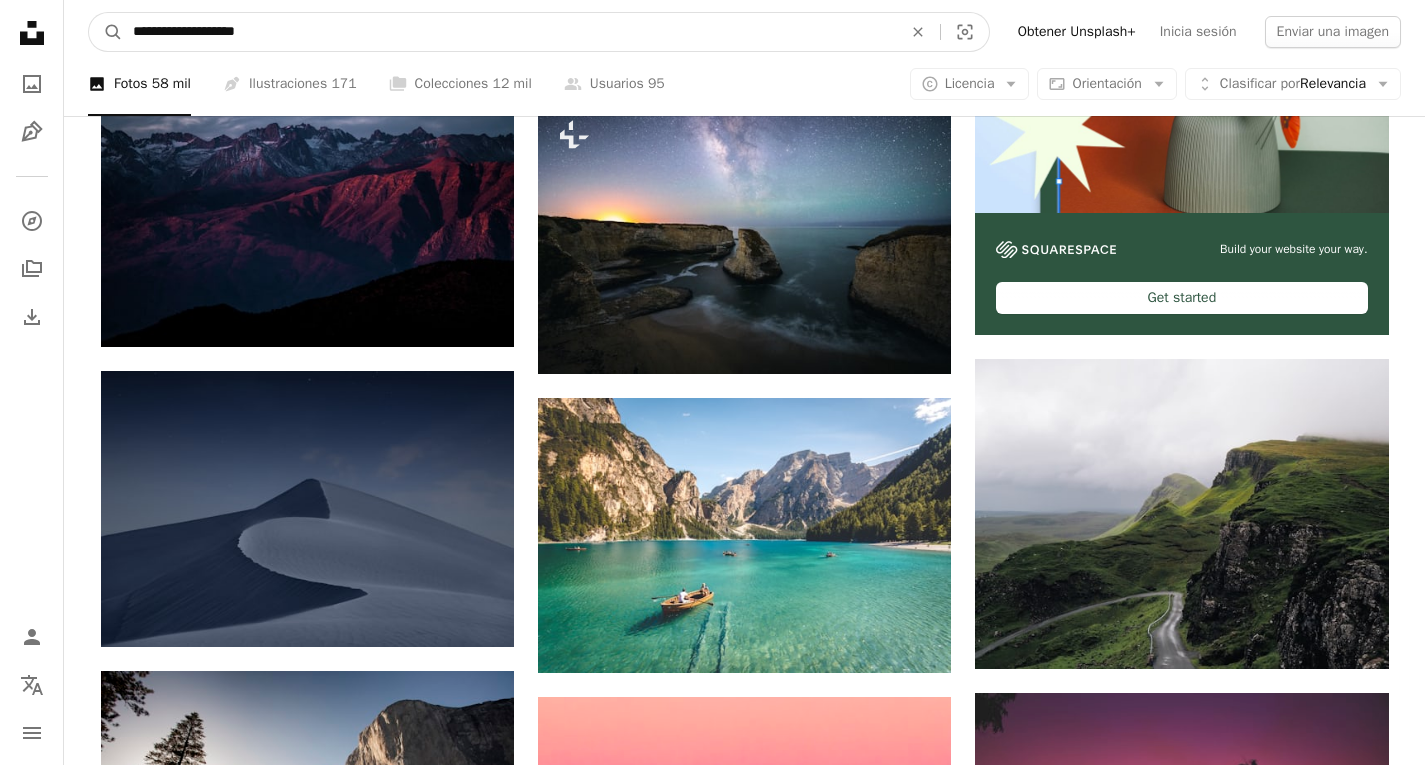 click on "**********" at bounding box center (509, 32) 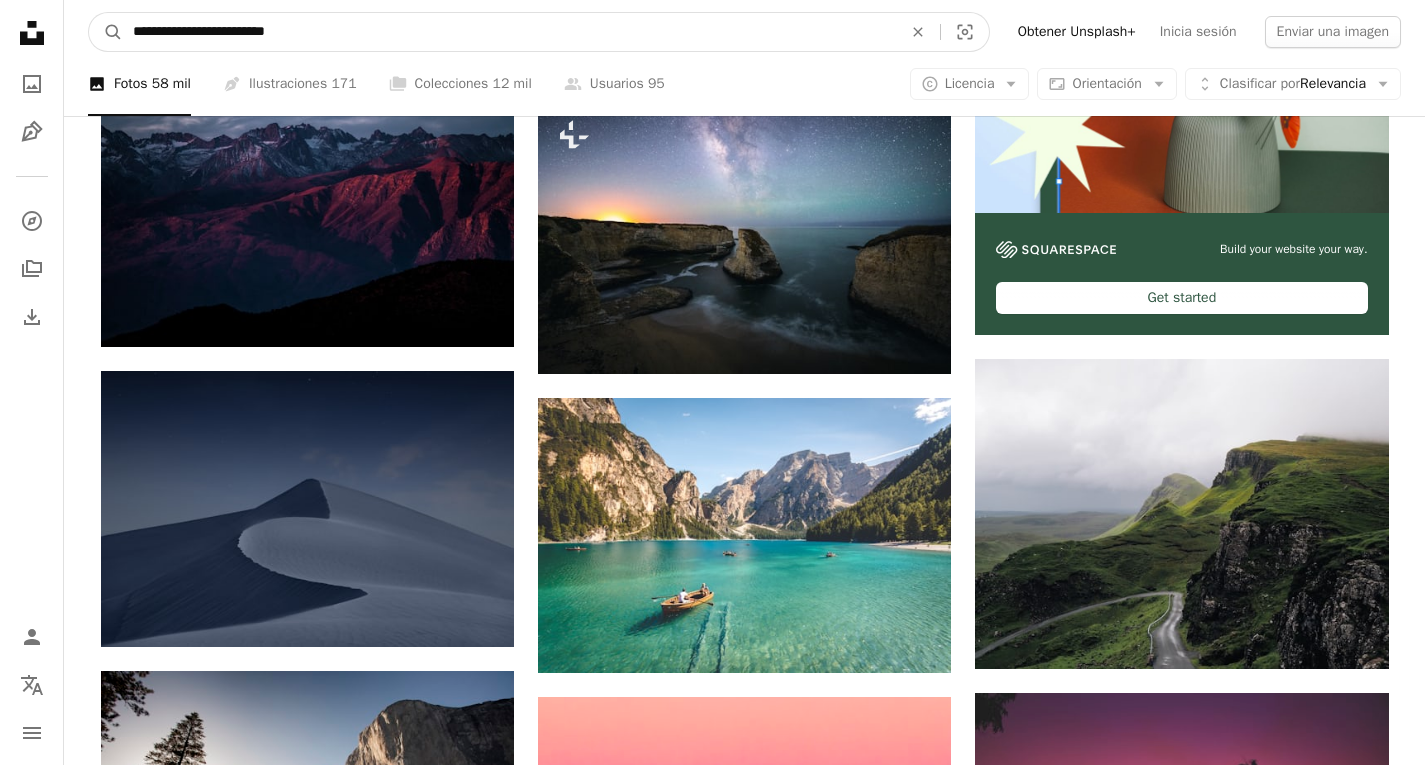 type on "**********" 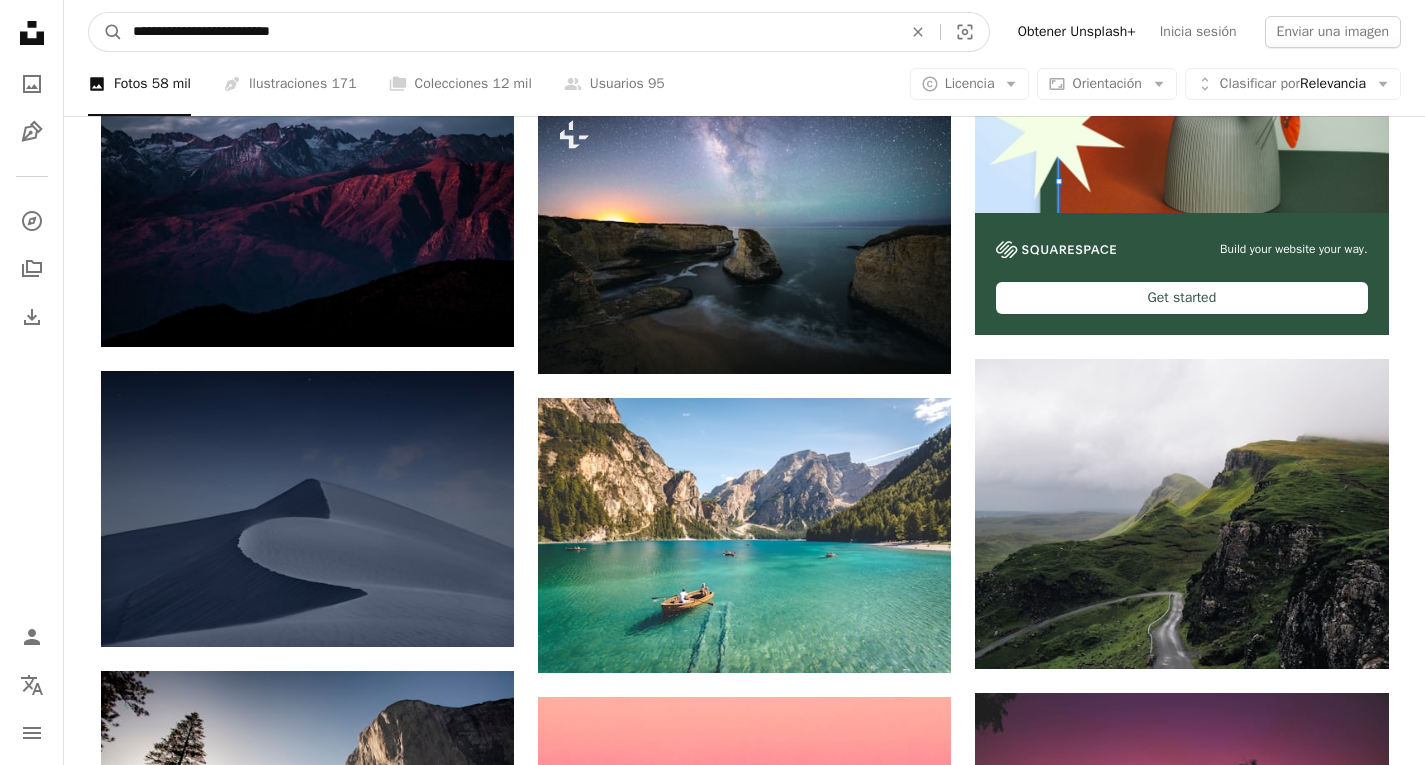 click on "A magnifying glass" at bounding box center (106, 32) 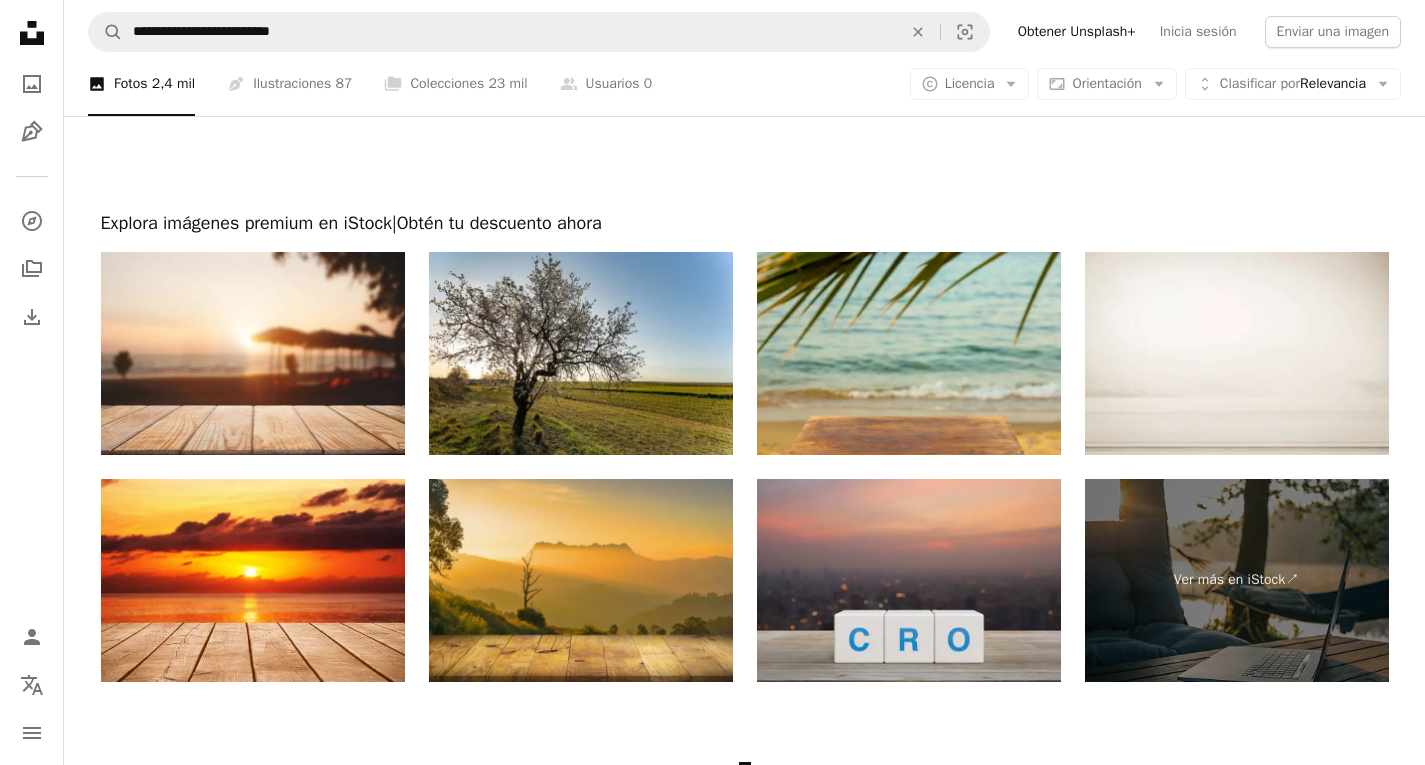 scroll, scrollTop: 3600, scrollLeft: 0, axis: vertical 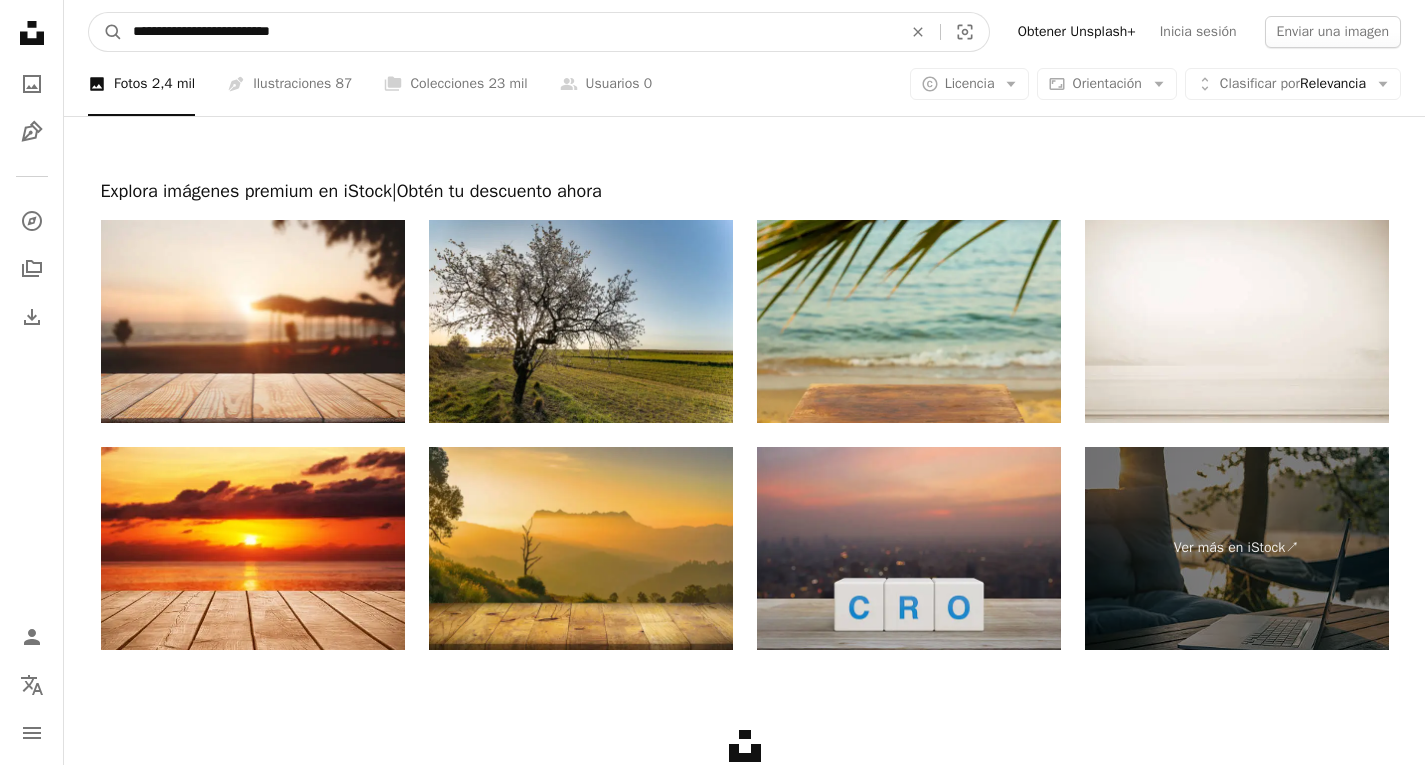 click on "**********" at bounding box center (509, 32) 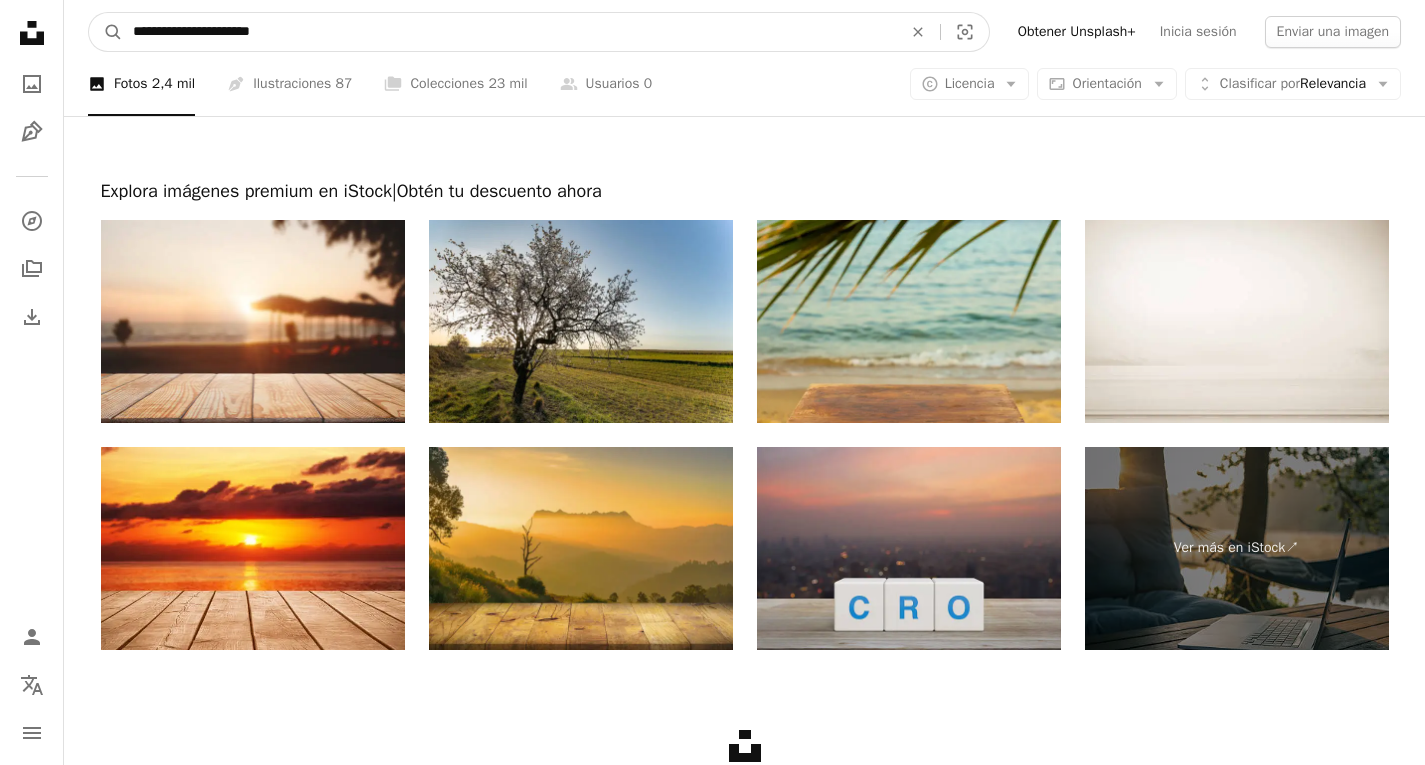 type on "**********" 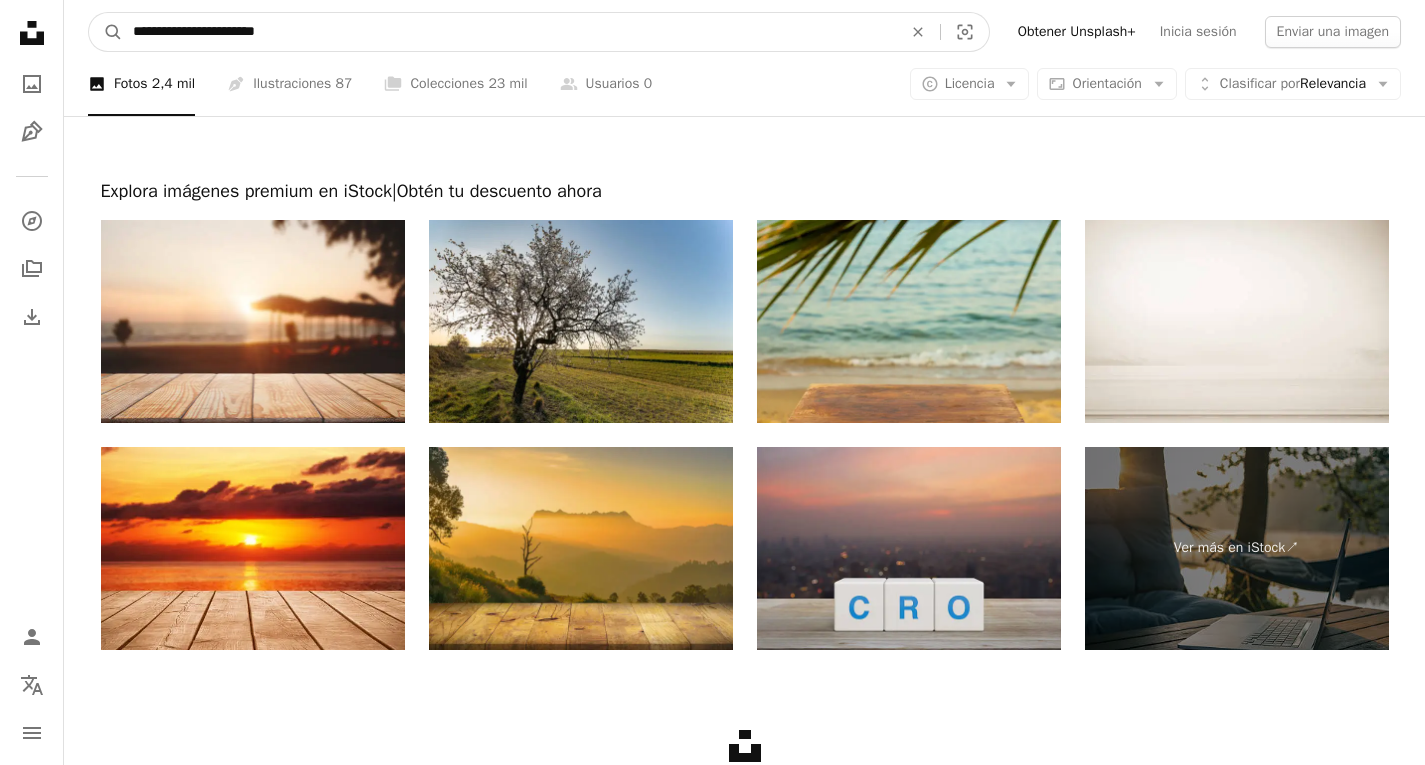 click on "A magnifying glass" at bounding box center [106, 32] 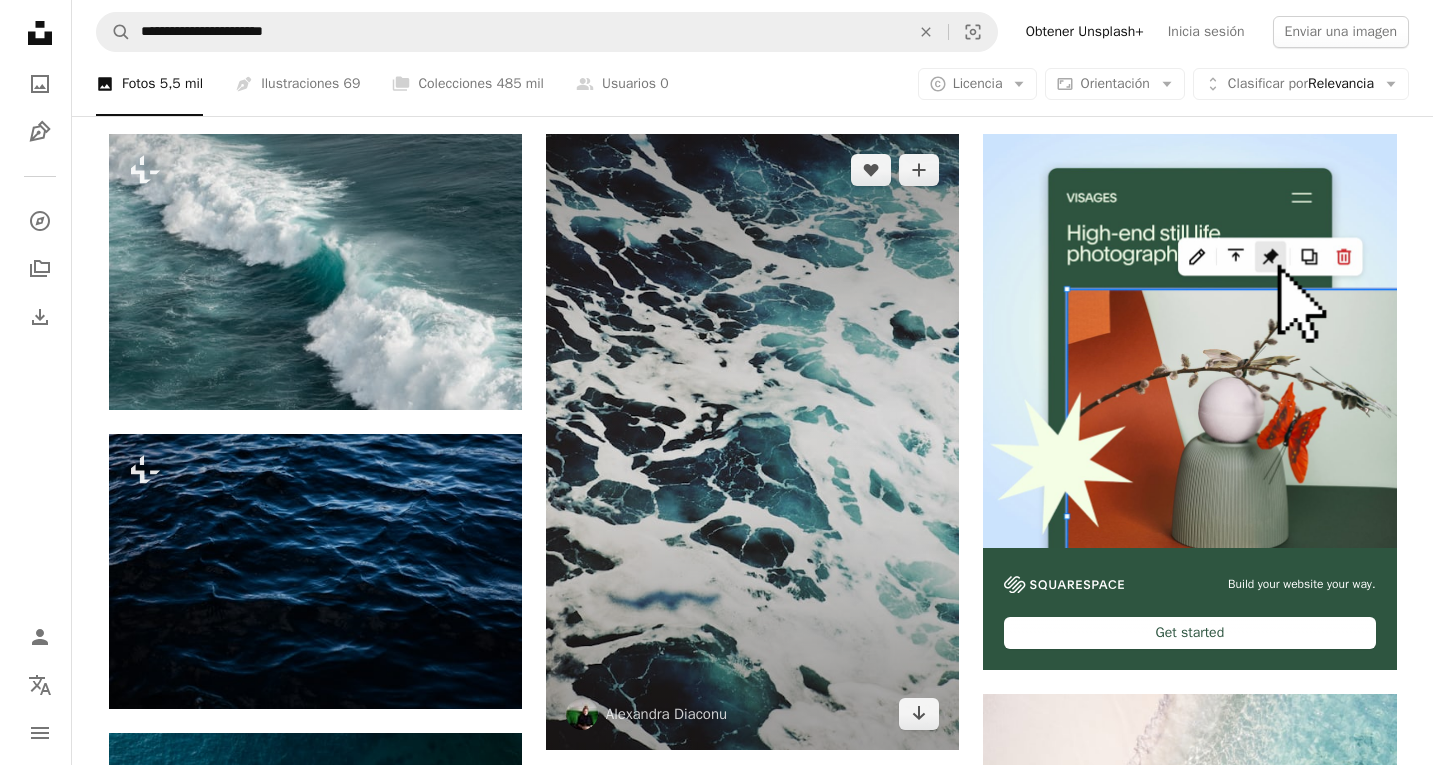 scroll, scrollTop: 400, scrollLeft: 0, axis: vertical 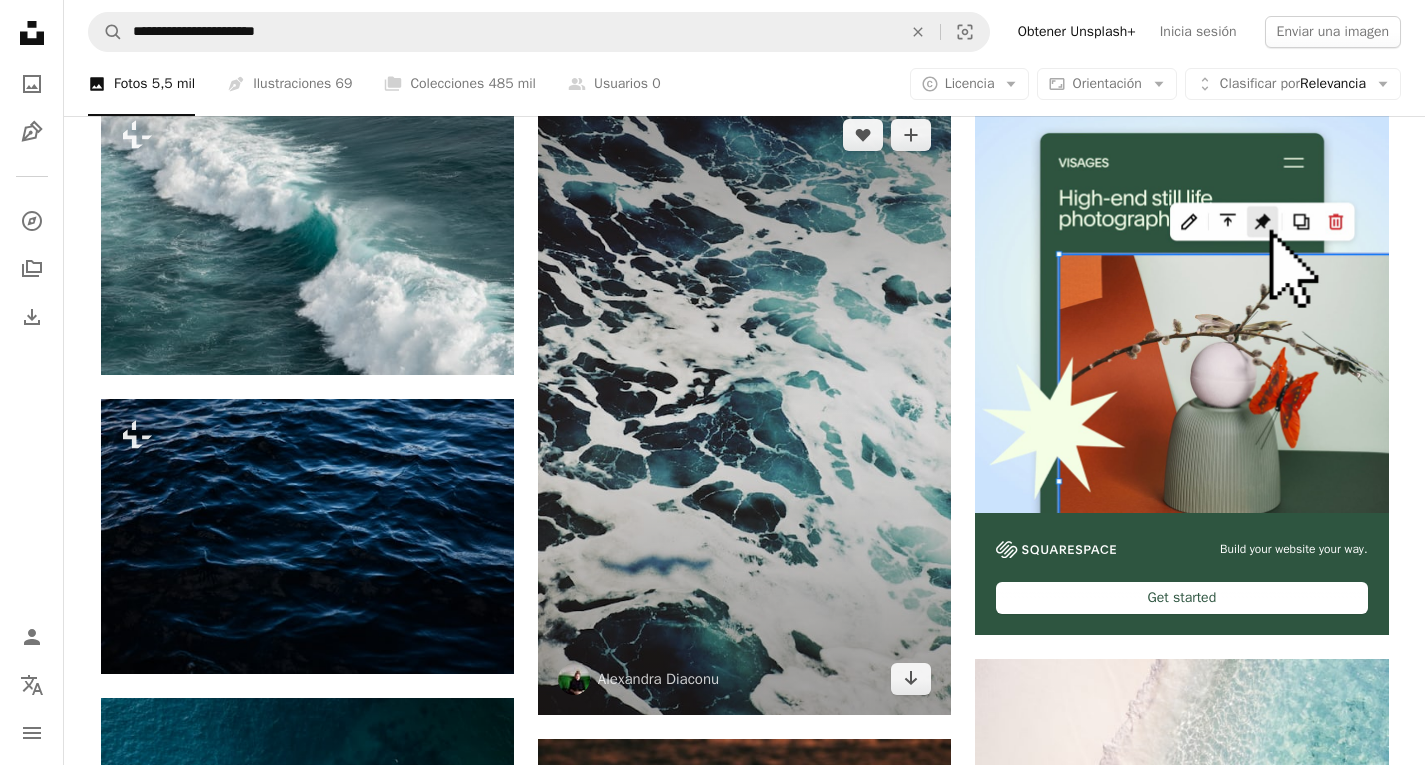 click at bounding box center (744, 407) 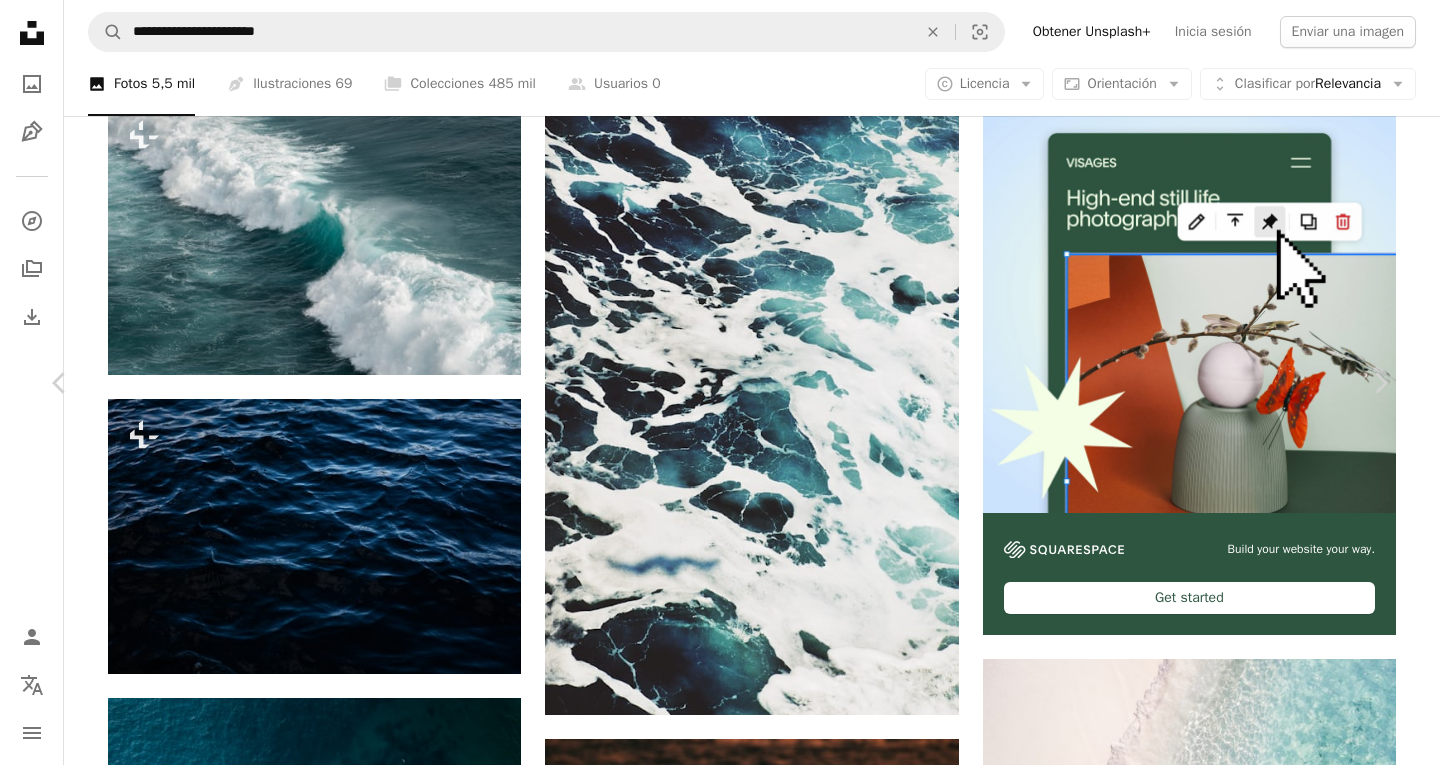 click at bounding box center [712, 5178] 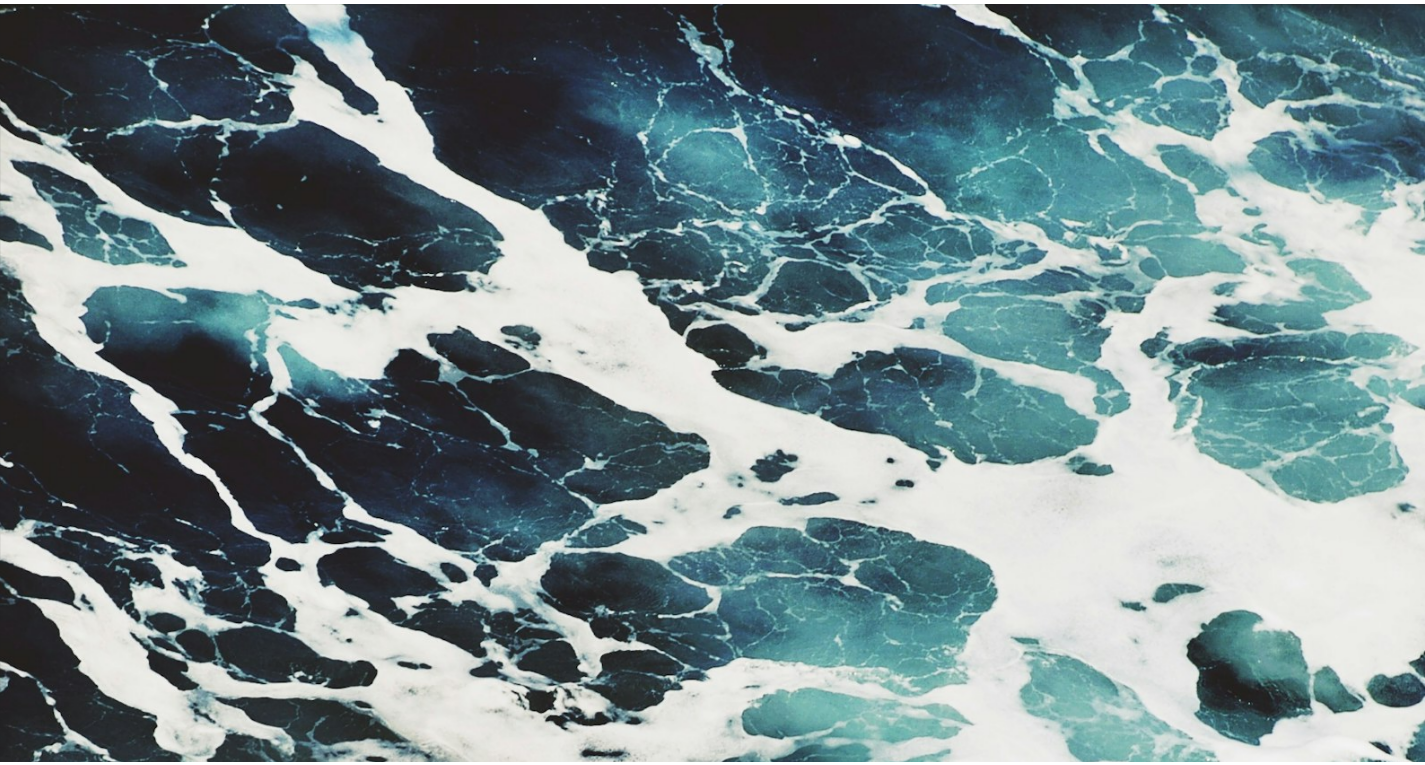 scroll, scrollTop: 670, scrollLeft: 0, axis: vertical 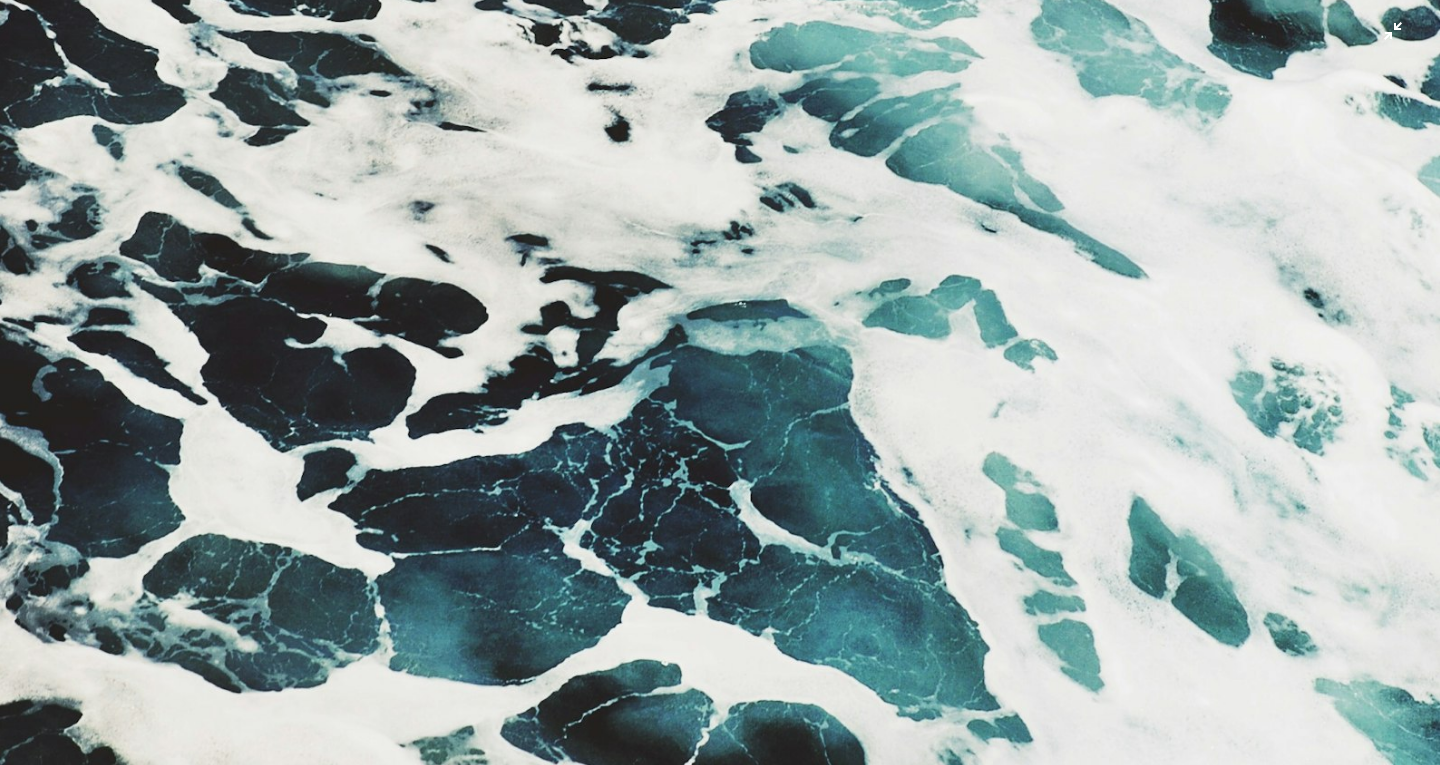 click at bounding box center (720, 403) 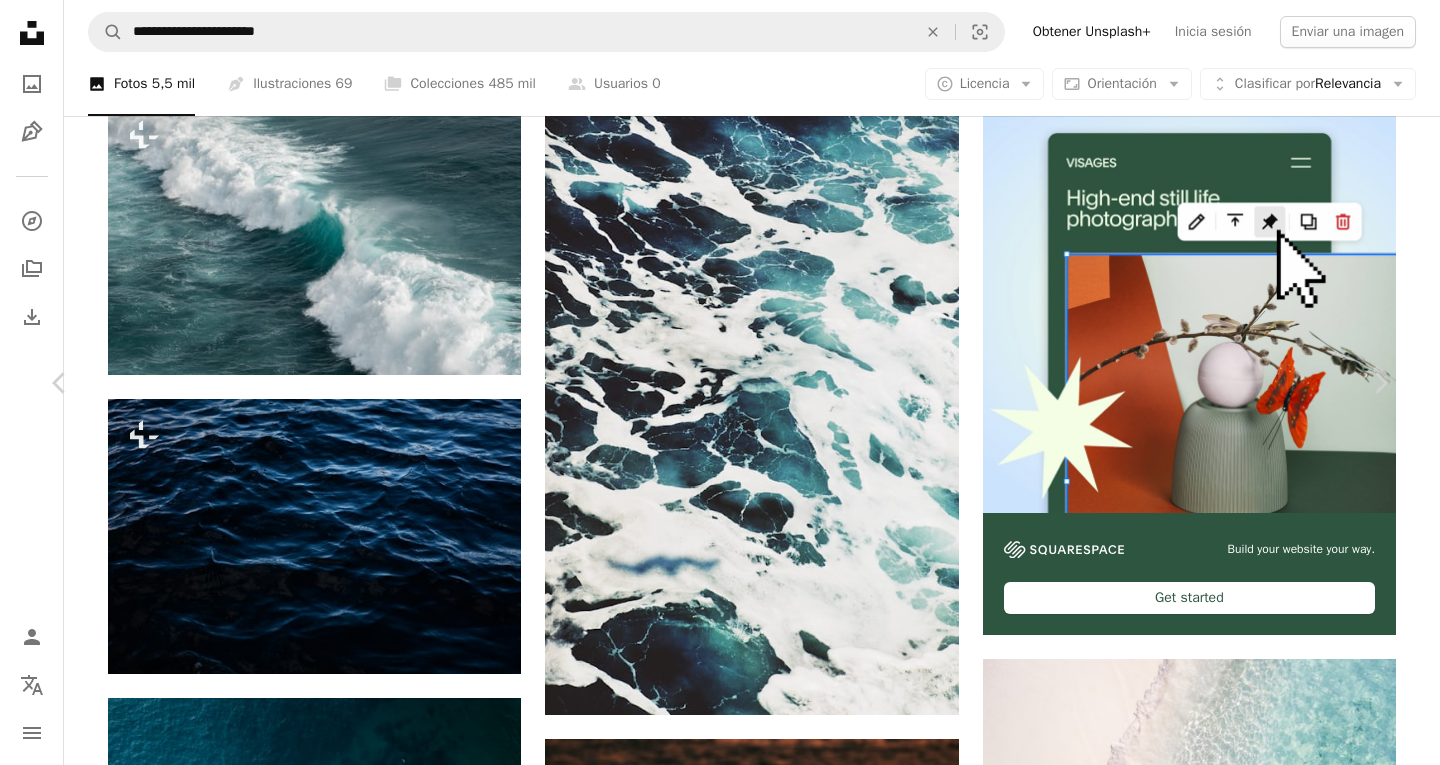 click on "An X shape Chevron left Chevron right Alexandra [LAST] [USERNAME] A heart A plus sign Editar imagen   Plus sign for Unsplash+ Descargar gratis Chevron down Zoom in Visualizaciones 45.658.802 Descargas 458.417 Presentado en Fotos ,  Texturas A forward-right arrow Compartir Info icon Información More Actions Calendar outlined Publicado el  2 de julio de 2015 Safety Uso gratuito bajo la  Licencia Unsplash papel tapiz playa textura mar azul patrón fondo de pantalla del océano olas Wallpapers Fondos fondo de pantalla de agua sal Fondo de agua Fondos de pantallas HD Fondo oceánico Fondos de pantallas de iPhone espuma Paisaje marino fondos de pantallas android fondo de pantalla de bloqueo Fondos Explora imágenes premium relacionadas en iStock  |  Ahorra un 20 % con el código UNSPLASH20 Ver más en iStock  ↗ Imágenes relacionadas A heart A plus sign Marcus [LAST] Disponible para contratación A checkmark inside of a circle Arrow pointing down Plus sign for Unsplash+ A heart A plus sign Polina [LAST] Para" at bounding box center [720, 5177] 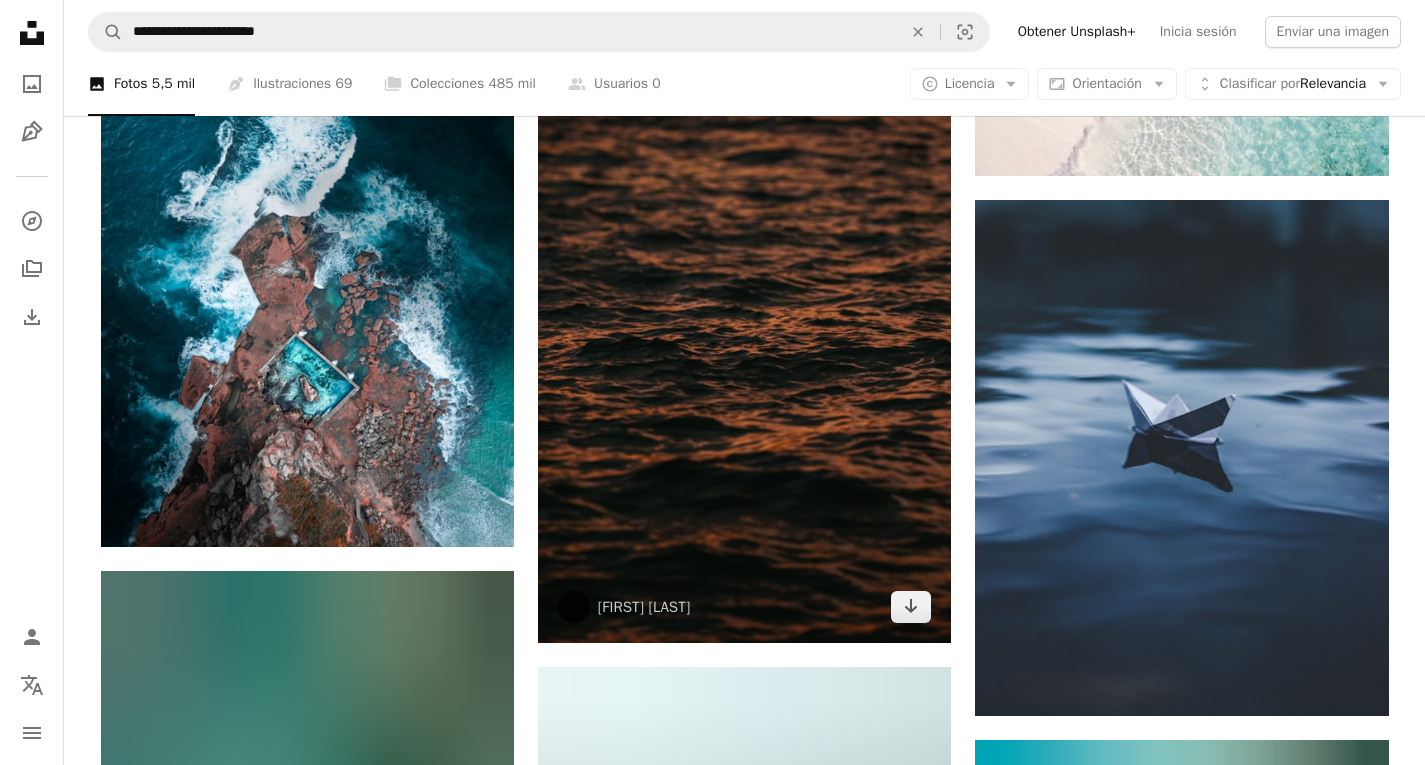 scroll, scrollTop: 1100, scrollLeft: 0, axis: vertical 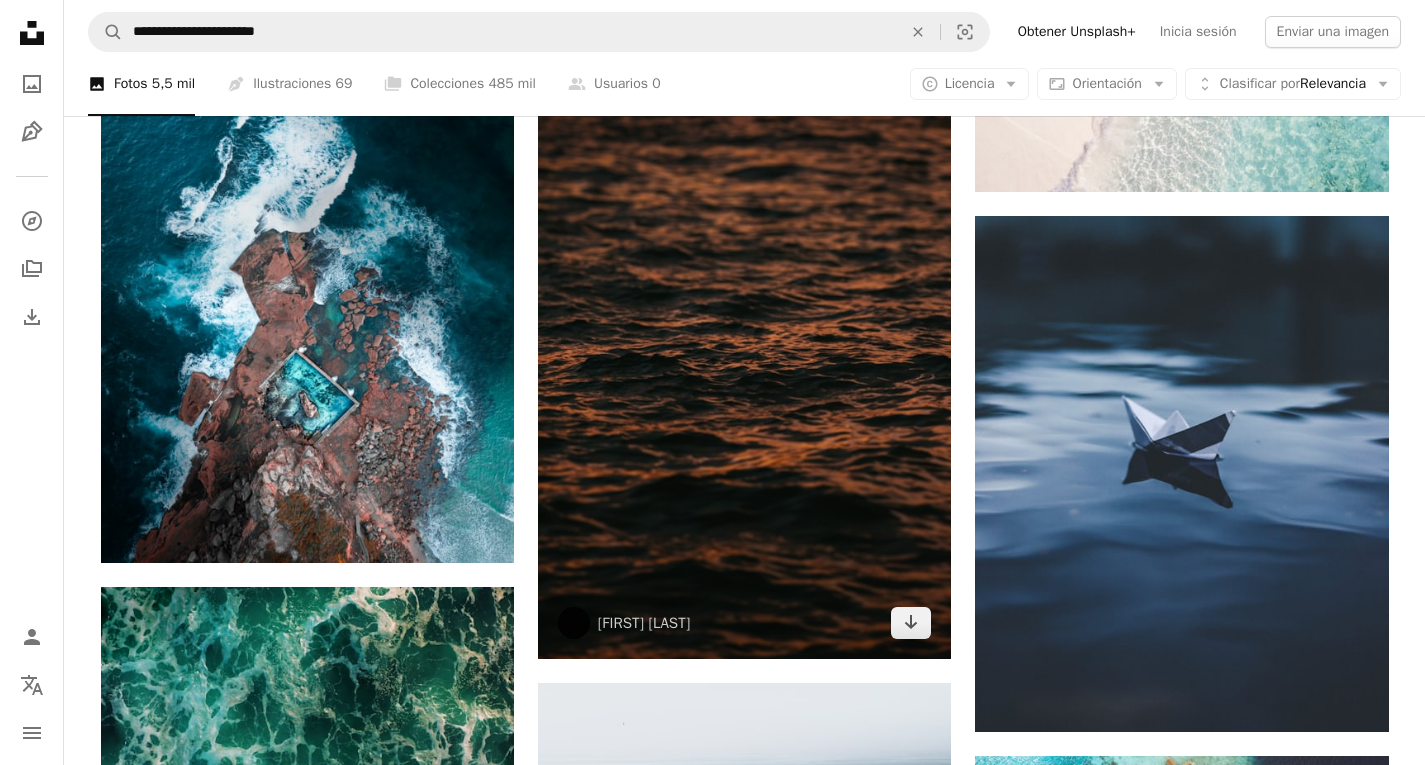 click at bounding box center (744, 349) 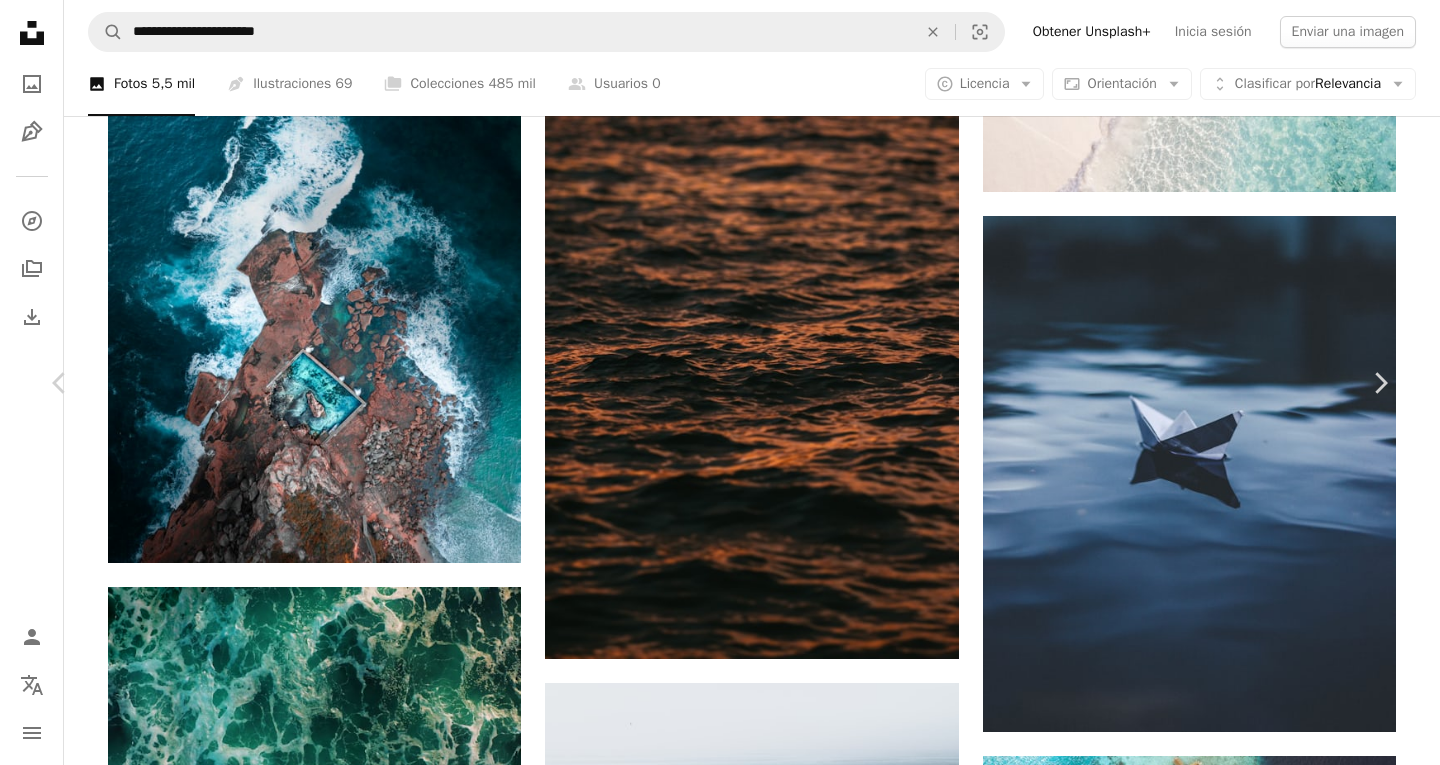 click on "Descargar gratis" at bounding box center [1184, 4142] 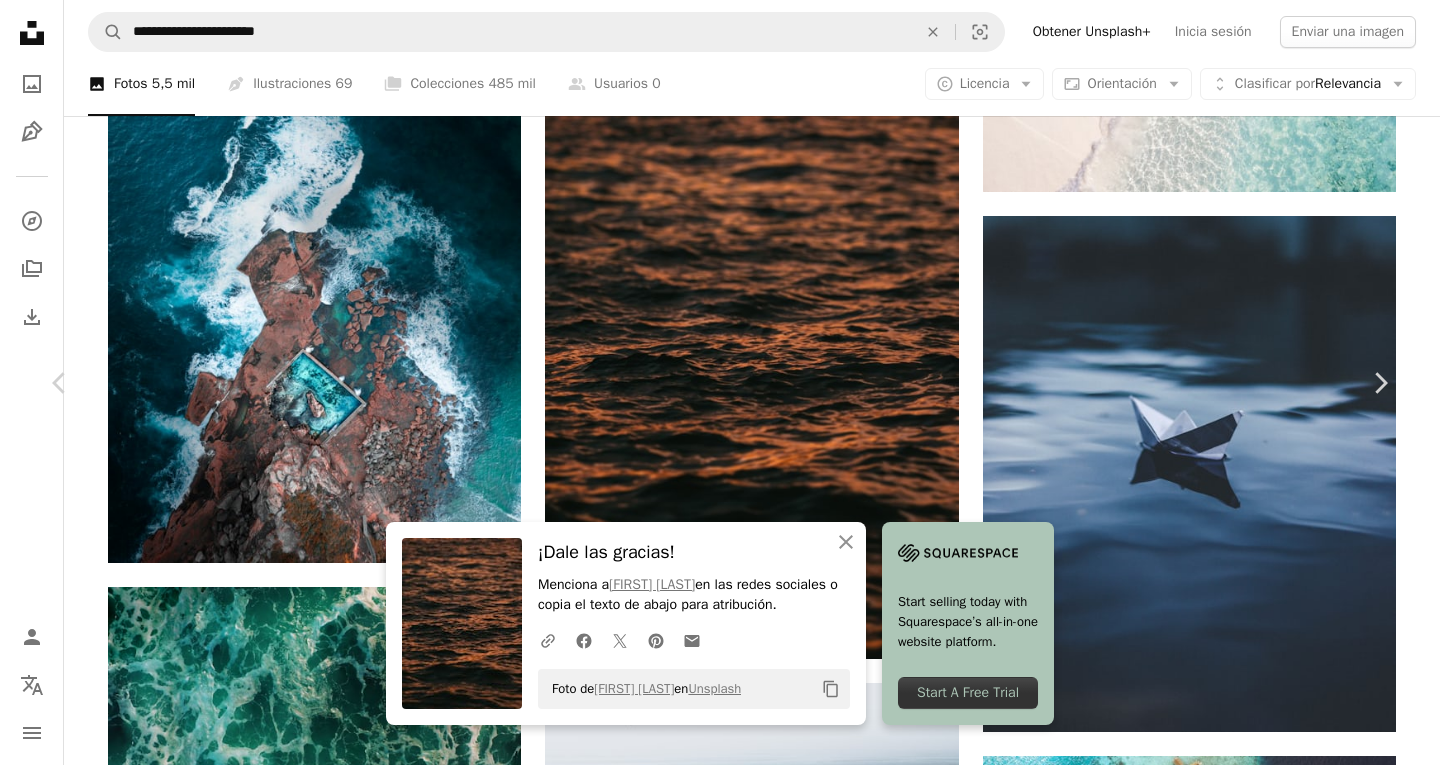 click on "An X shape Chevron left Chevron right An X shape Cerrar ¡Dale las gracias! Menciona a [FIRST] [LAST] en las redes sociales o copia el texto de abajo para atribución. A URL sharing icon (chains) Facebook icon X (formerly Twitter) icon Pinterest icon An envelope Foto de [FIRST] [LAST] en Unsplash
Copy content Start selling today with Squarespace’s all-in-one website platform. Start A Free Trial [FIRST] [LAST] ixxlhey A heart A plus sign Editar imagen   Plus sign for Unsplash+ Descargar gratis Chevron down Zoom in Visualizaciones 11.510.794 Descargas 1784 Presentado en Fotos A forward-right arrow Compartir Info icon Información More Actions Calendar outlined Publicado el  26 de junio de 2022 Safety Uso gratuito bajo la  Licencia Unsplash fondo Tecnología mar puesta del sol Wallpapers puesta en marcha concepto Dispositivos Actividades nulo Destacados animal marrón al aire libre ondulación las olas del mar Fotos de stock gratuitas Explora imágenes premium relacionadas en iStock  |   ↗ A heart" at bounding box center [720, 4477] 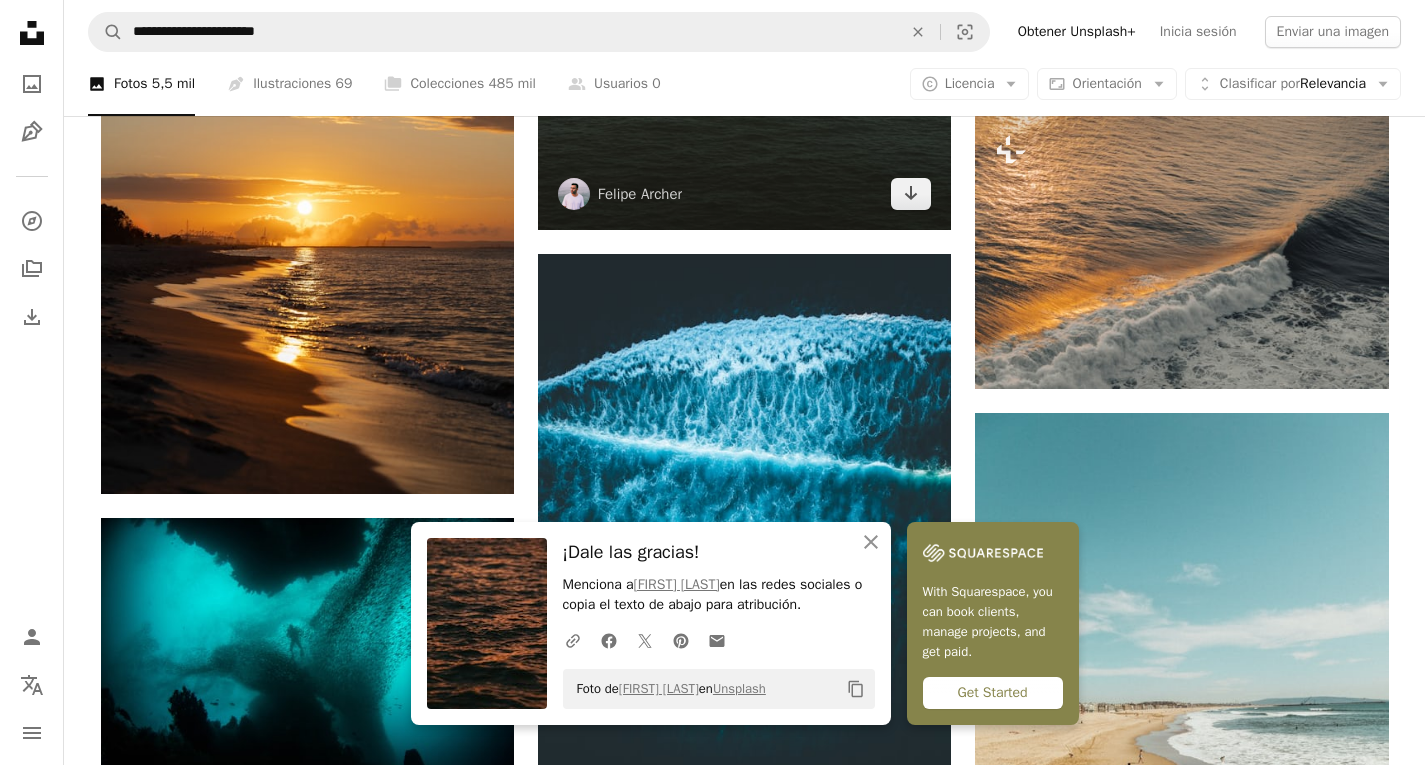 scroll, scrollTop: 2100, scrollLeft: 0, axis: vertical 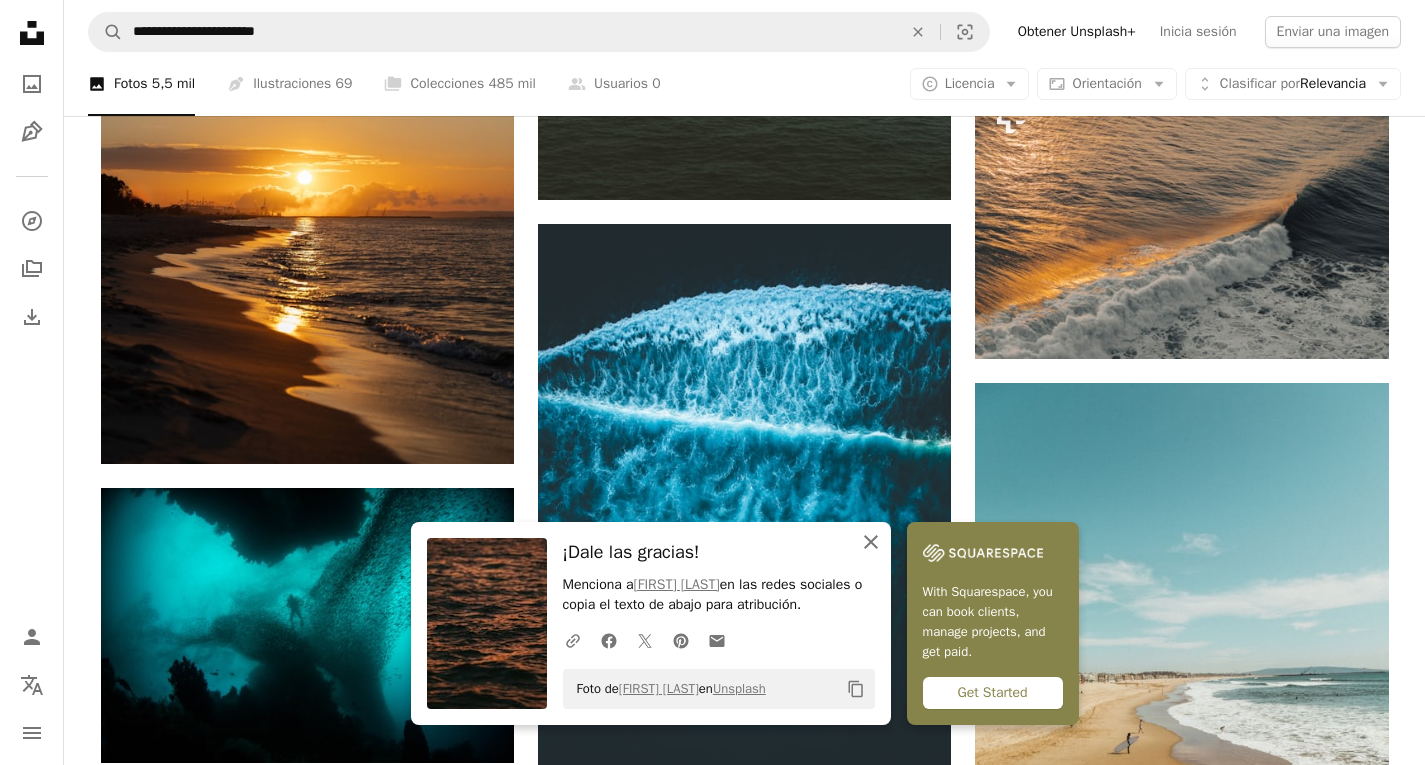 click on "An X shape" 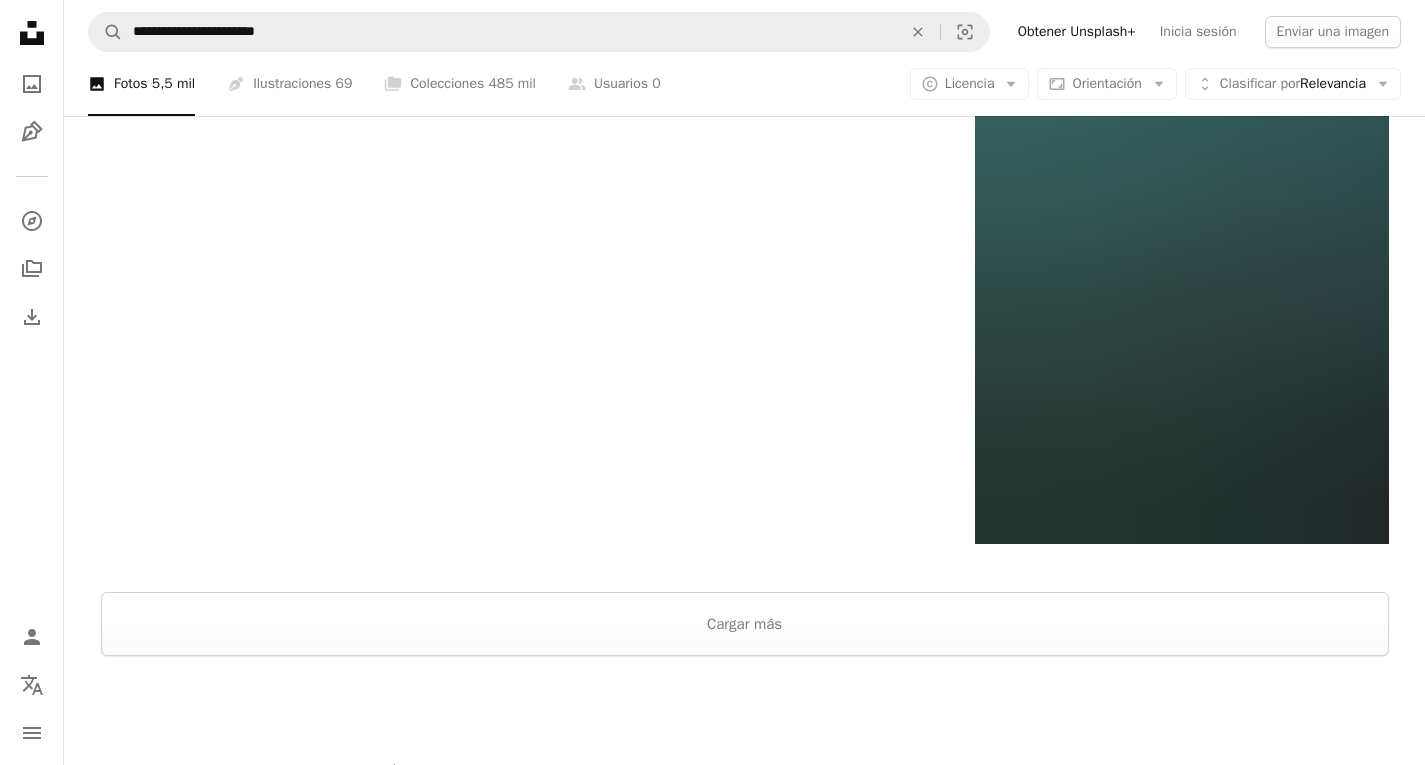 scroll, scrollTop: 3800, scrollLeft: 0, axis: vertical 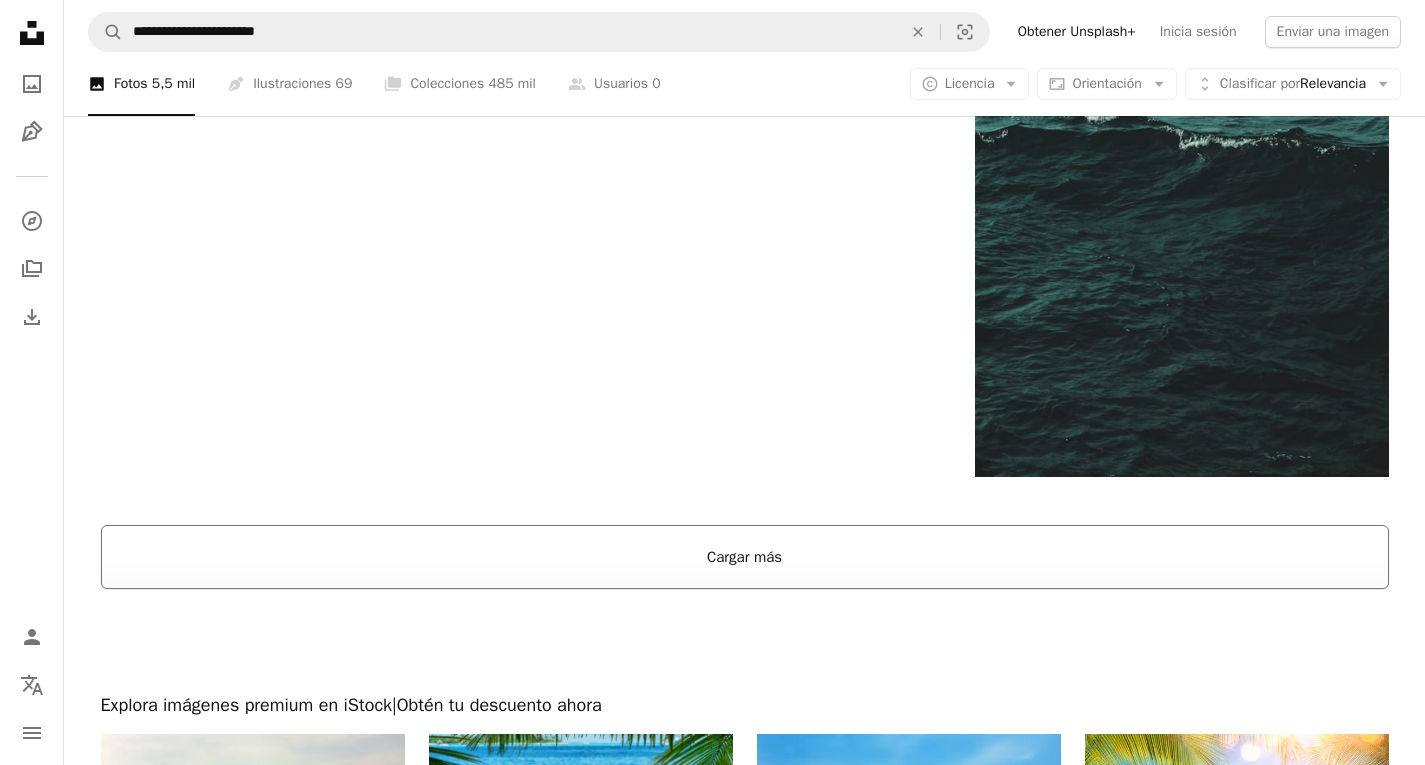 click on "Cargar más" at bounding box center (745, 557) 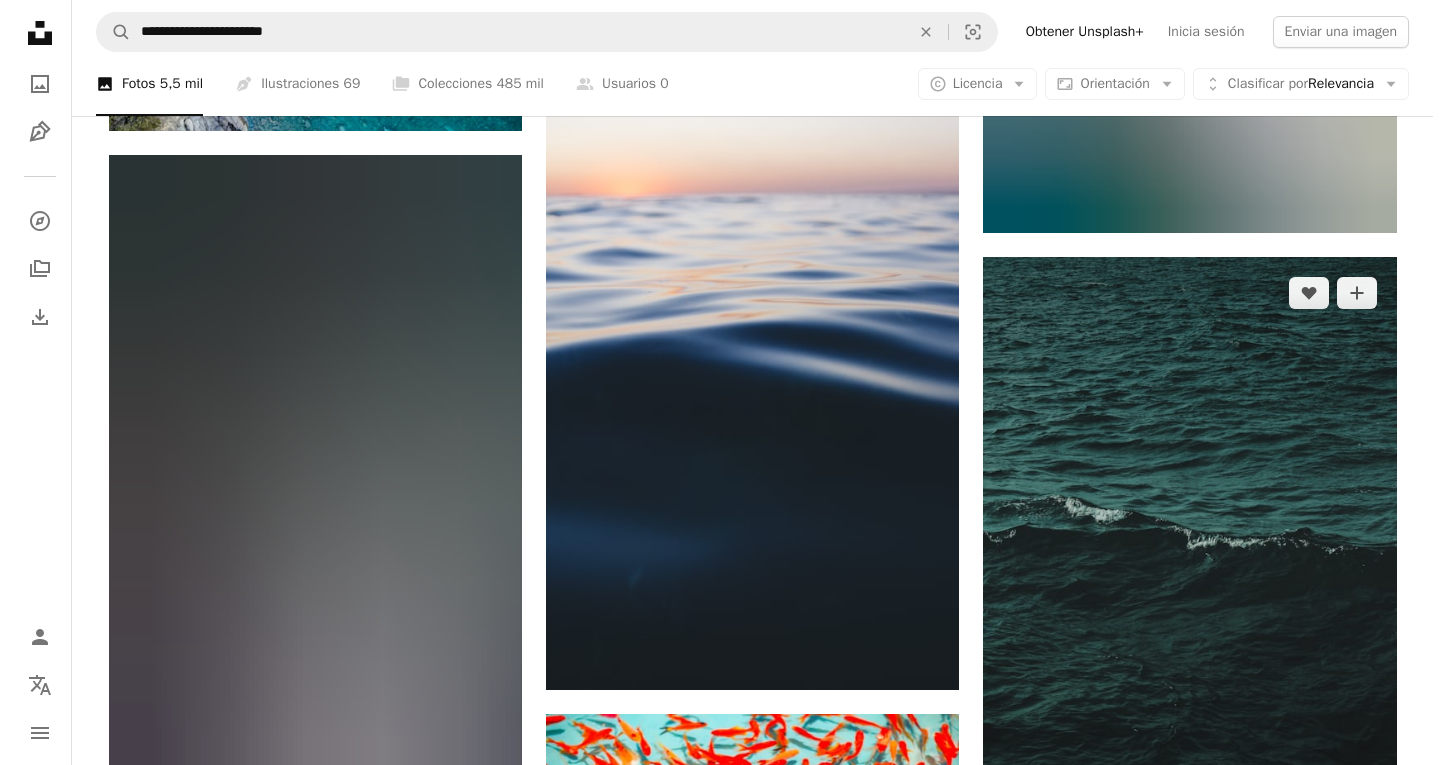 scroll, scrollTop: 3500, scrollLeft: 0, axis: vertical 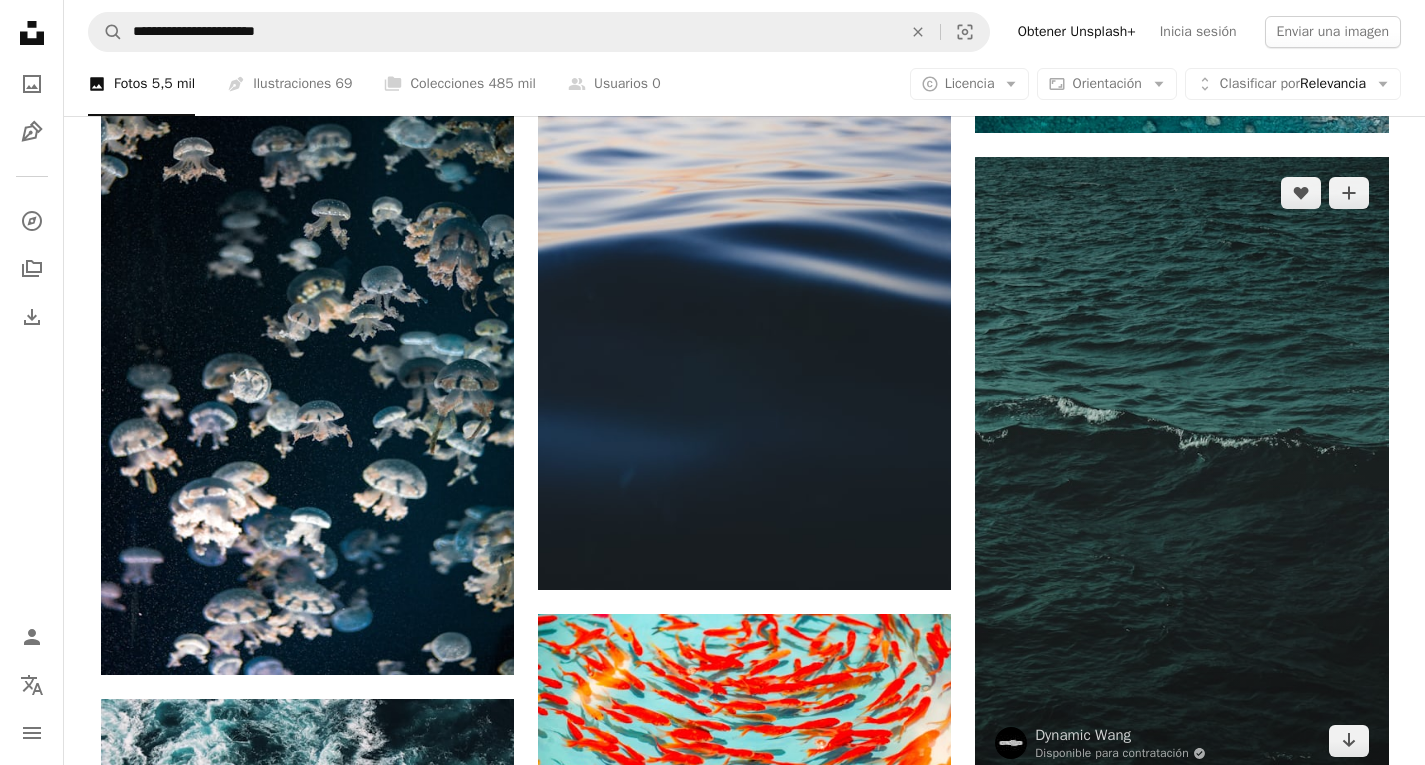 click at bounding box center (1181, 467) 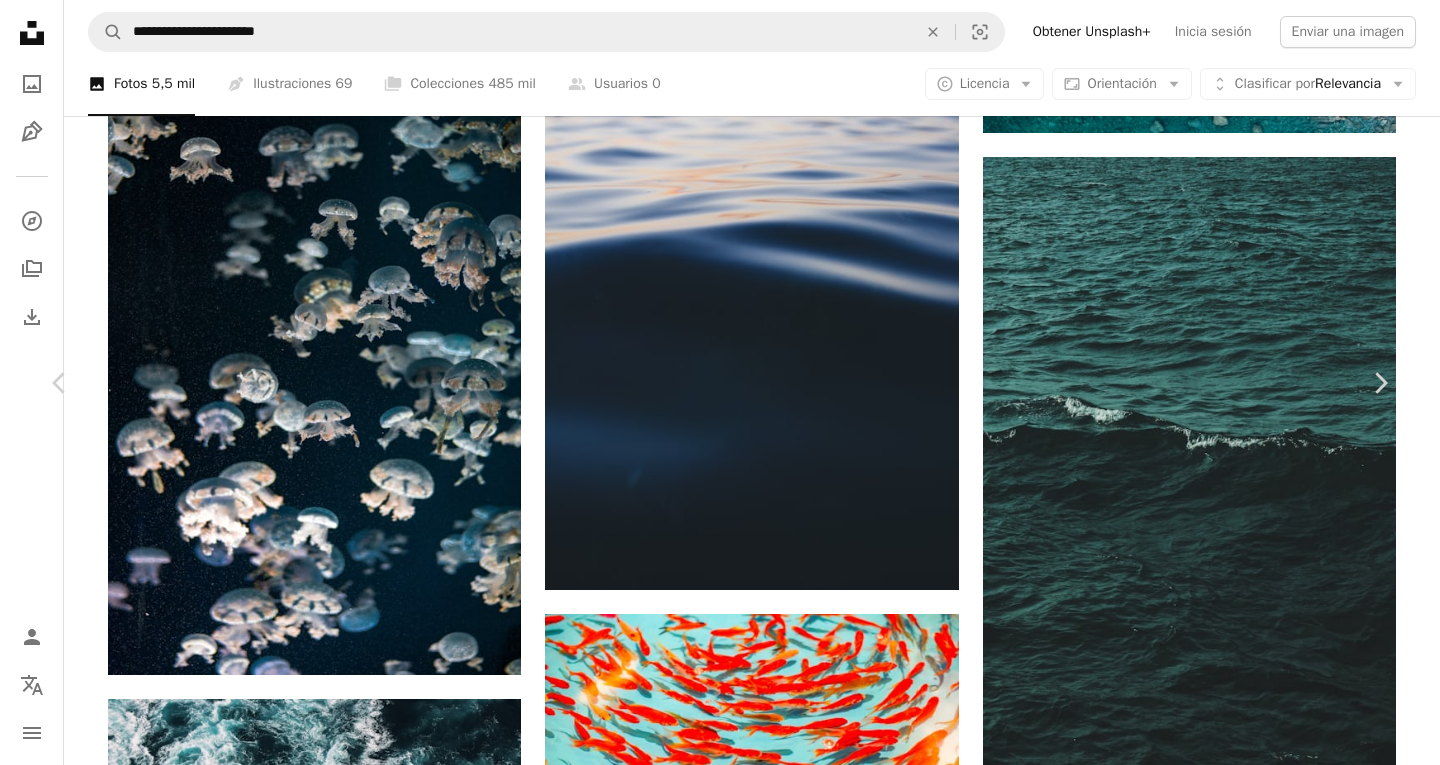 click at bounding box center (712, 4138) 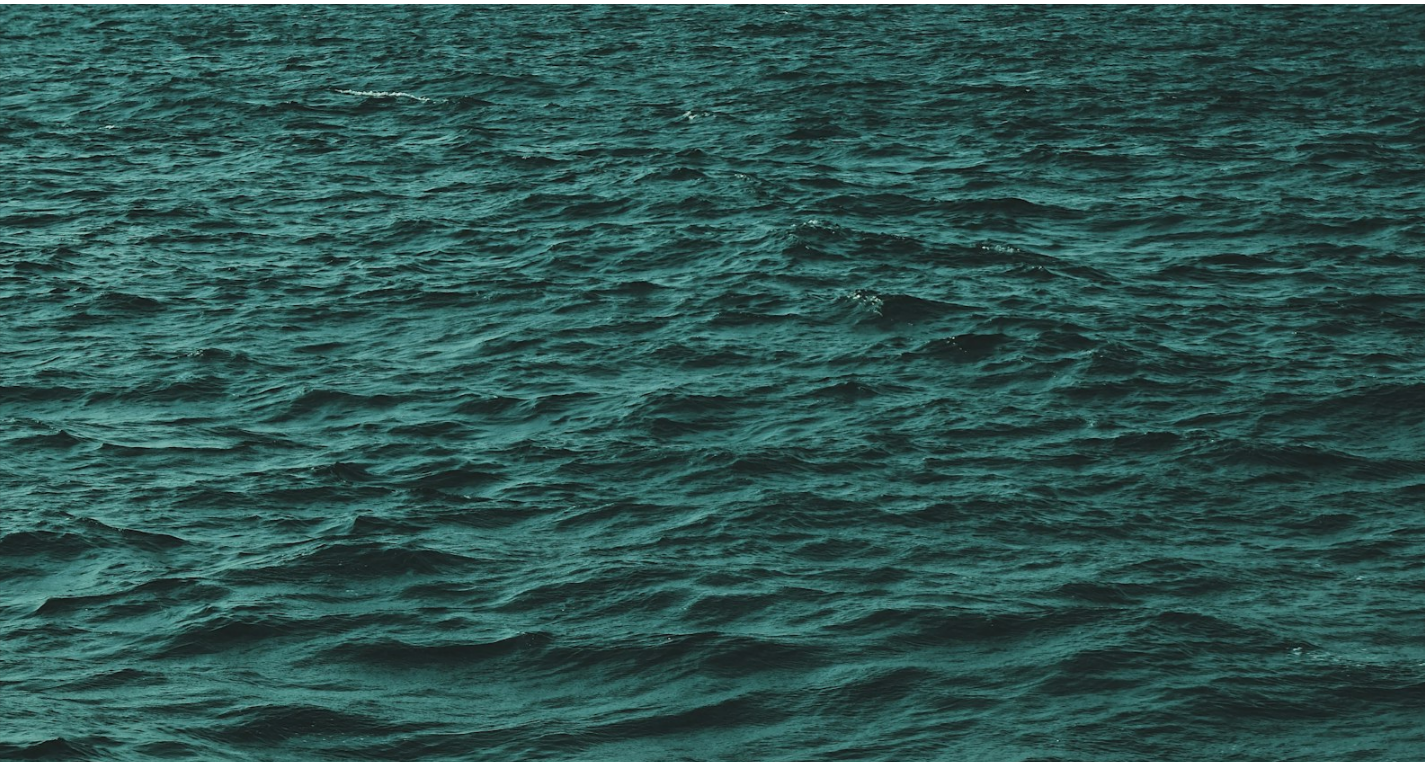 scroll, scrollTop: 677, scrollLeft: 0, axis: vertical 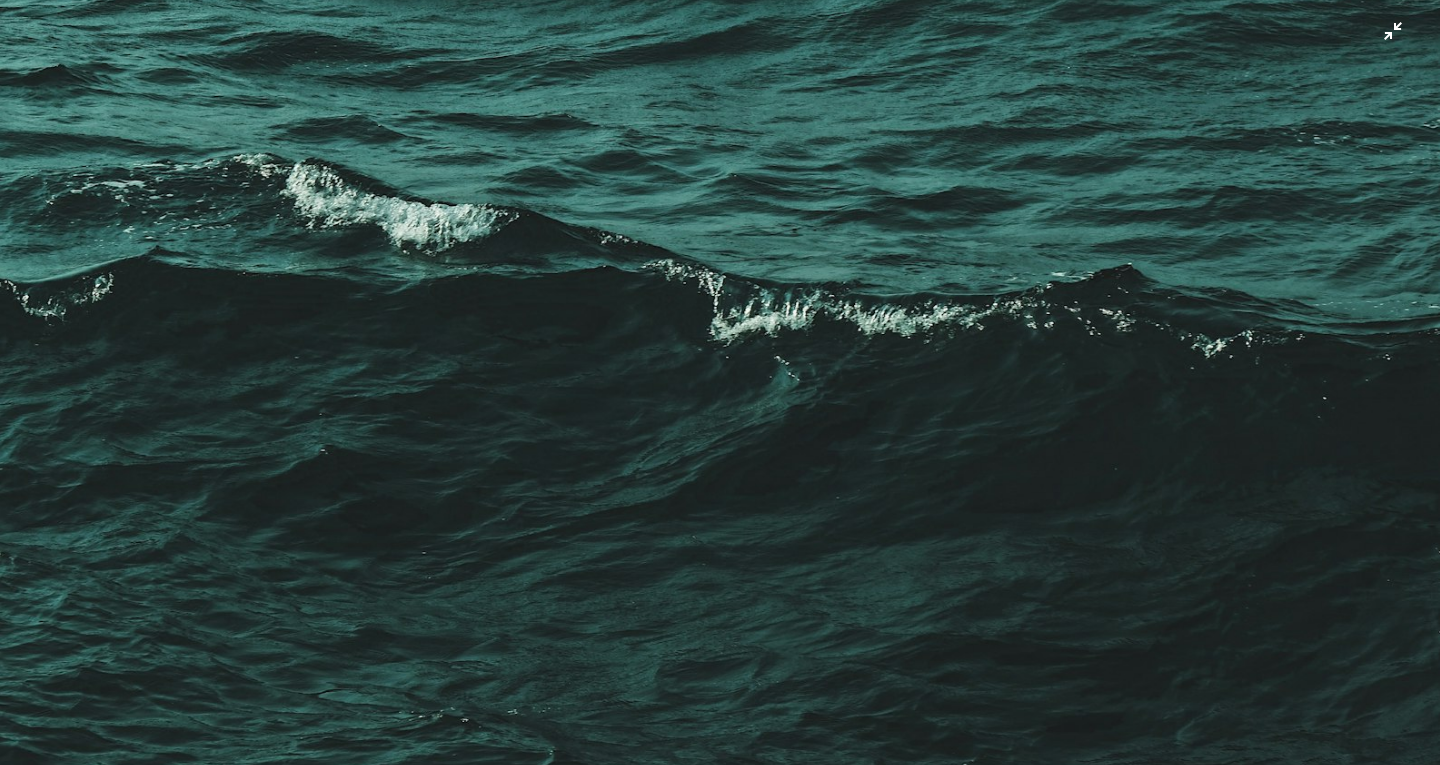 click at bounding box center (720, 403) 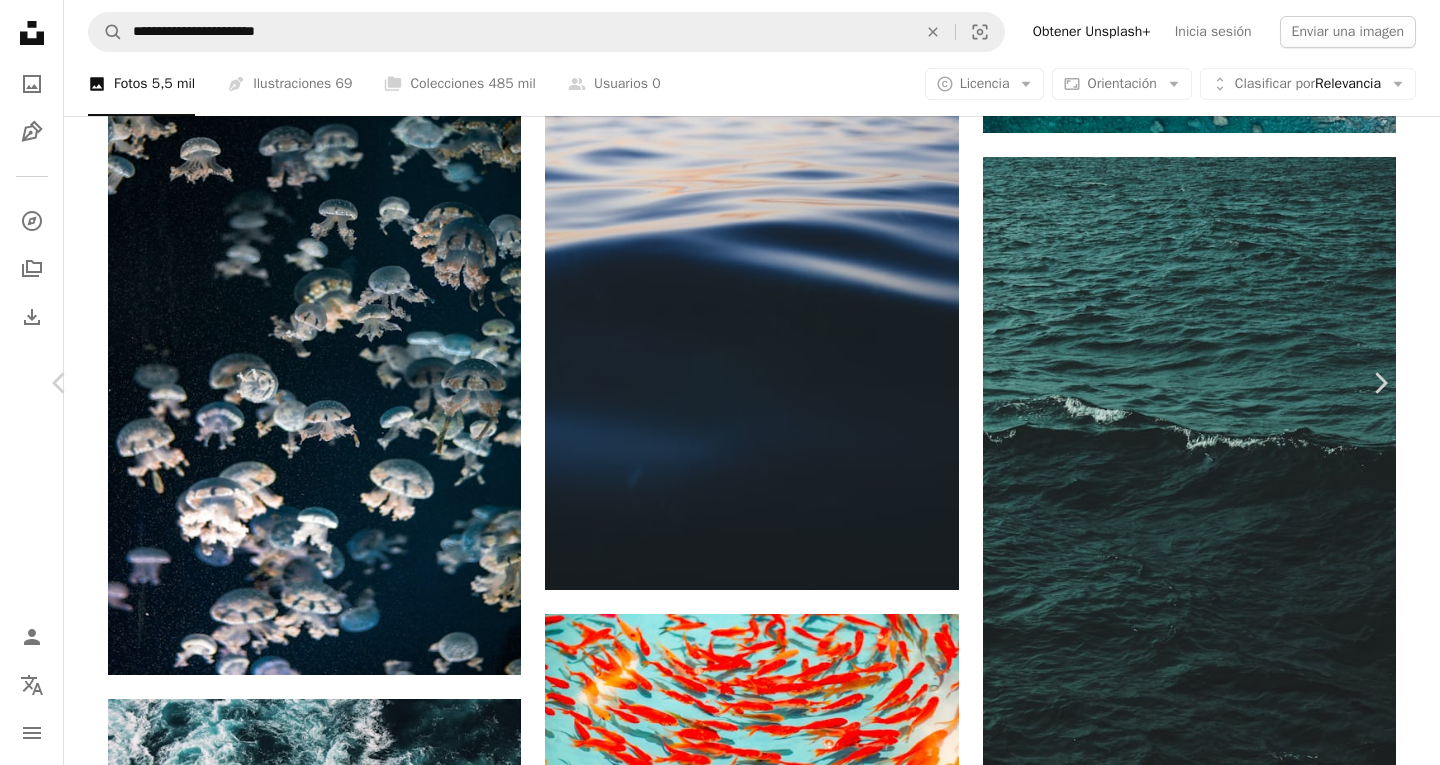 click on "Descargar gratis" at bounding box center (1184, 3802) 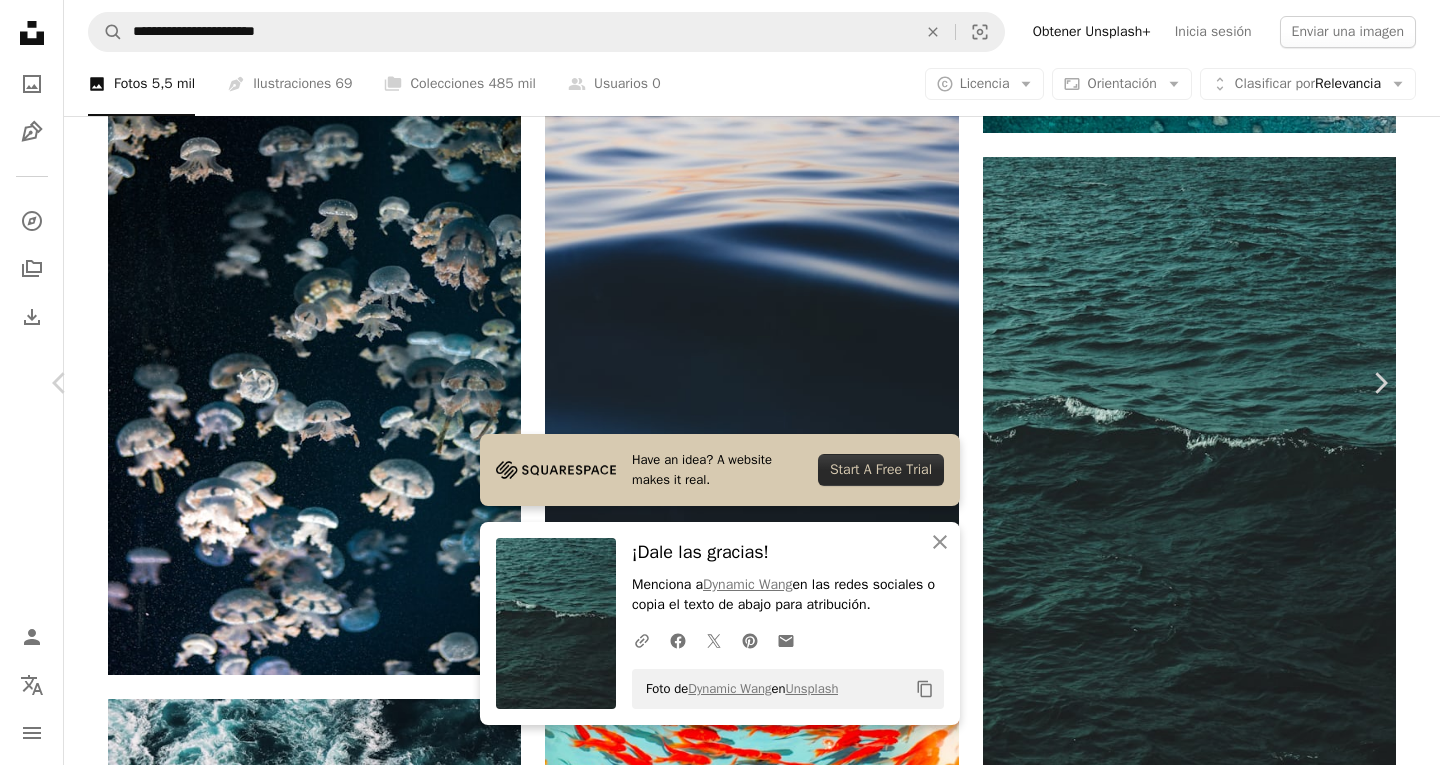 click on "An X shape Chevron left Chevron right Have an idea? A website makes it real. Start A Free Trial An X shape Cerrar ¡Dale las gracias! Menciona a [FIRST] [LAST] en las redes sociales o copia el texto de abajo para atribución. A URL sharing icon (chains) Facebook icon X (formerly Twitter) icon Pinterest icon An envelope Foto de [FIRST] [LAST] en Unsplash
Copy content [FIRST] [LAST] Disponible para contratación A checkmark inside of a circle A heart A plus sign Editar imagen   Plus sign for Unsplash+ Descargar gratis Chevron down Zoom in Visualizaciones 8.153.317 Descargas 38.808 Presentado en Fotos ,  Naturaleza ,  Wallpapers A forward-right arrow Compartir Info icon Información More Actions Calendar outlined Publicado el  23 de febrero de 2019 Camera FUJIFILM, X-H1 Safety Uso gratuito bajo la  Licencia Unsplash textura mar Wallpapers Fondos papel tapiz gris al aire libre las olas del mar Imágenes gratuitas Explora imágenes premium relacionadas en iStock  |  Ahorra un 20 % con el código UNSPLASH20" at bounding box center [720, 4137] 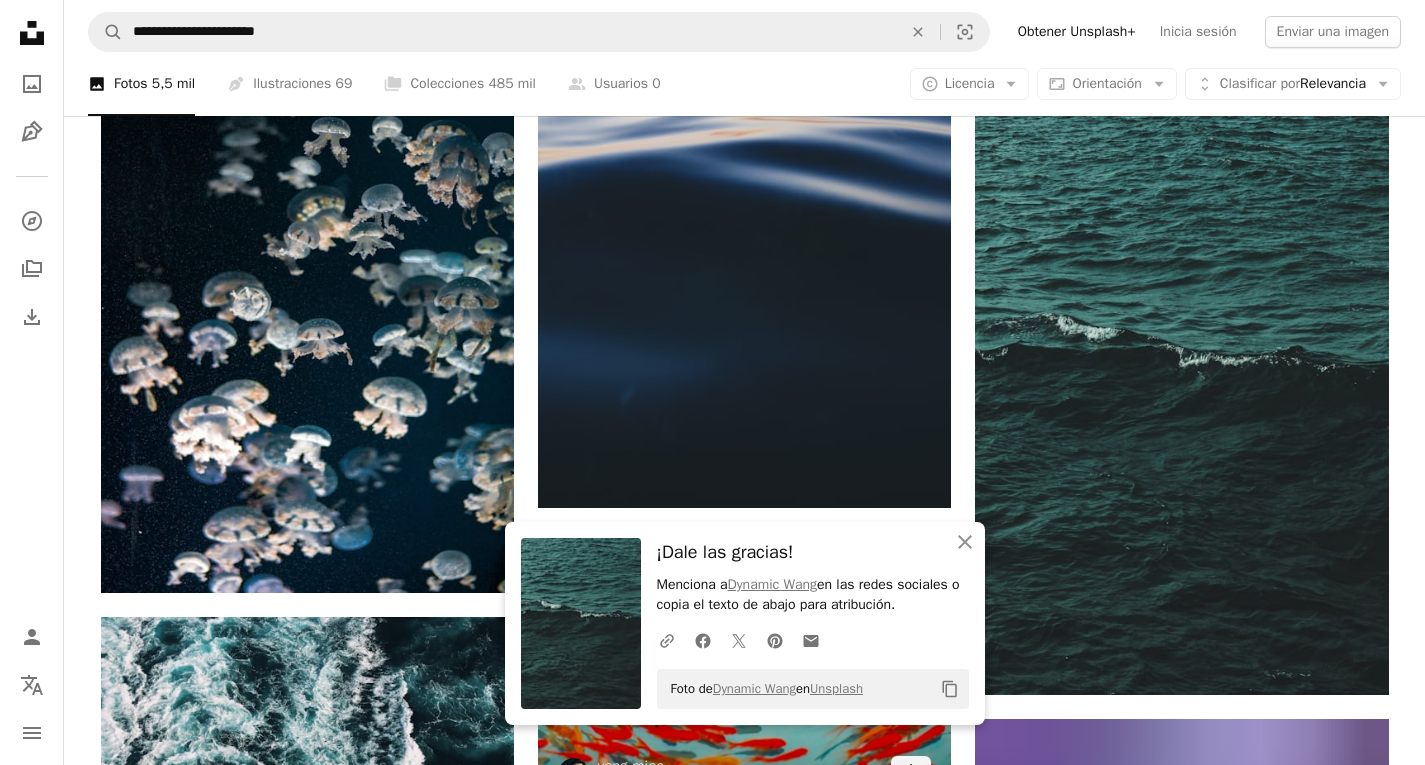 scroll, scrollTop: 3700, scrollLeft: 0, axis: vertical 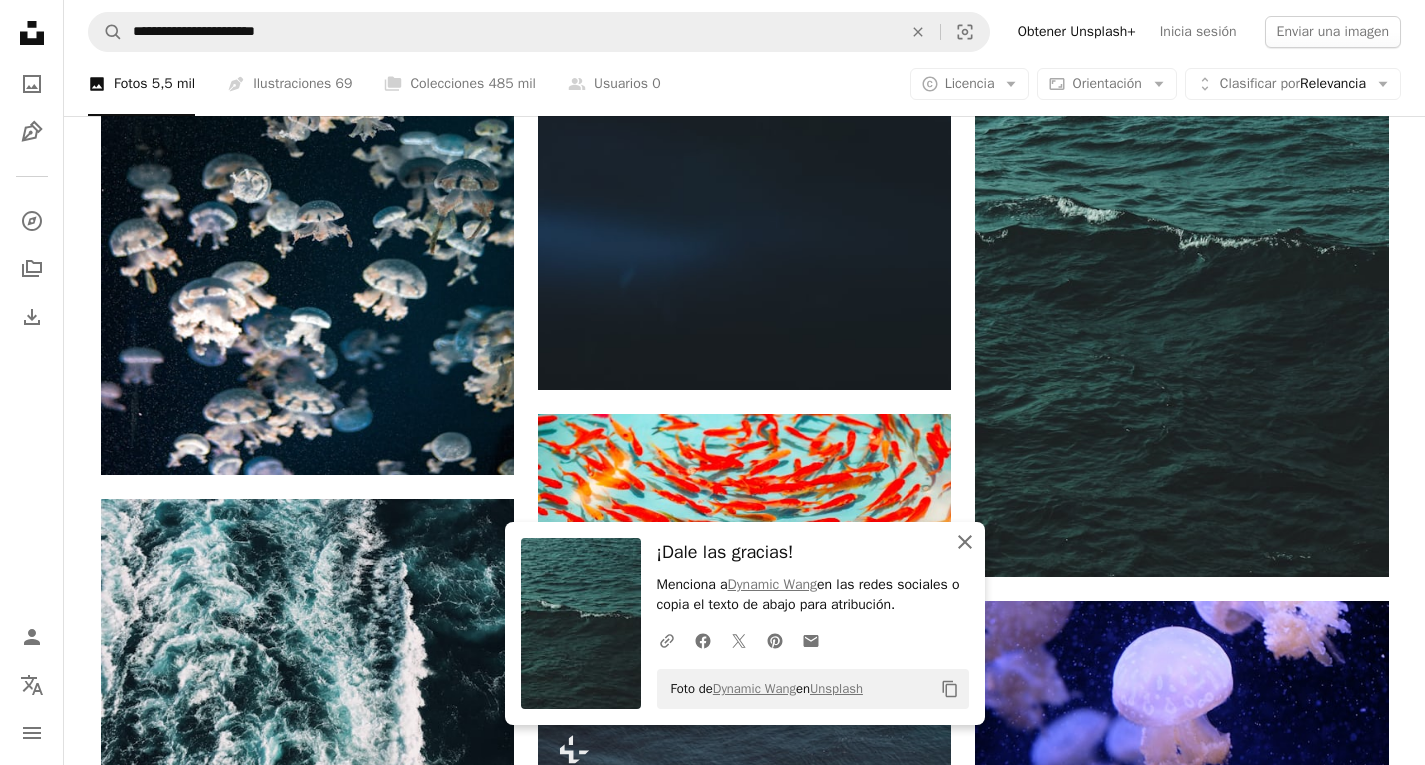click on "An X shape" 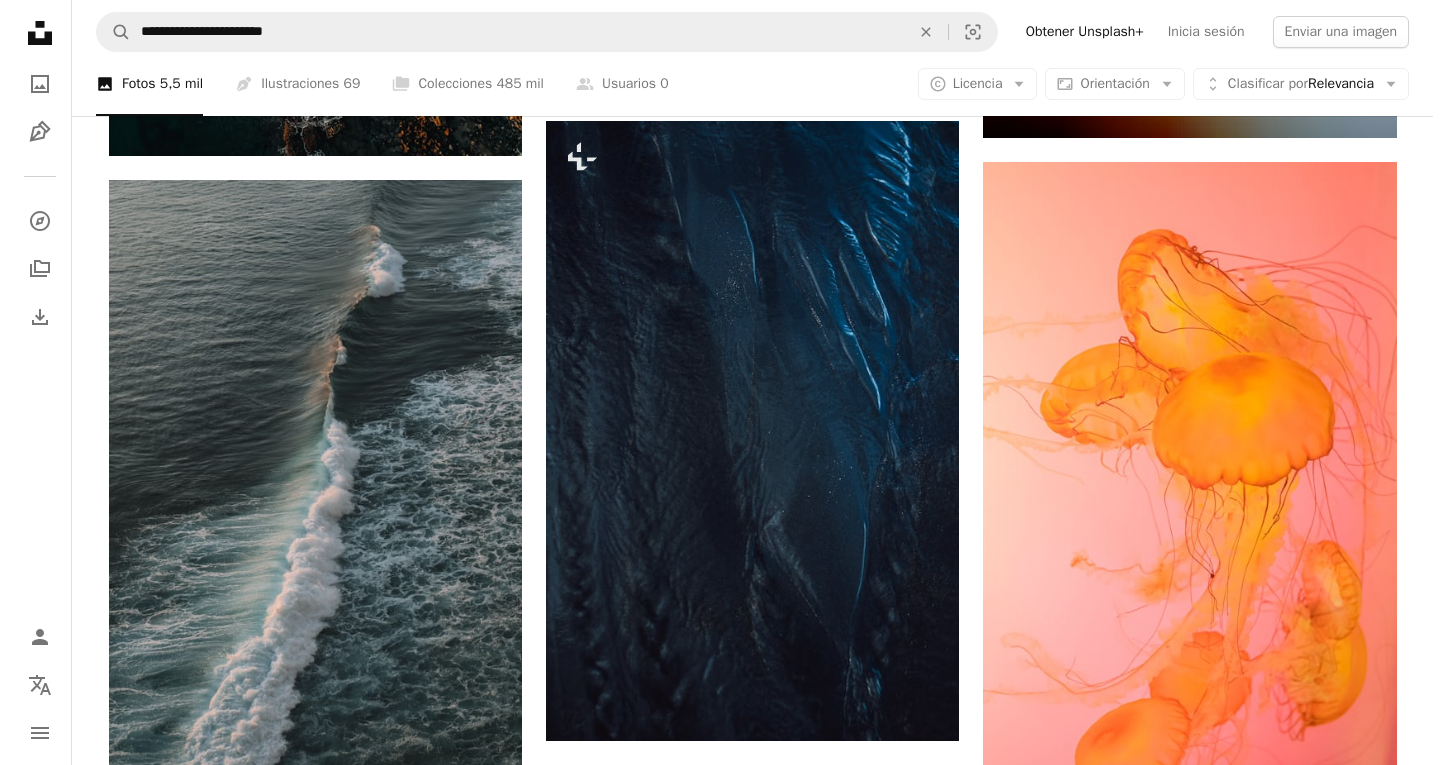 scroll, scrollTop: 7100, scrollLeft: 0, axis: vertical 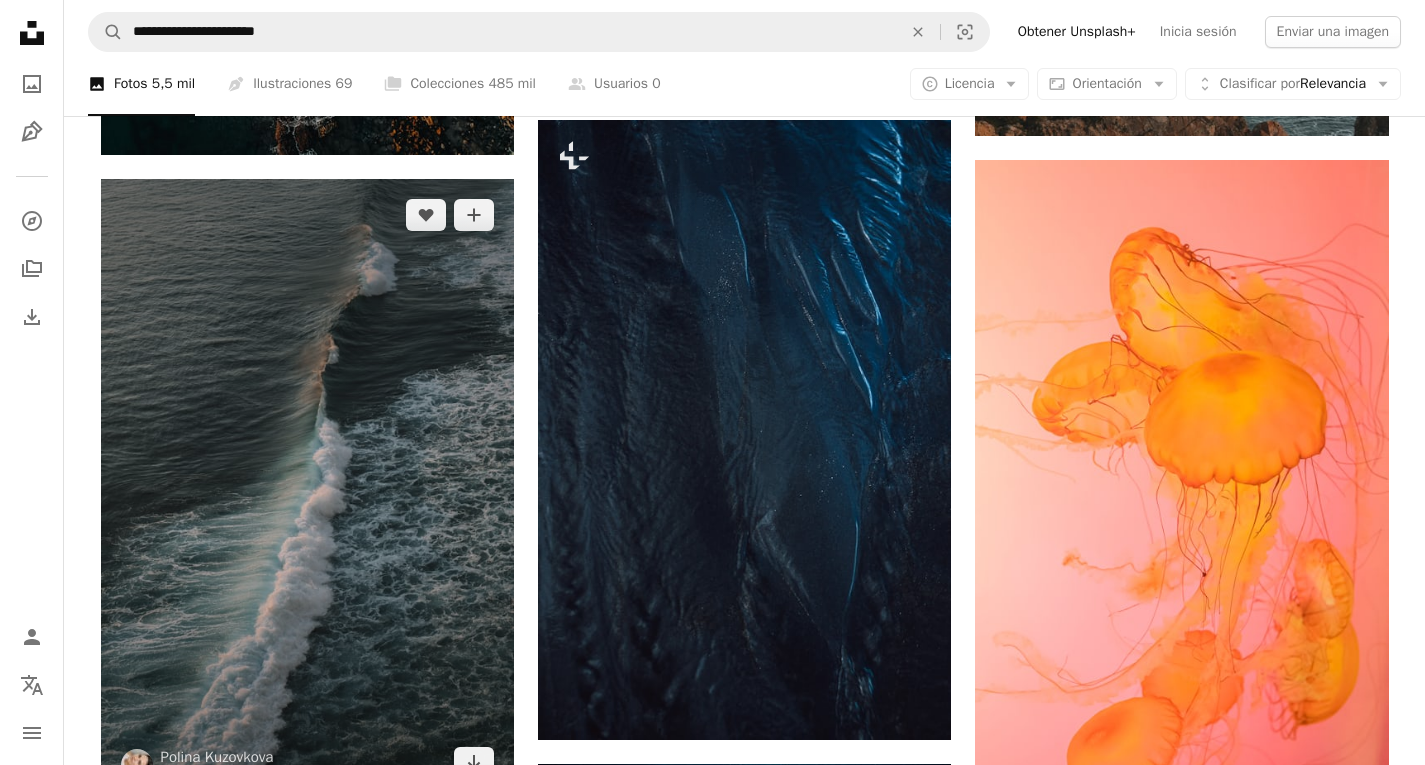 click at bounding box center [307, 489] 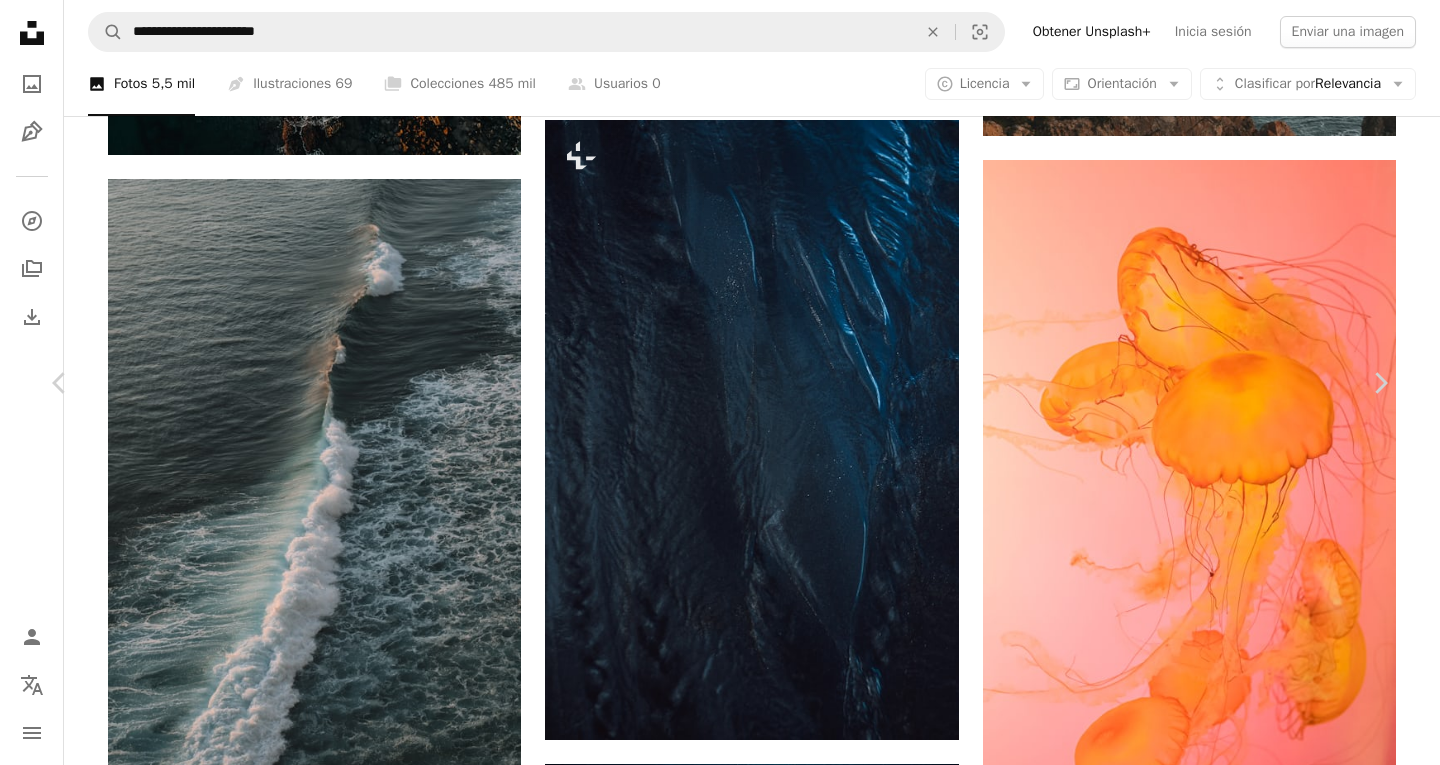 click at bounding box center [712, 3889] 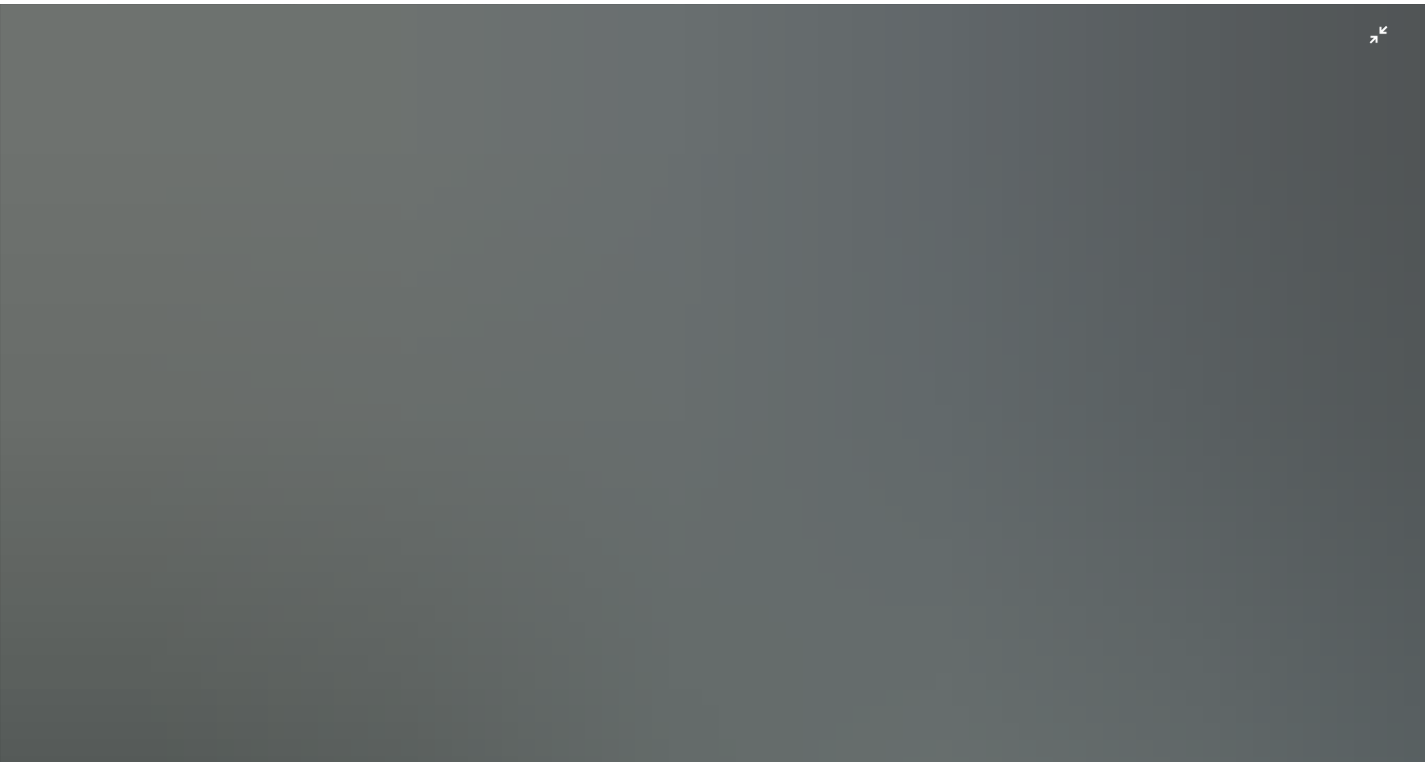 scroll, scrollTop: 677, scrollLeft: 0, axis: vertical 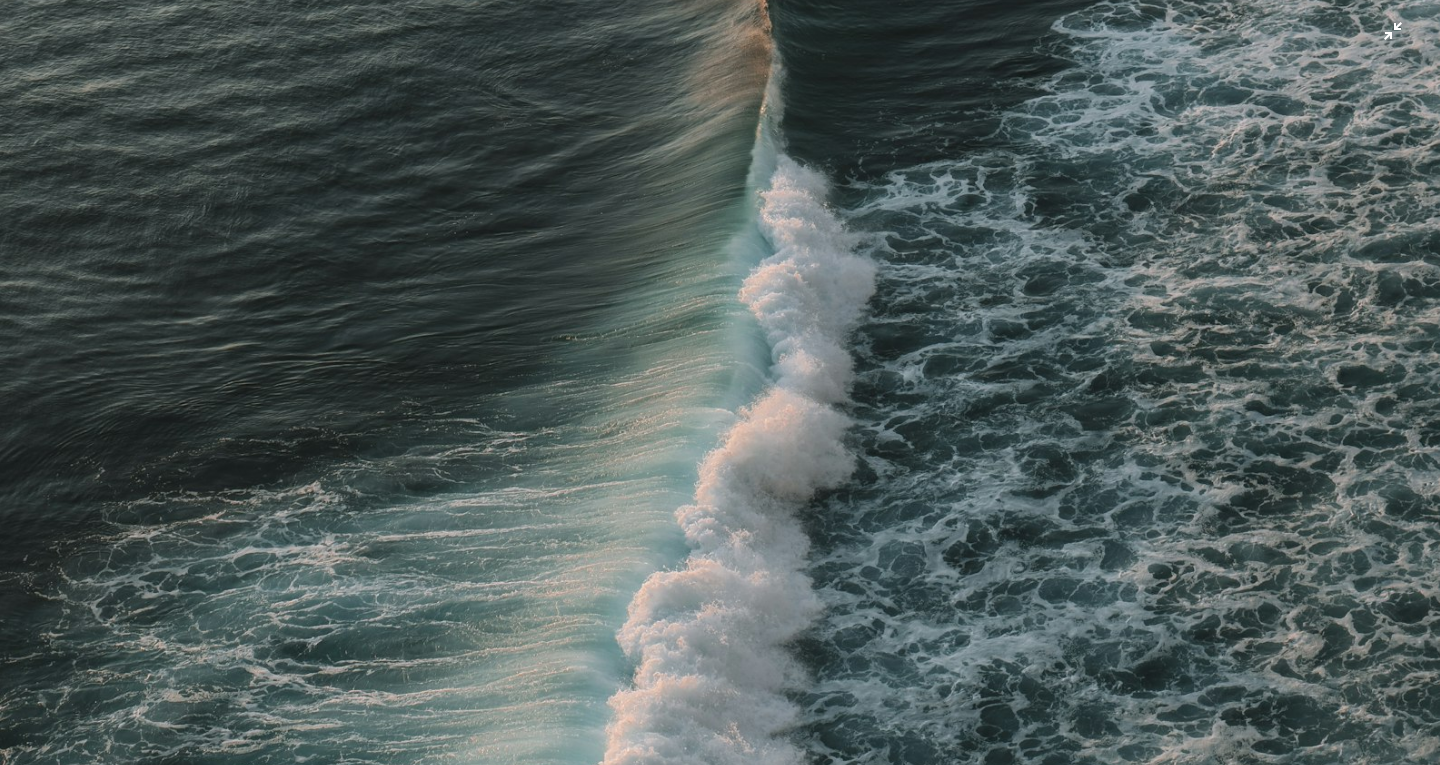 click at bounding box center (720, 403) 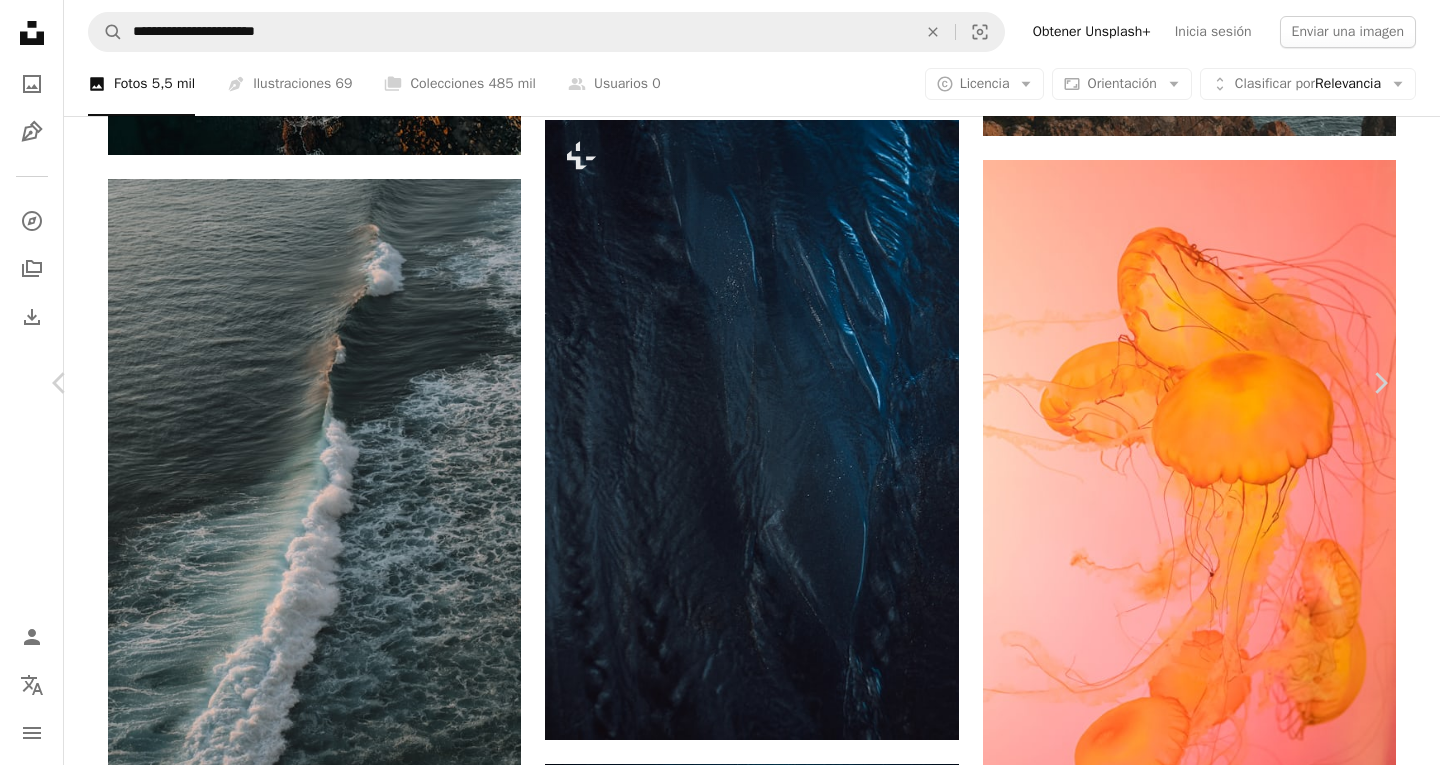 click on "Descargar gratis" at bounding box center [1184, 3553] 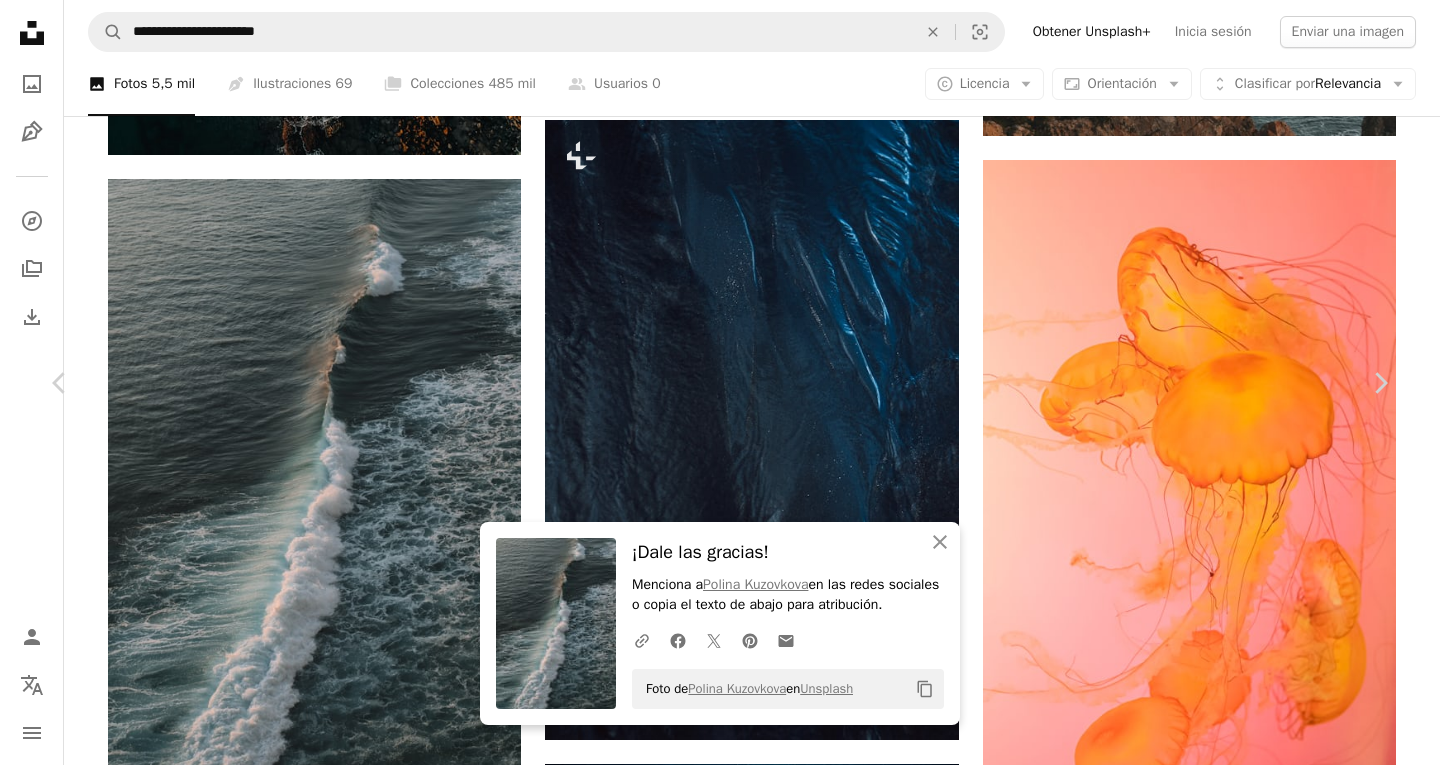 click on "An X shape Chevron left Chevron right An X shape Cerrar ¡Dale las gracias! Menciona a  Polina [LAST]  en las redes sociales o copia el texto de abajo para atribución. A URL sharing icon (chains) Facebook icon X (formerly Twitter) icon Pinterest icon An envelope Foto de  Polina [LAST]  en  Unsplash
Copy content Polina [LAST] Disponible para contratación A checkmark inside of a circle A heart A plus sign Editar imagen   Plus sign for Unsplash+ Descargar gratis Chevron down Zoom in Visualizaciones 7.948.831 Descargas 53.292 Presentado en Fotos ,  Tonos fríos ,  Monocromático A forward-right arrow Compartir Info icon Información More Actions A map marker [CITY], [COUNTRY] Calendar outlined Publicado el  17 de febrero de 2022 Camera SONY, ILCE-6300 Safety Uso gratuito bajo la  Licencia Unsplash textura patrón mínimo olas ola Wallpapers Fondos sencillo minimalismo espiritualidad Minimalista olas rompiendo olas en el océano papel tapiz mar gris [CITY] [COUNTRY] al aire libre las olas del mar" at bounding box center [720, 3888] 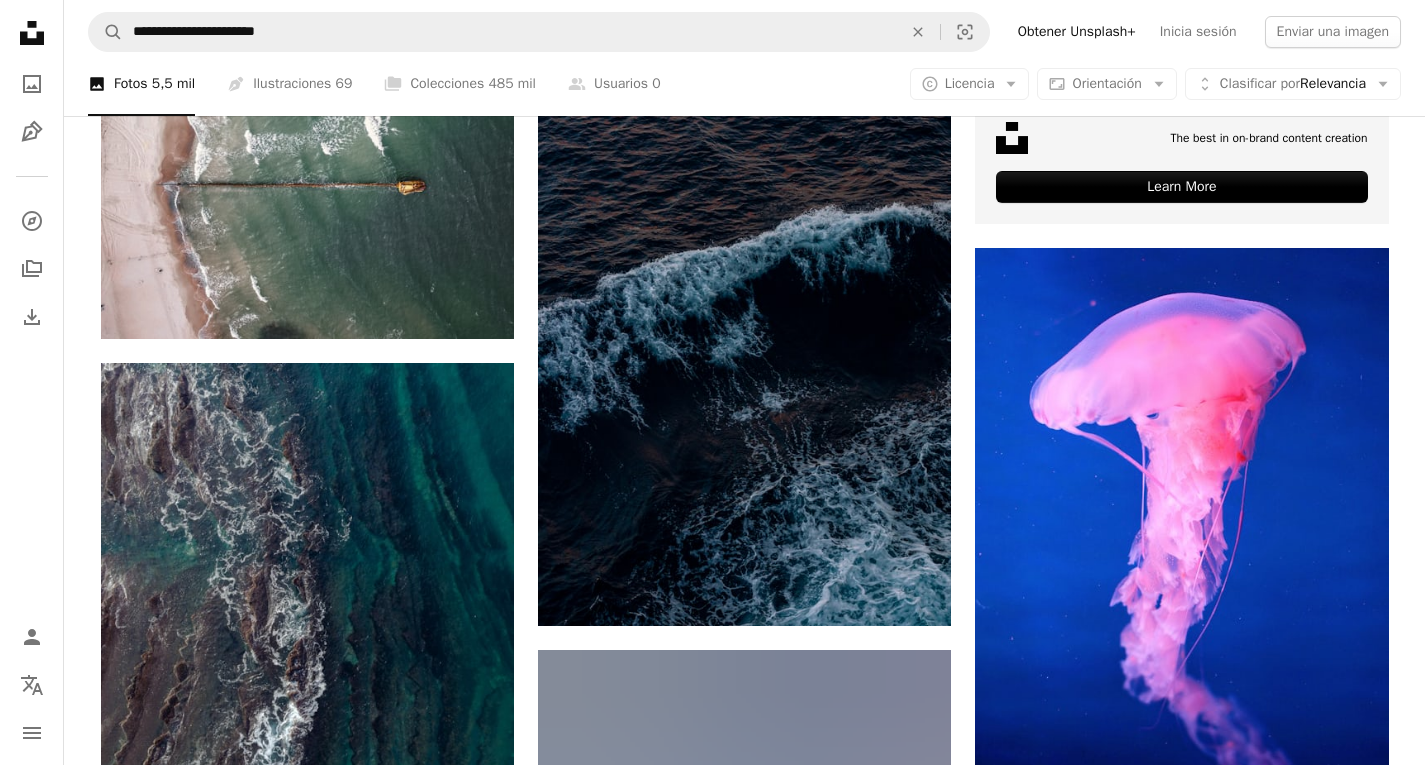 scroll, scrollTop: 9100, scrollLeft: 0, axis: vertical 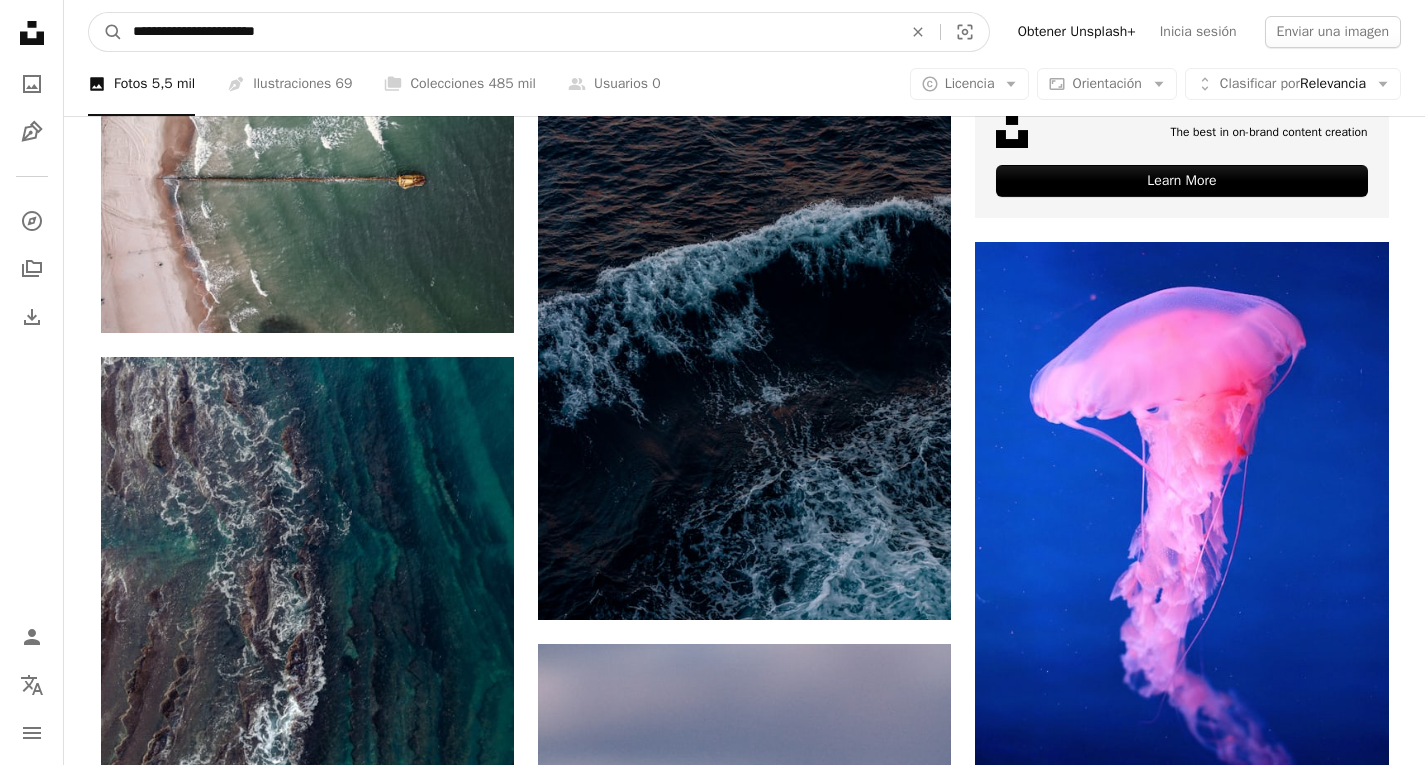 click on "**********" at bounding box center [509, 32] 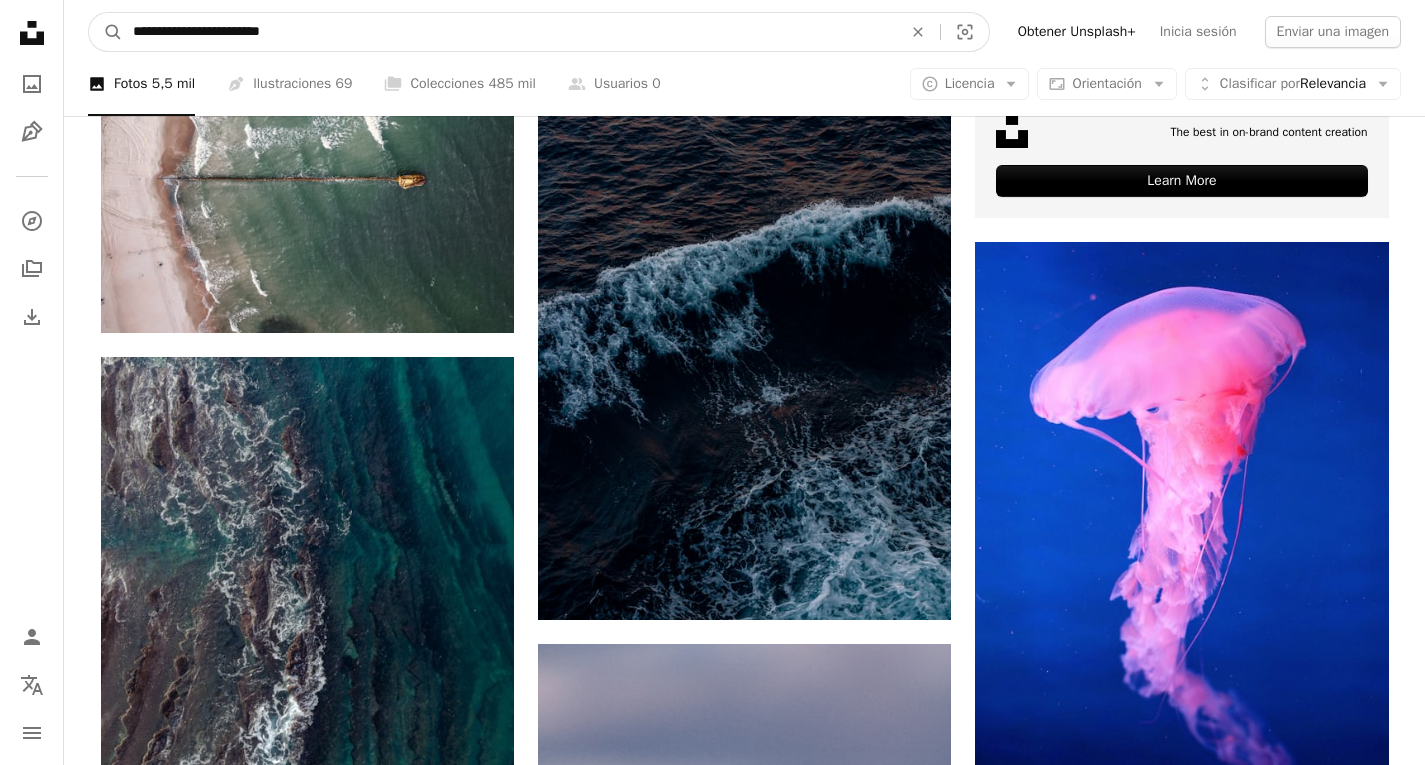 type on "**********" 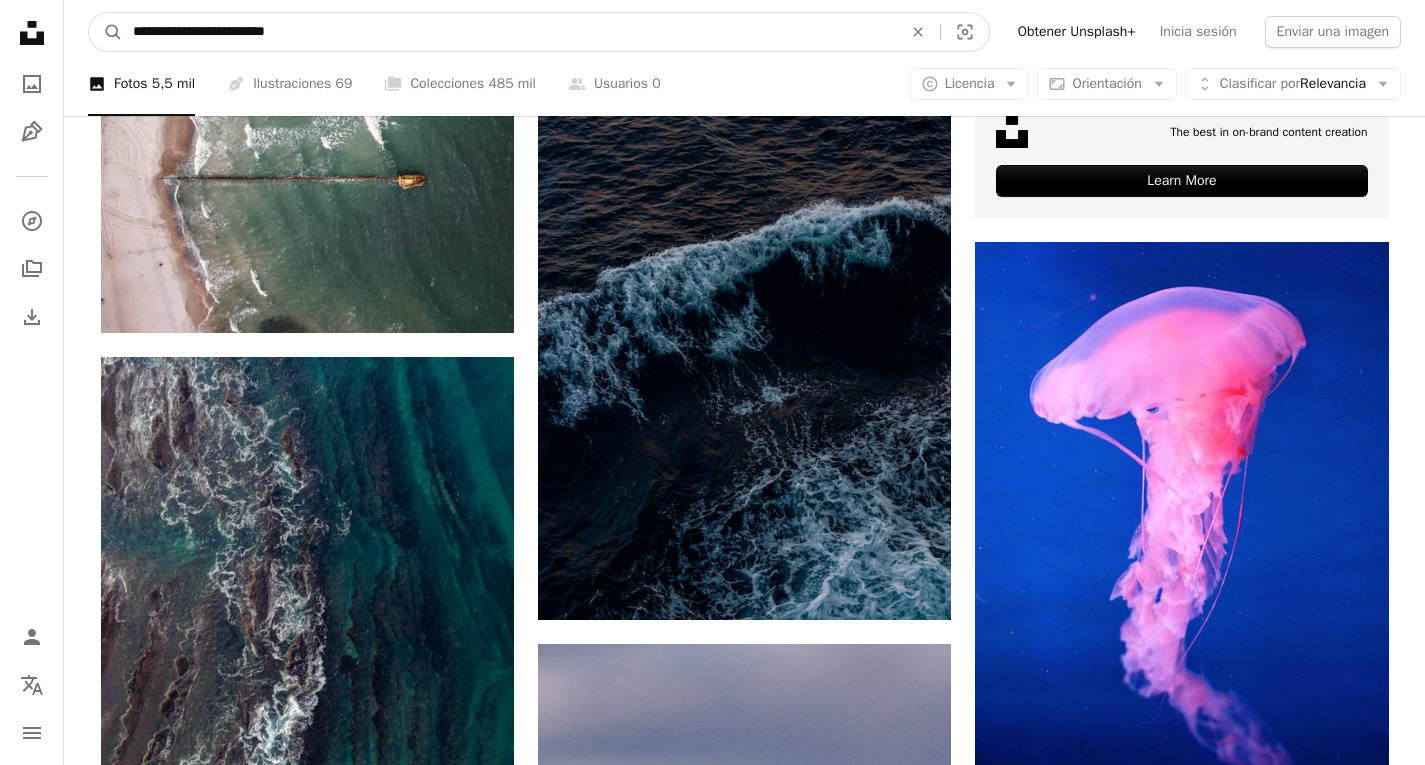 click on "A magnifying glass" at bounding box center [106, 32] 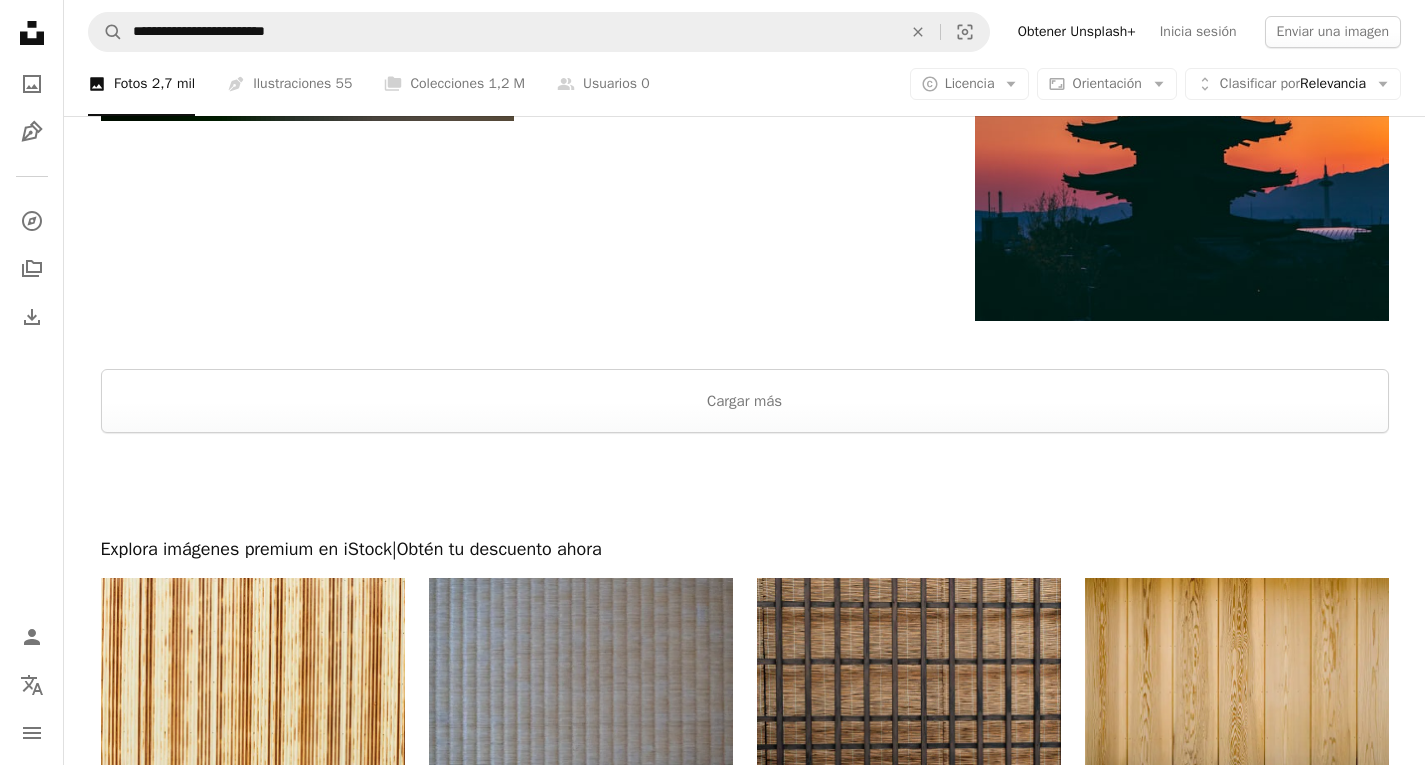scroll, scrollTop: 4100, scrollLeft: 0, axis: vertical 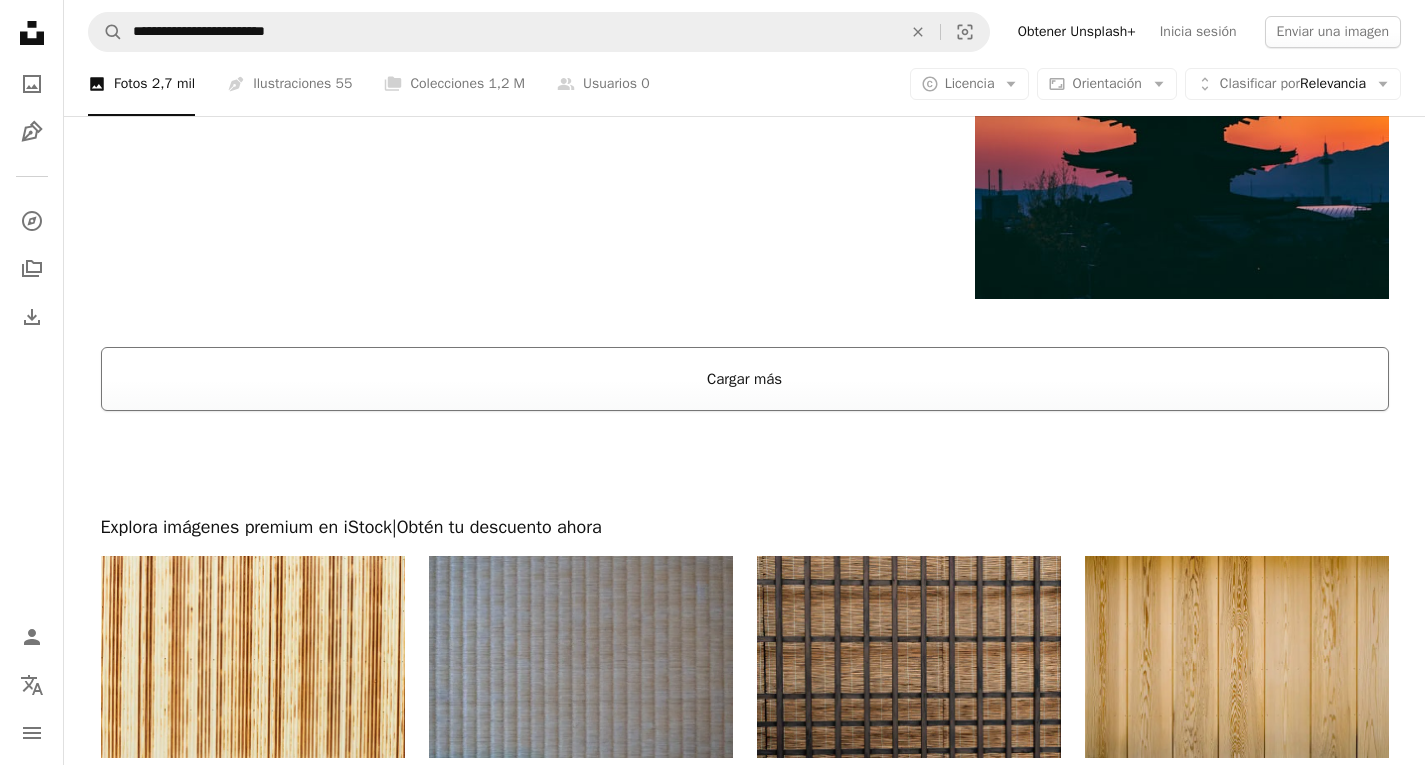 click on "Cargar más" at bounding box center (745, 379) 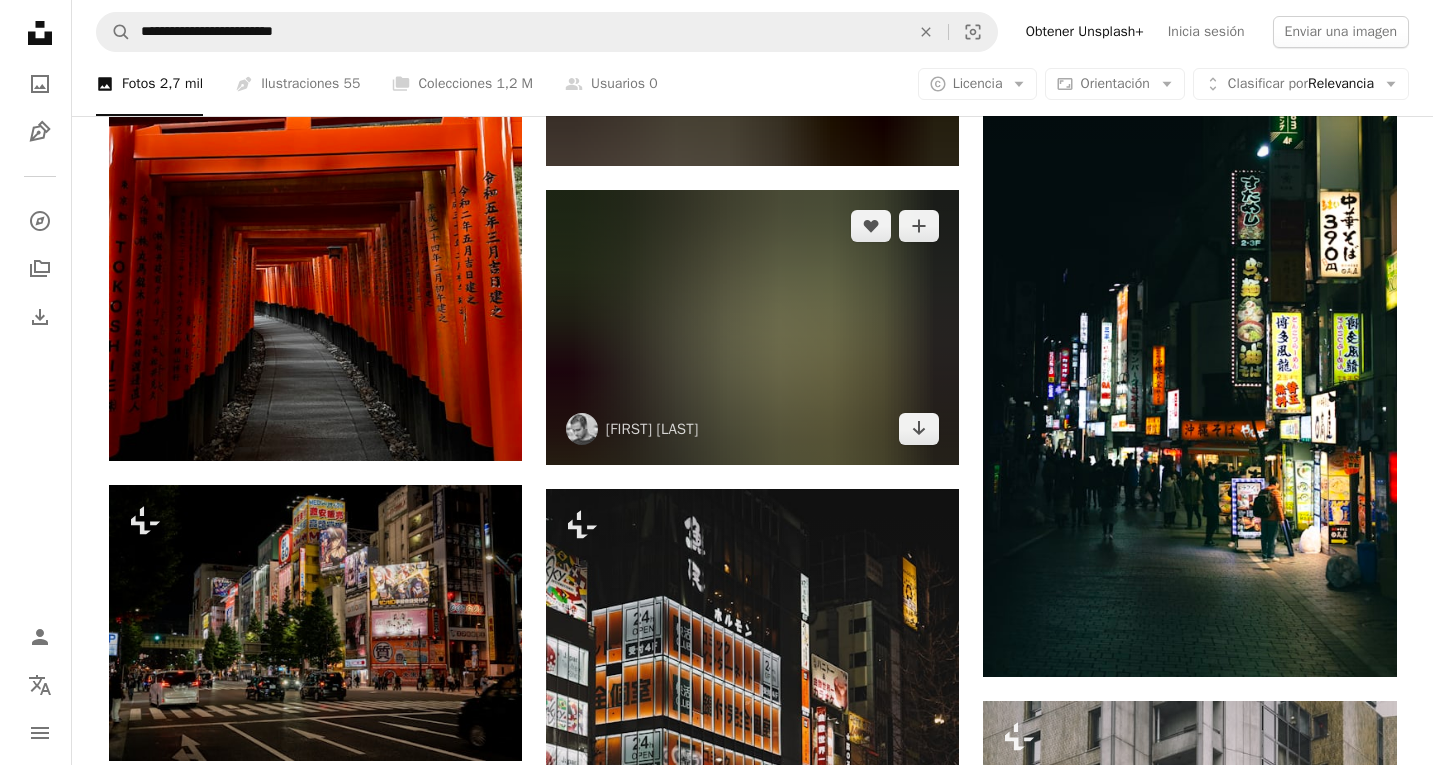 scroll, scrollTop: 9000, scrollLeft: 0, axis: vertical 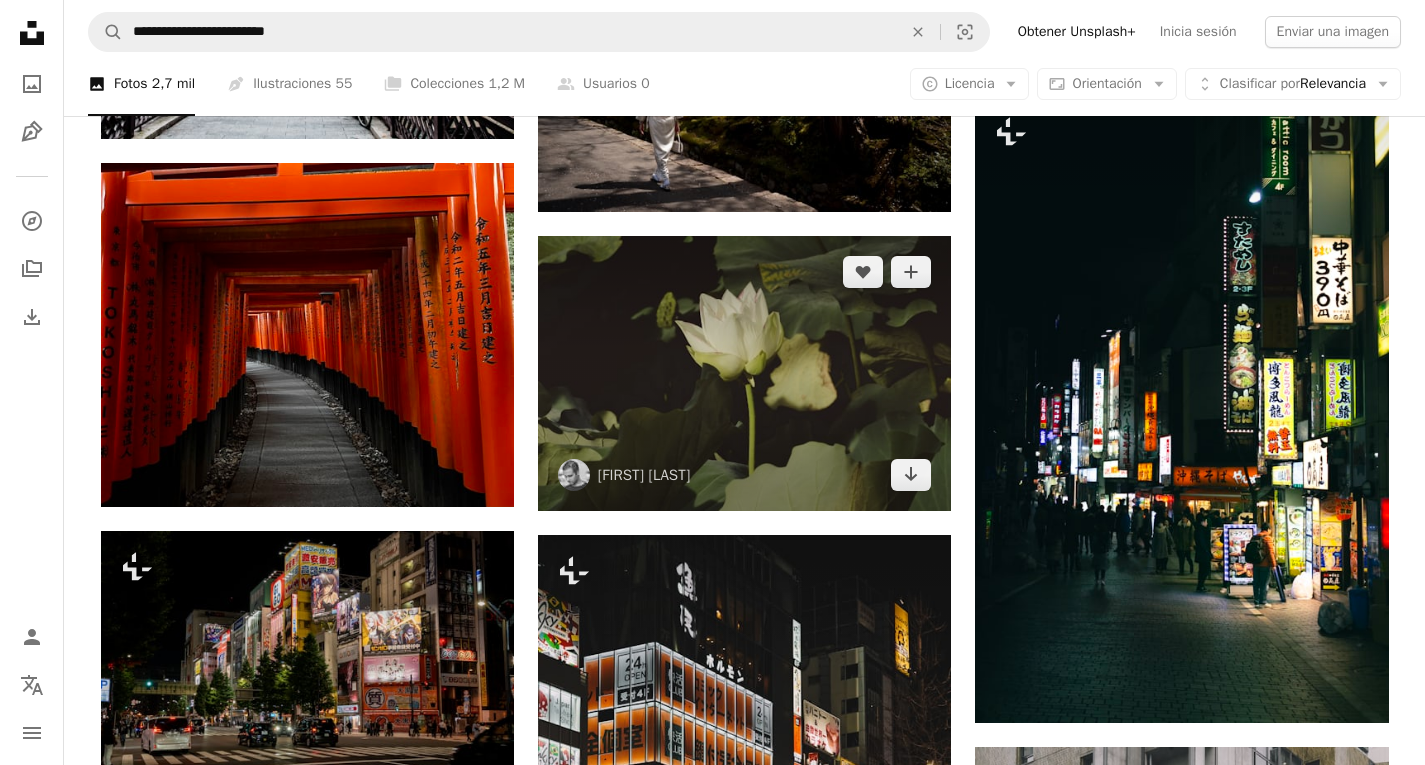 click at bounding box center [744, 373] 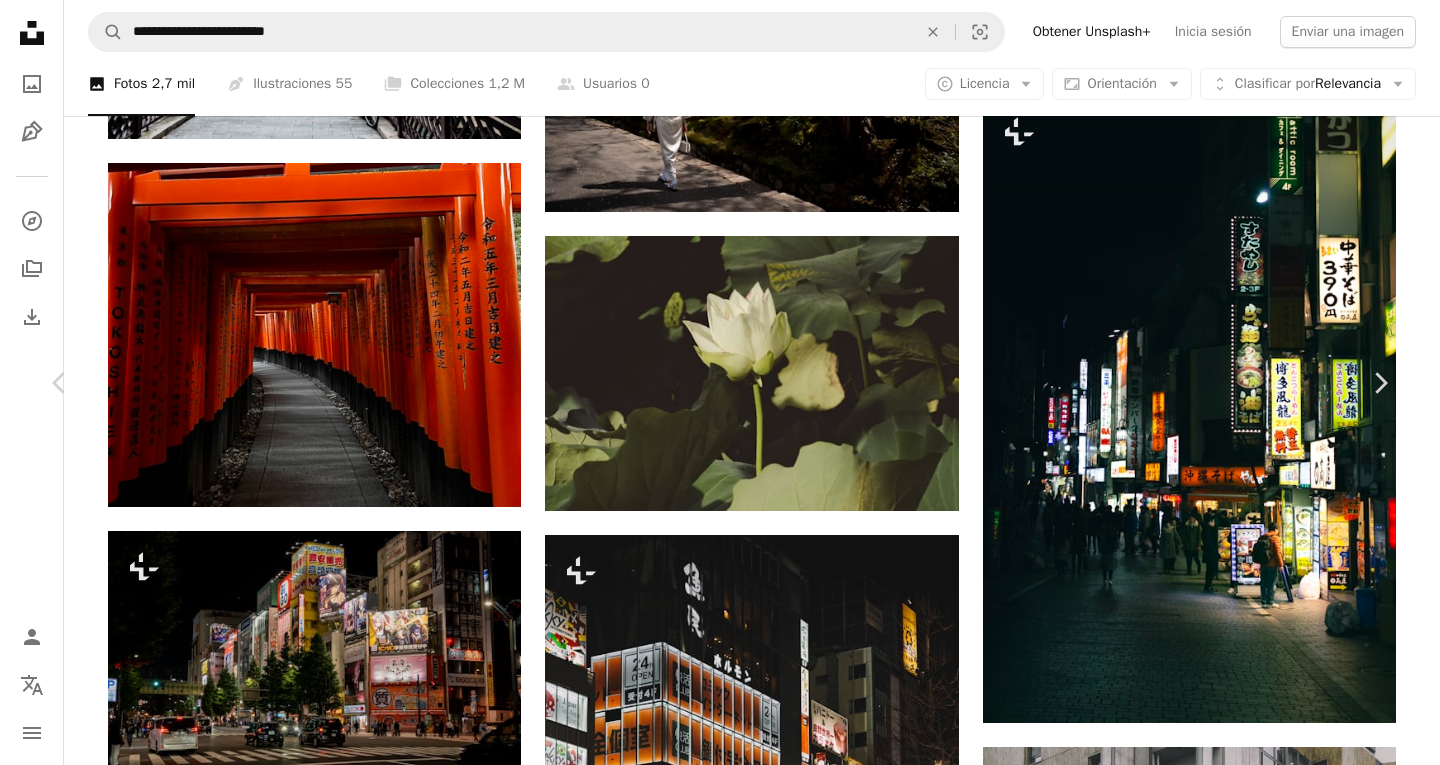 scroll, scrollTop: 1300, scrollLeft: 0, axis: vertical 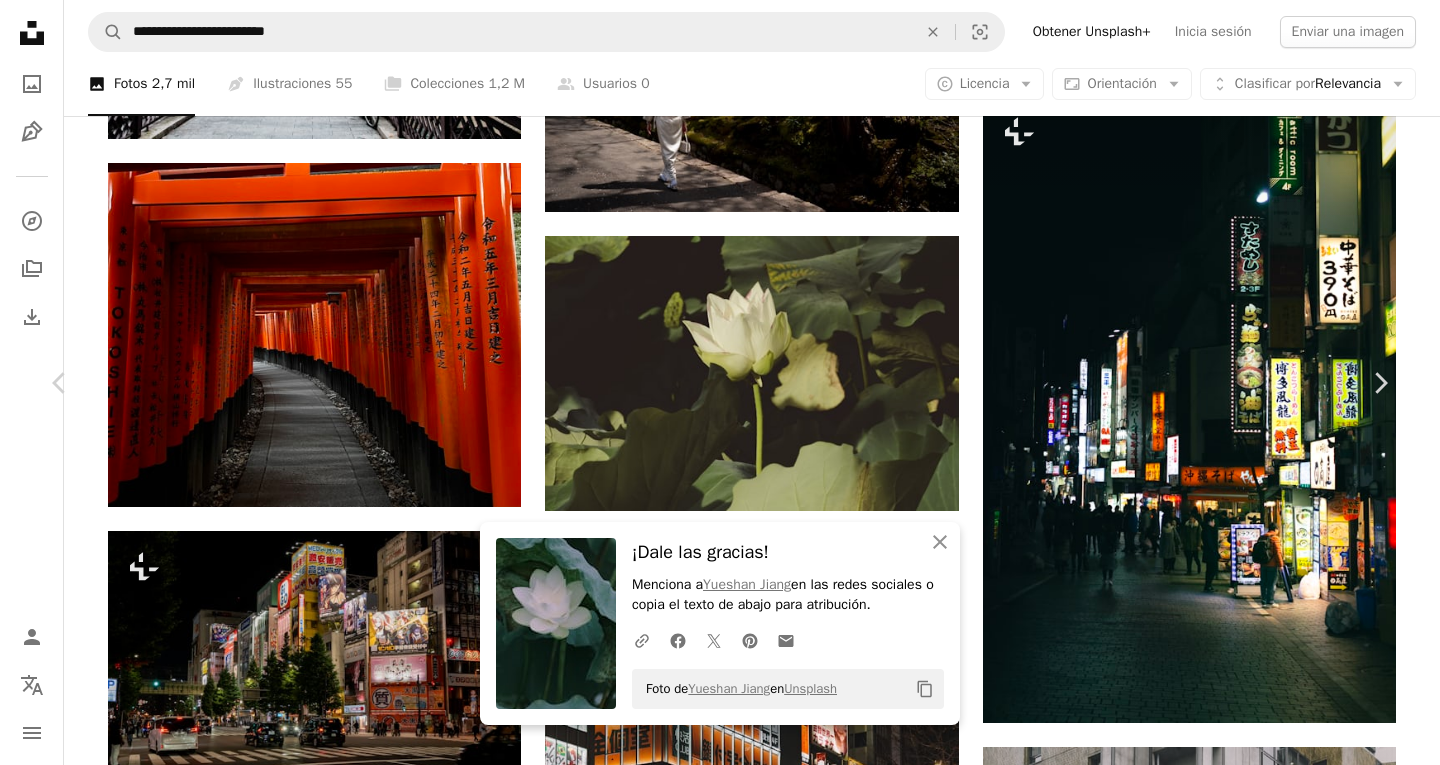 click on "An X shape Chevron left Chevron right An X shape Cerrar ¡Dale las gracias! Menciona a  Yueshan [LAST]  en las redes sociales o copia el texto de abajo para atribución. A URL sharing icon (chains) Facebook icon X (formerly Twitter) icon Pinterest icon An envelope Foto de  Yueshan [LAST]  en  Unsplash
Copy content Yueshan [LAST] [USERNAME] A heart A plus sign Editar imagen   Plus sign for Unsplash+ Descargar gratis Chevron down Zoom in Visualizaciones 196.442 Descargas 1953 A forward-right arrow Compartir Info icon Información More Actions A map marker [CITY], [STATE_CODE][COUNTRY] Calendar outlined Publicado el  10 de julio de 2021 Camera Canon, EOS 5D Mark IV Safety Uso gratuito bajo la  Licencia Unsplash planta flor de loto flor rosa gris flor azucena [CITY] lirio de estanque Imágenes gratuitas Explora imágenes premium relacionadas en iStock  |  Ahorra un 20 % con el código UNSPLASH20 Ver más en iStock  ↗ Imágenes relacionadas A heart A plus sign Cajeo [LAST] Arrow pointing down A heart Yue [LAST]" at bounding box center [720, 5255] 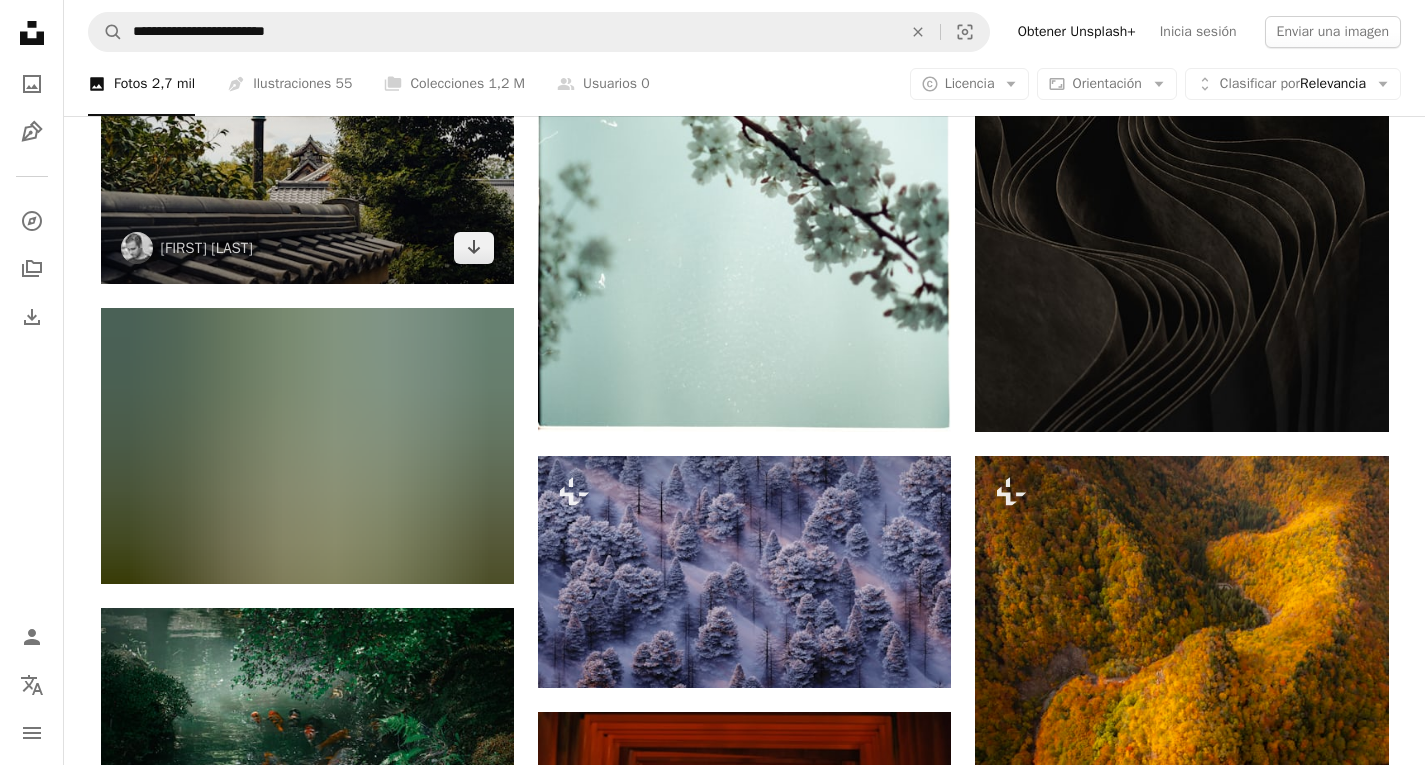 scroll, scrollTop: 17200, scrollLeft: 0, axis: vertical 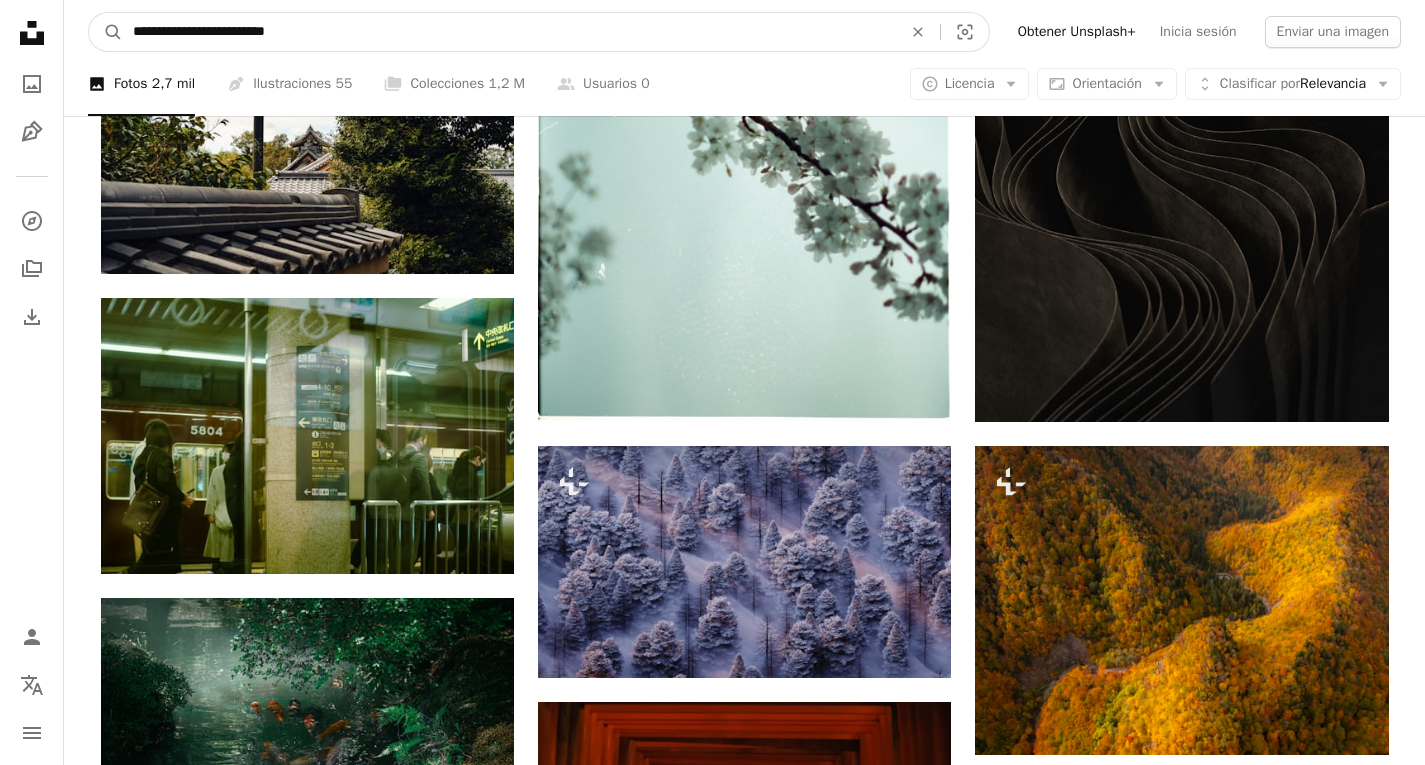 click on "**********" at bounding box center [509, 32] 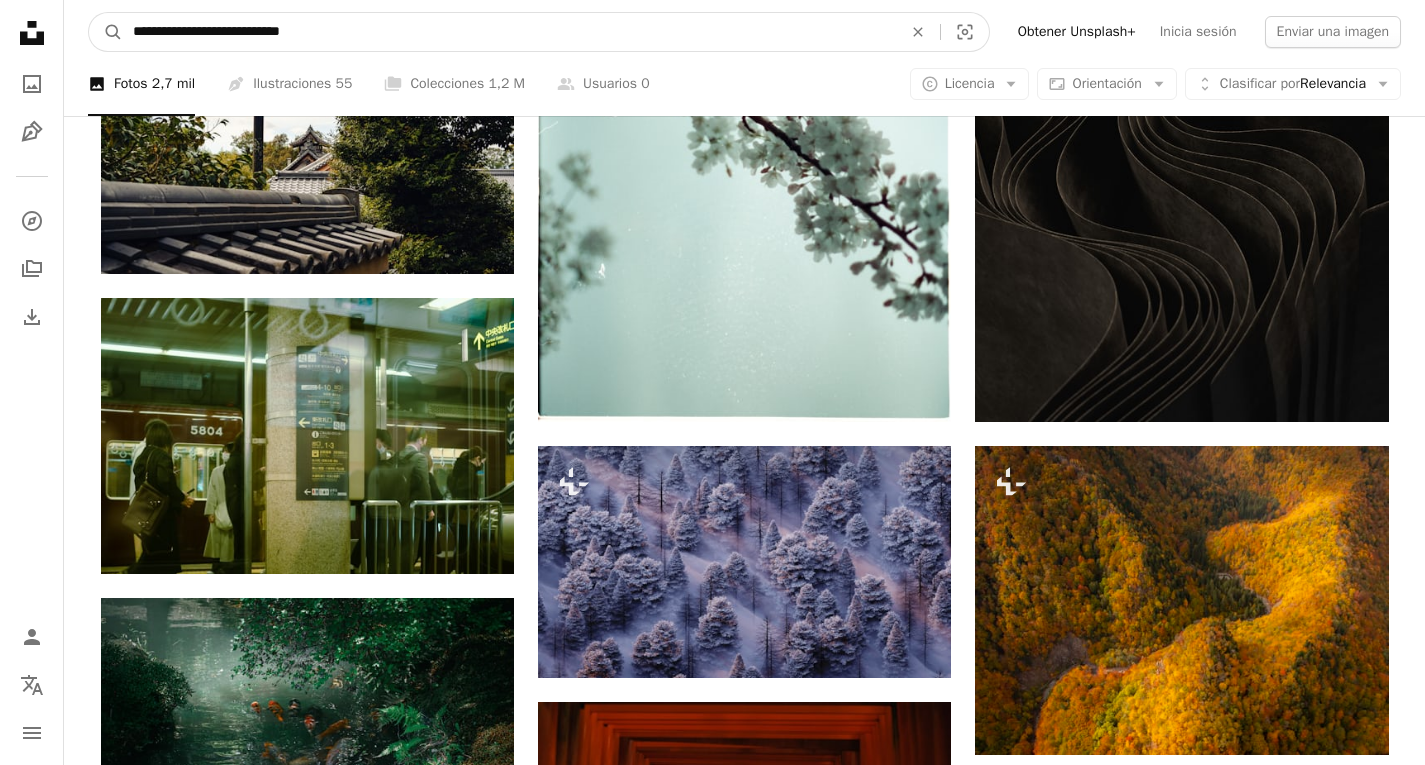 type on "**********" 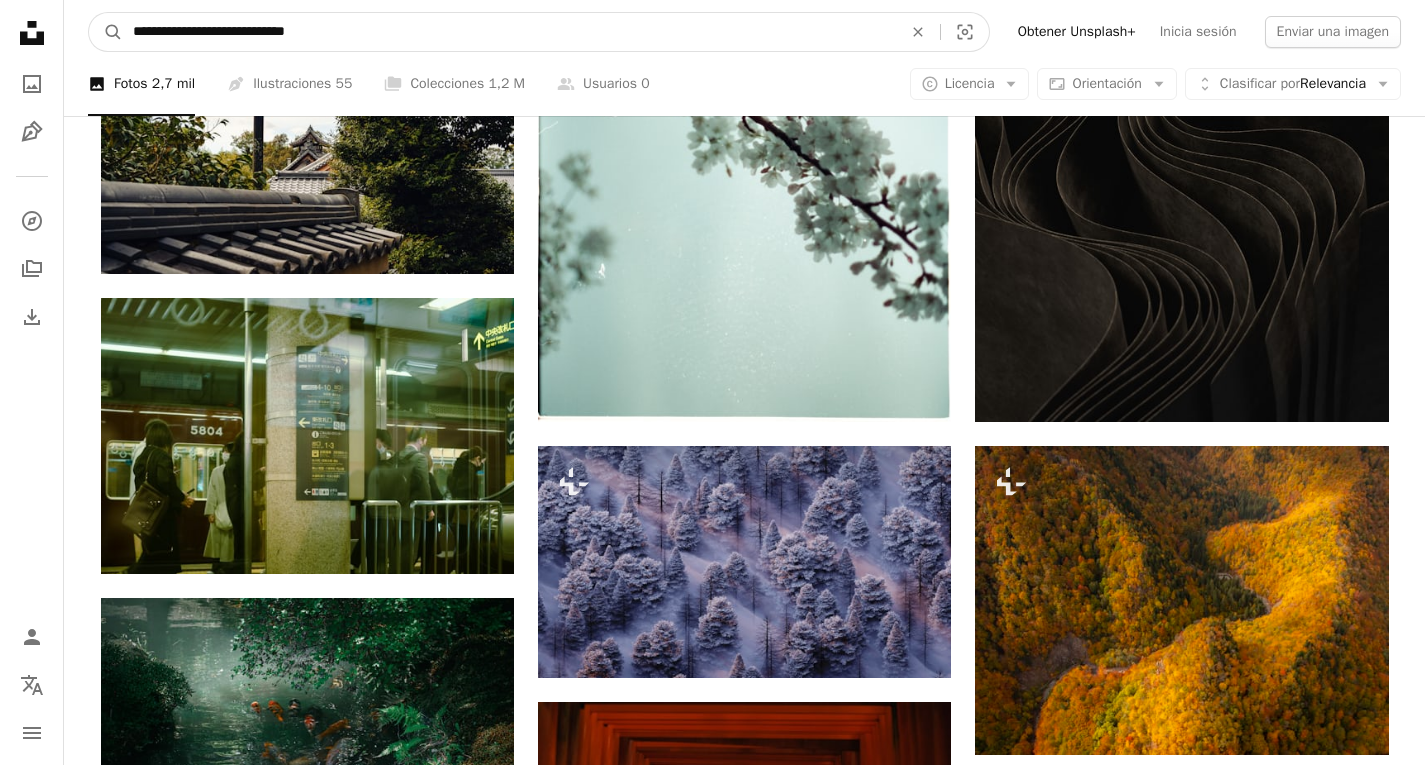 click on "A magnifying glass" at bounding box center [106, 32] 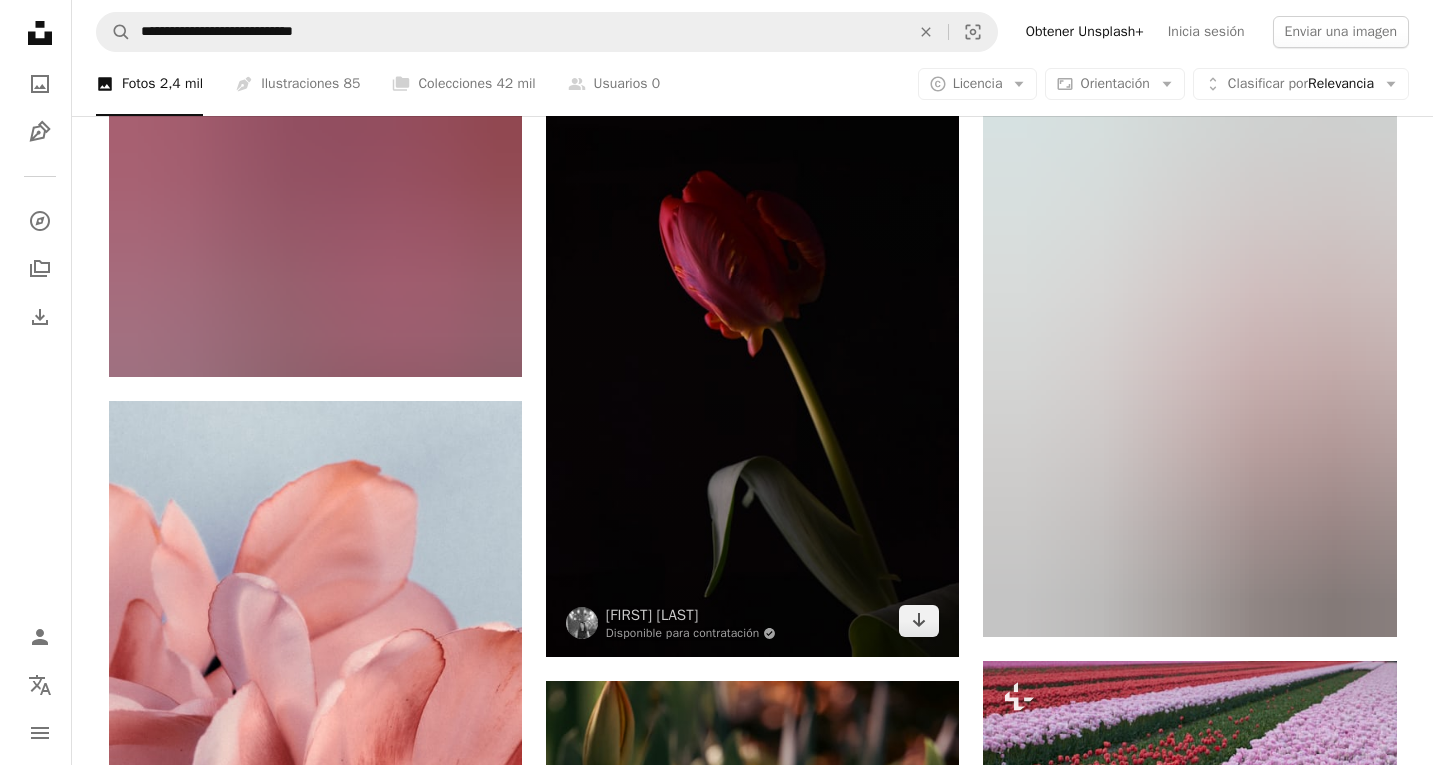scroll, scrollTop: 1700, scrollLeft: 0, axis: vertical 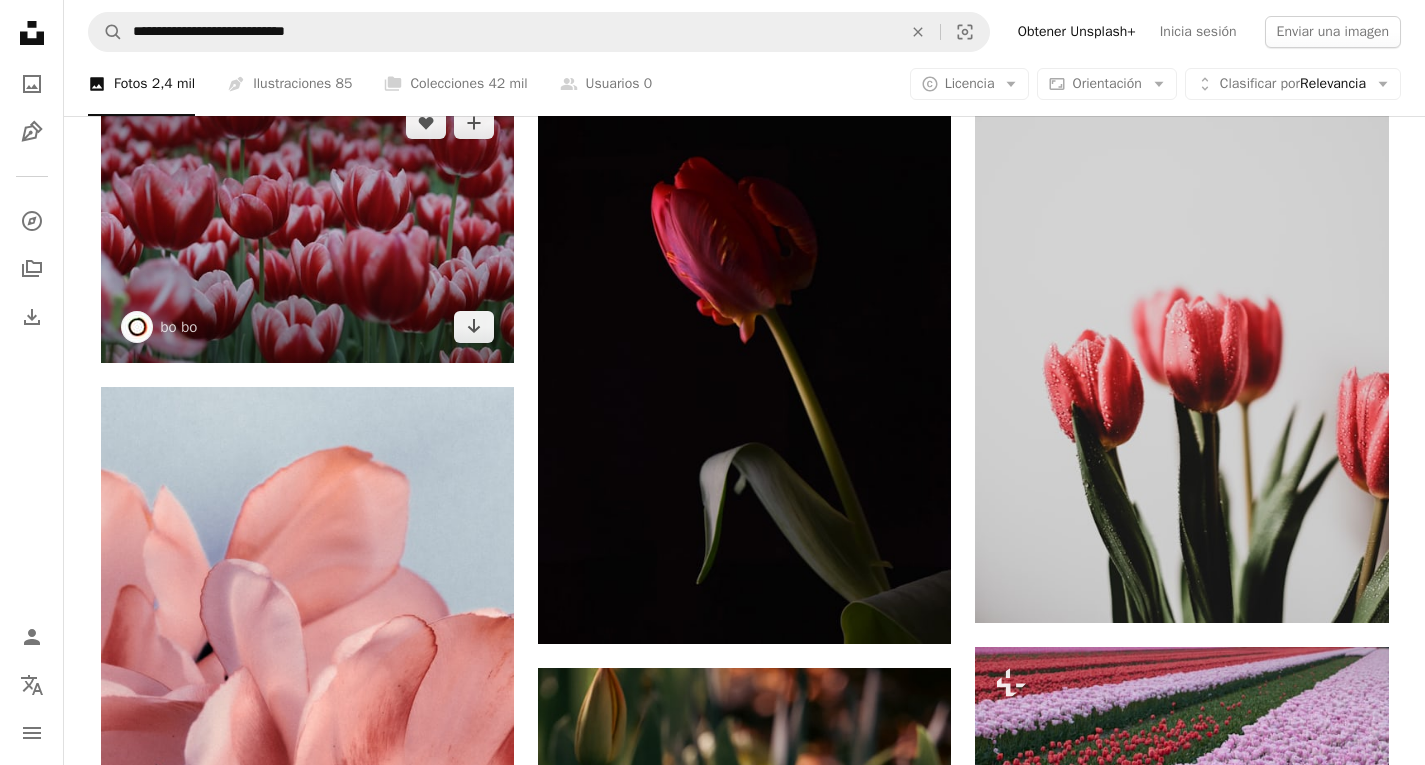 click at bounding box center (307, 224) 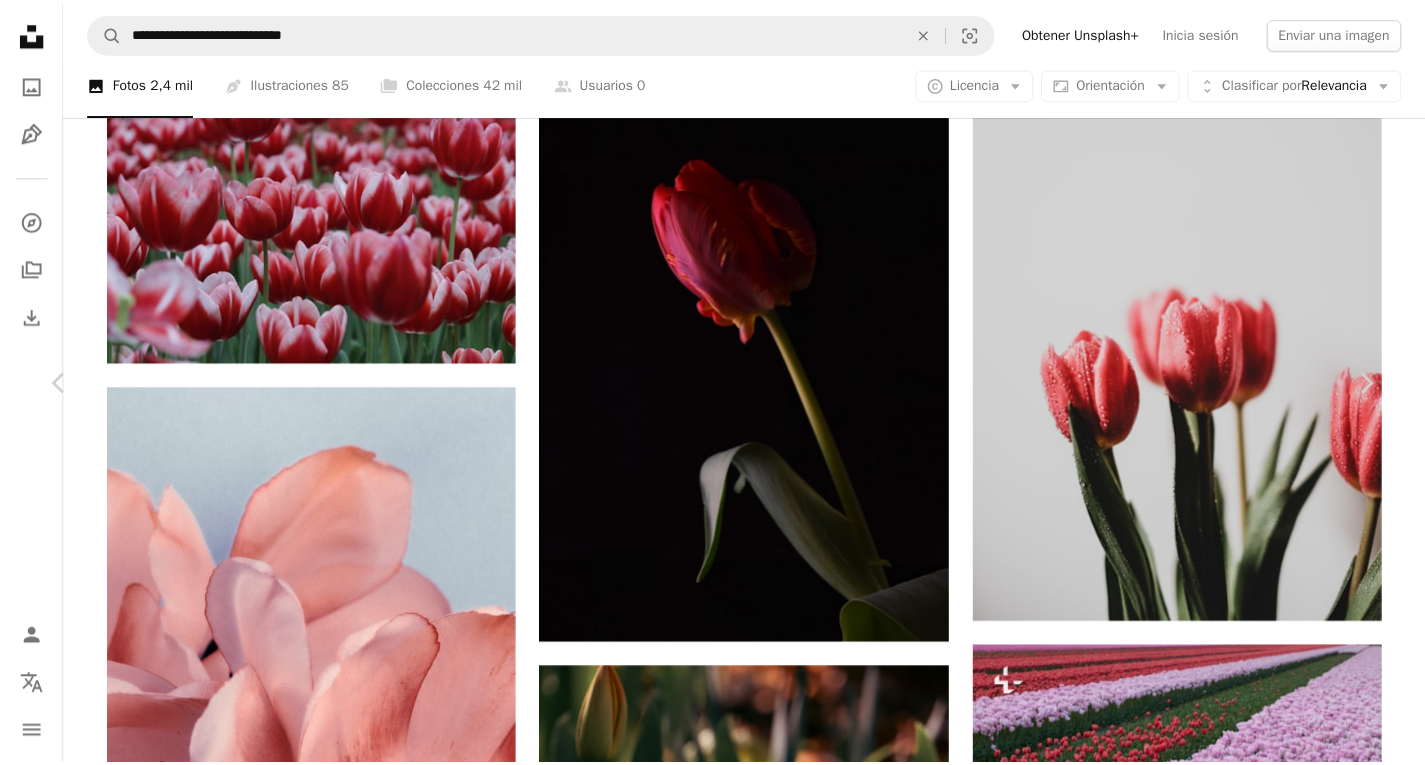 scroll, scrollTop: 1000, scrollLeft: 0, axis: vertical 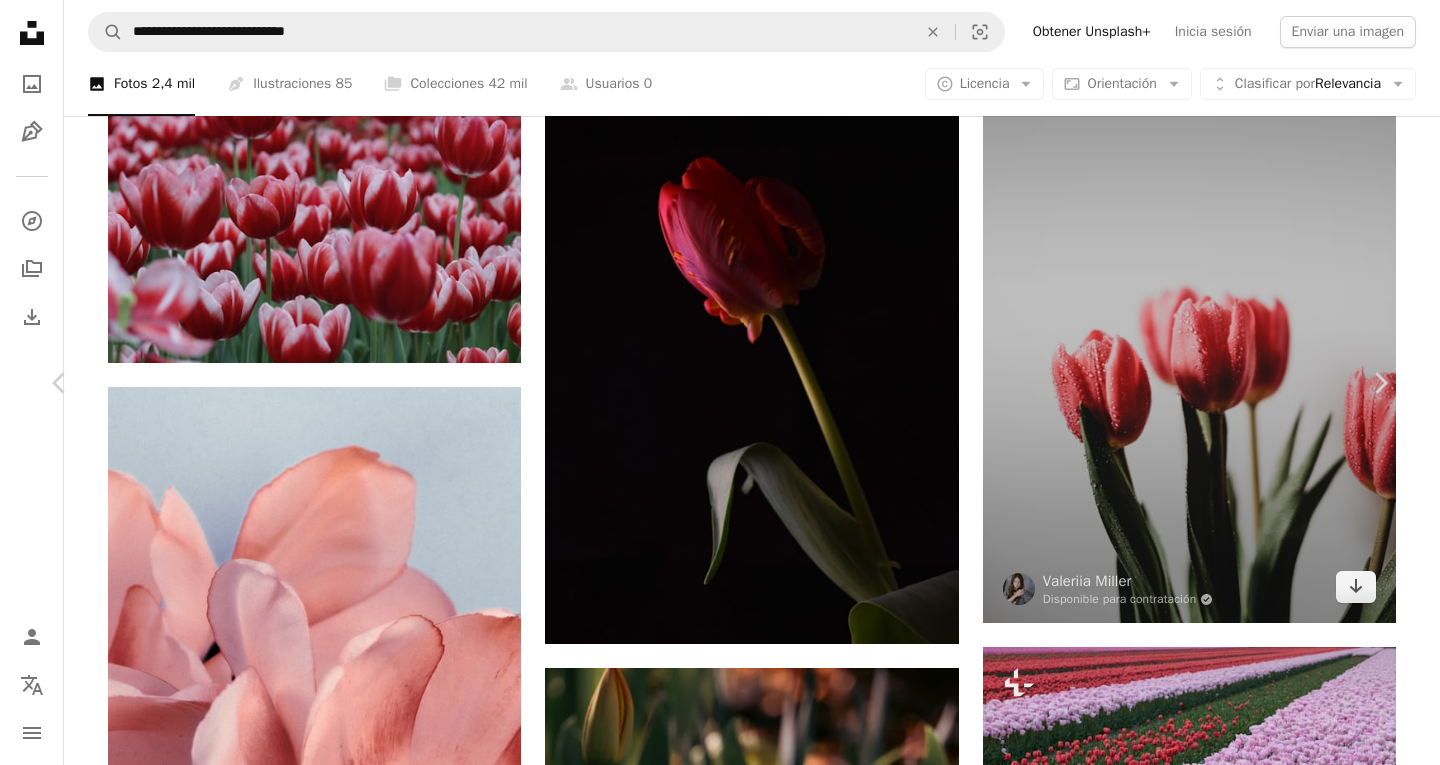 click on "An X shape Chevron left Chevron right [USERNAME] A heart A plus sign Editar imagen   Plus sign for Unsplash+ Descargar gratis Chevron down Zoom in Visualizaciones 758 Descargas 6 A forward-right arrow Compartir Info icon Información More Actions A map marker [CITY] Calendar outlined Publicado  hace 3 semanas Camera Canon, EOS 600D Safety Uso gratuito bajo la  Licencia Unsplash flores primavera rojo plantas Wallpapers Tulipanes flor planta tulipán flor al aire libre pétalo [CITY] Fondos Explora imágenes premium relacionadas en iStock  |  Ahorra un 20 % con el código UNSPLASH20 Ver más en iStock  ↗ Imágenes relacionadas A heart A plus sign [FIRST] [LAST] Arrow pointing down Plus sign for Unsplash+ A heart A plus sign [FIRST] [LAST] Para  Unsplash+ A lock   Descargar Plus sign for Unsplash+ A heart A plus sign [FIRST] [LAST] Para  Unsplash+ A lock   Descargar A heart A plus sign [FIRST] [LAST] Arrow pointing down A heart A plus sign [USERNAME] Arrow pointing down A heart A plus sign [FIRST] [LAST]" at bounding box center [720, 4083] 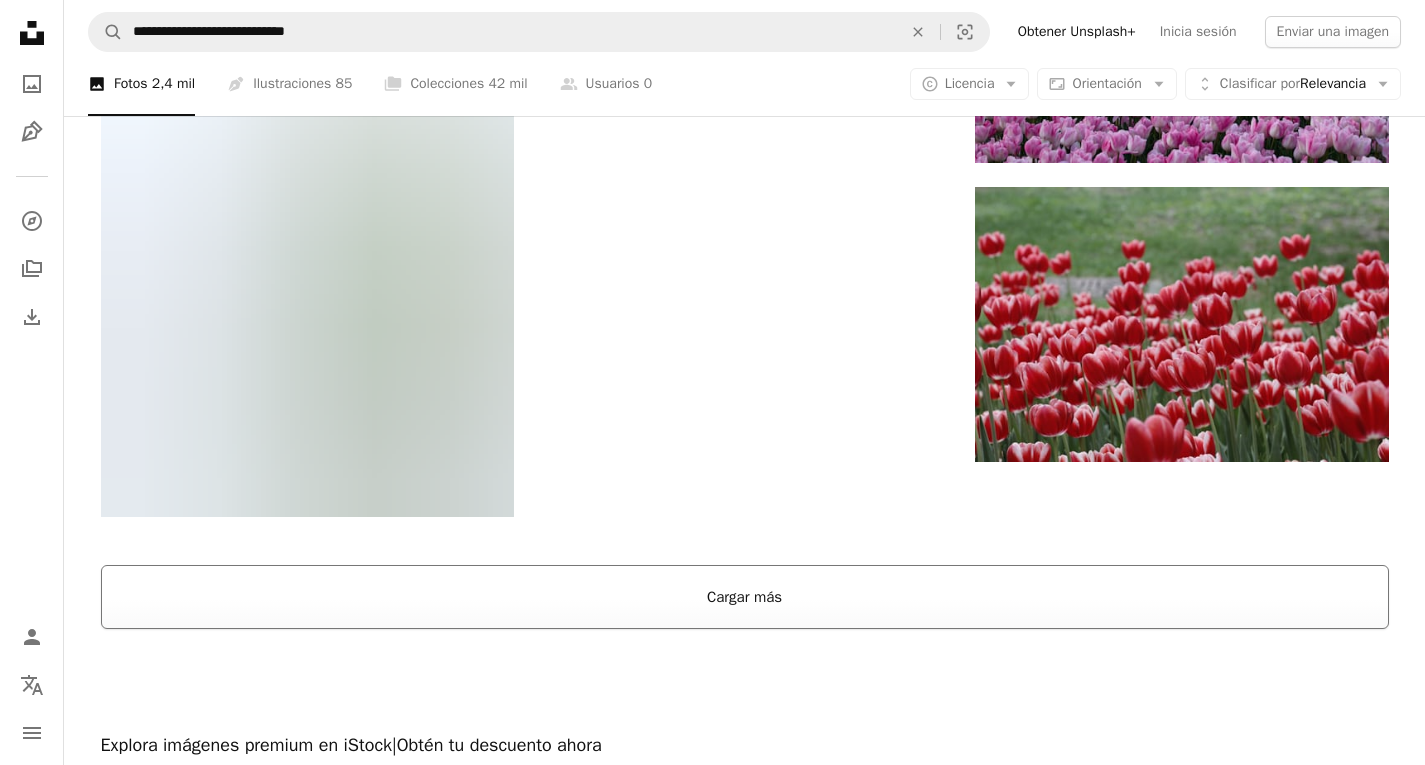 scroll, scrollTop: 4000, scrollLeft: 0, axis: vertical 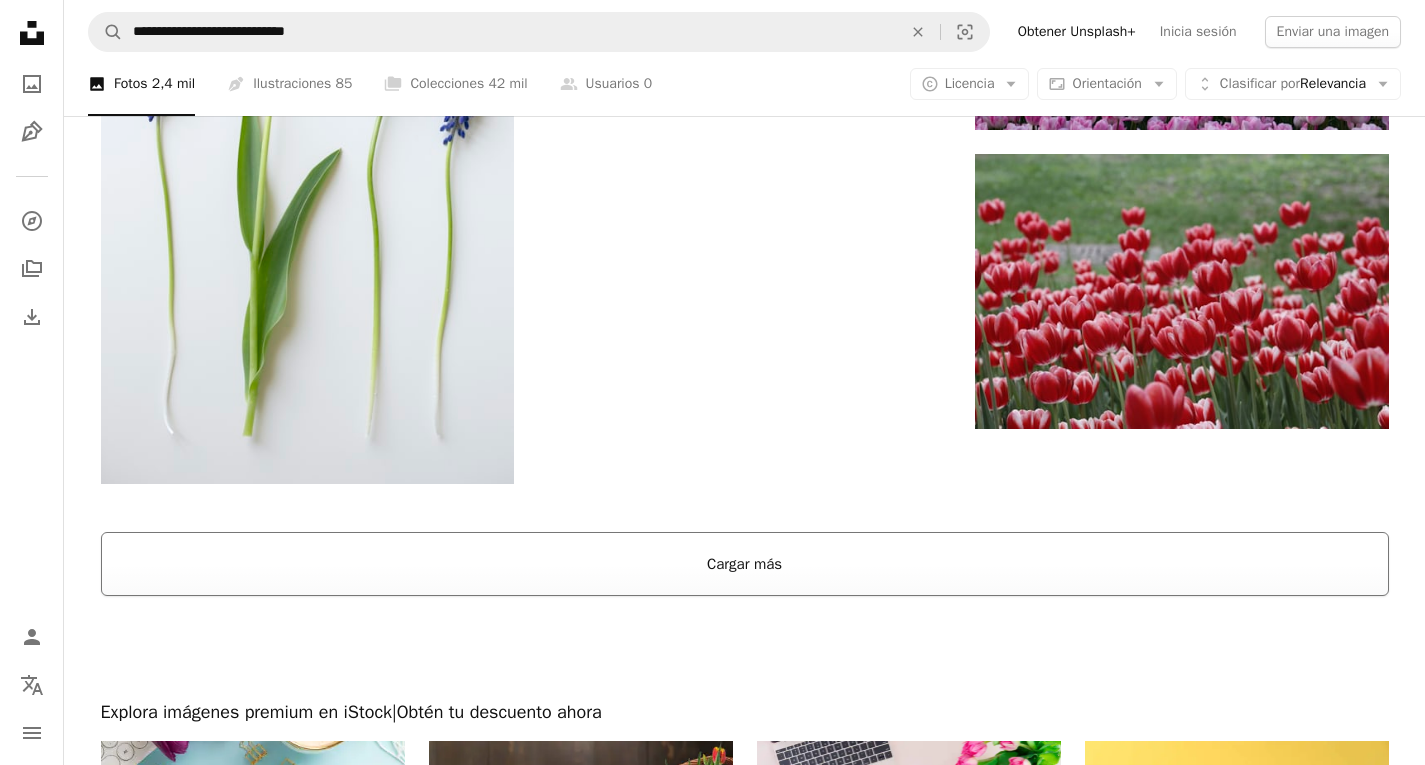 click on "Cargar más" at bounding box center [745, 564] 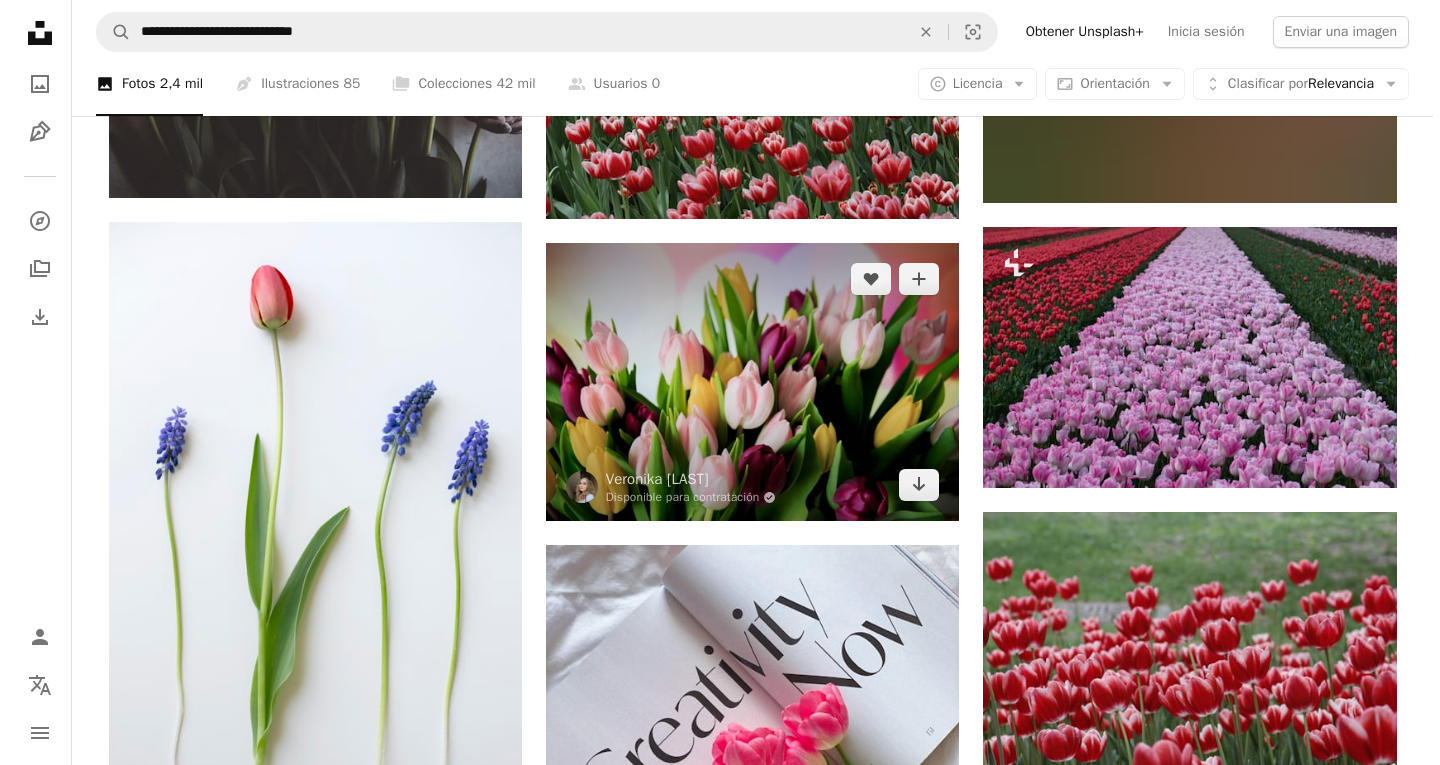 scroll, scrollTop: 3600, scrollLeft: 0, axis: vertical 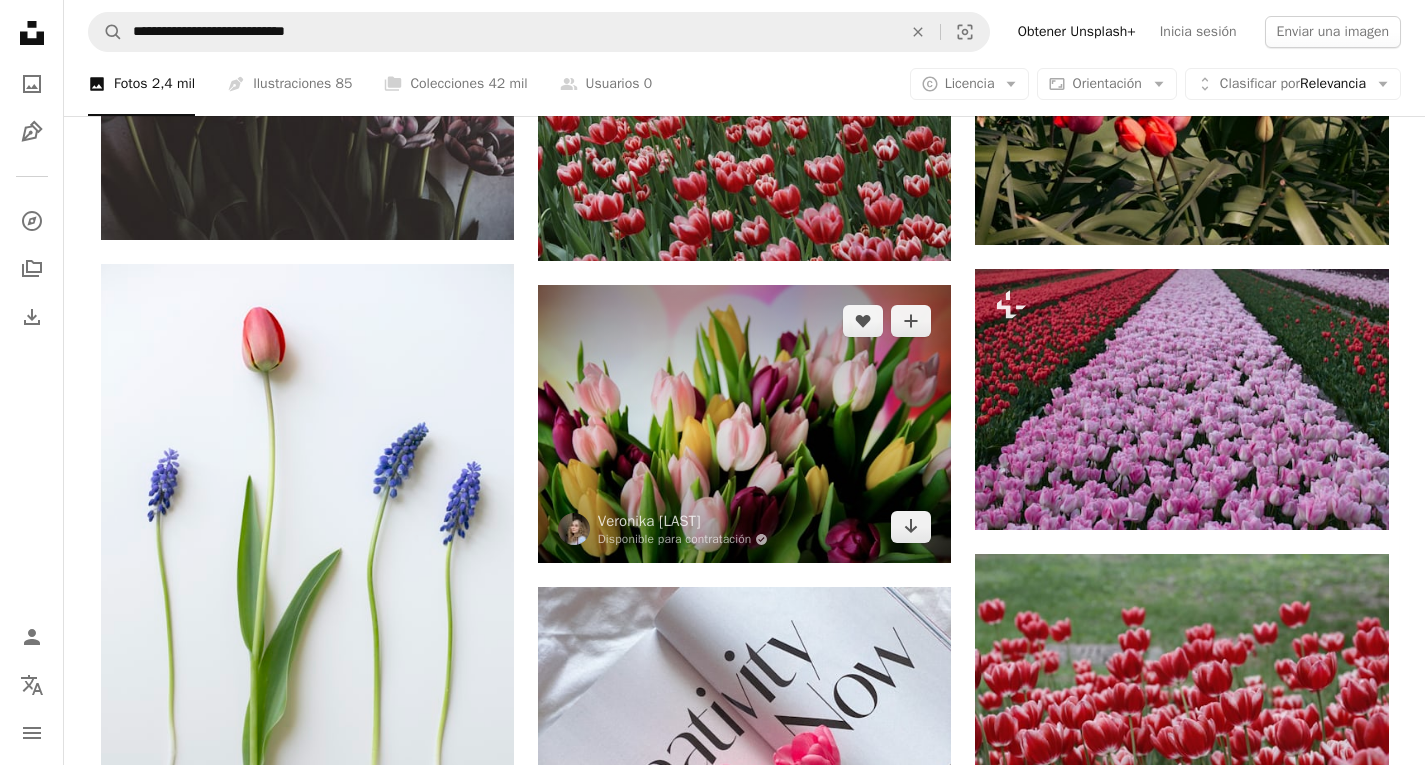 click at bounding box center [744, 424] 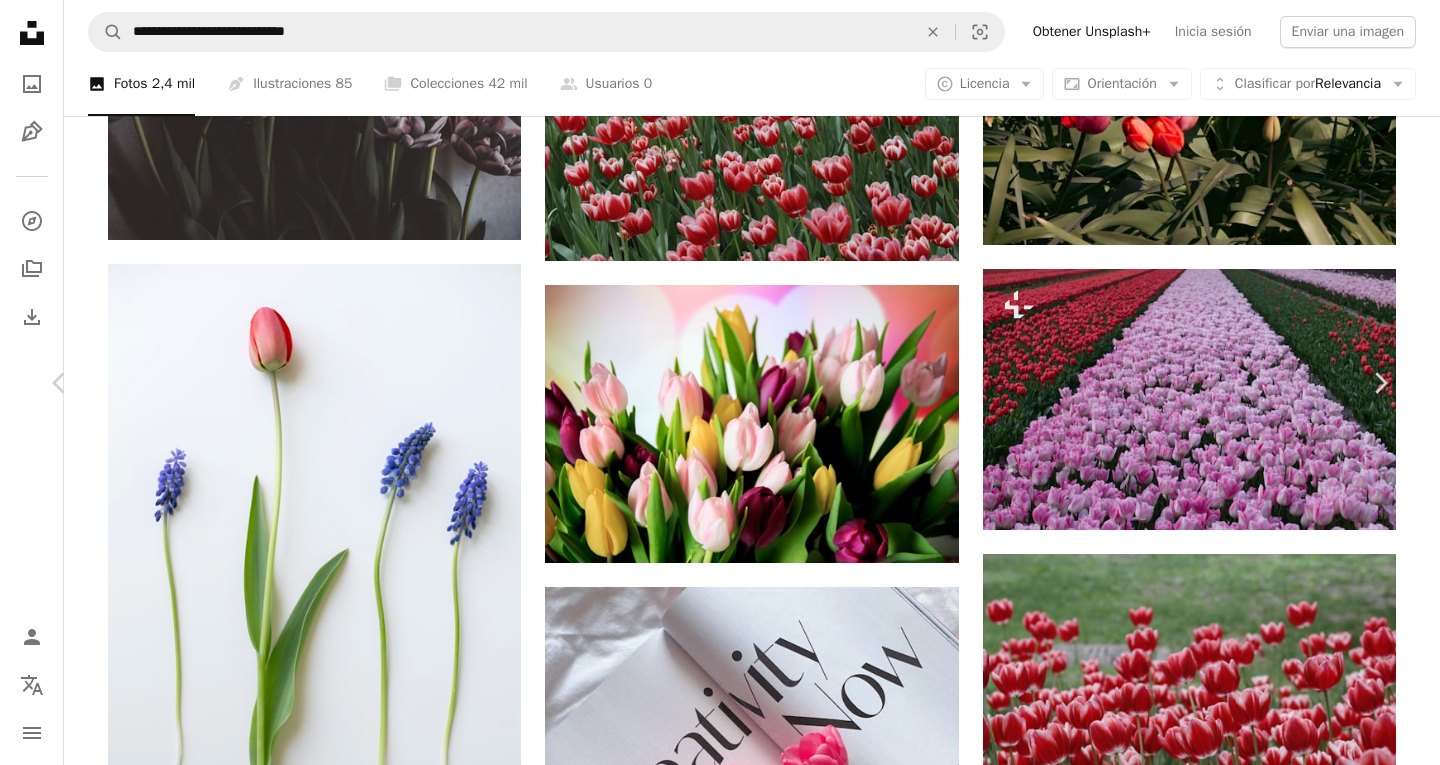 scroll, scrollTop: 2000, scrollLeft: 0, axis: vertical 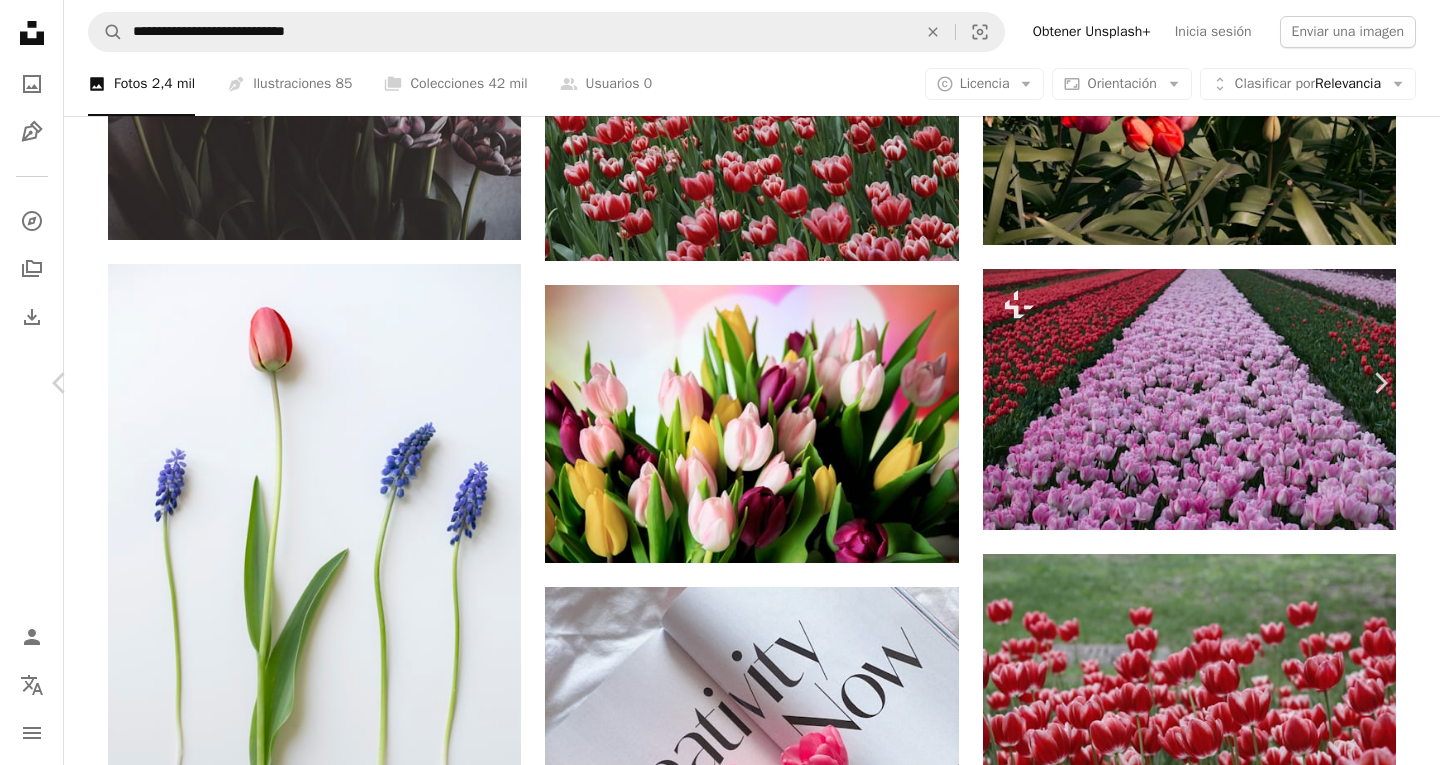 click at bounding box center (325, 4683) 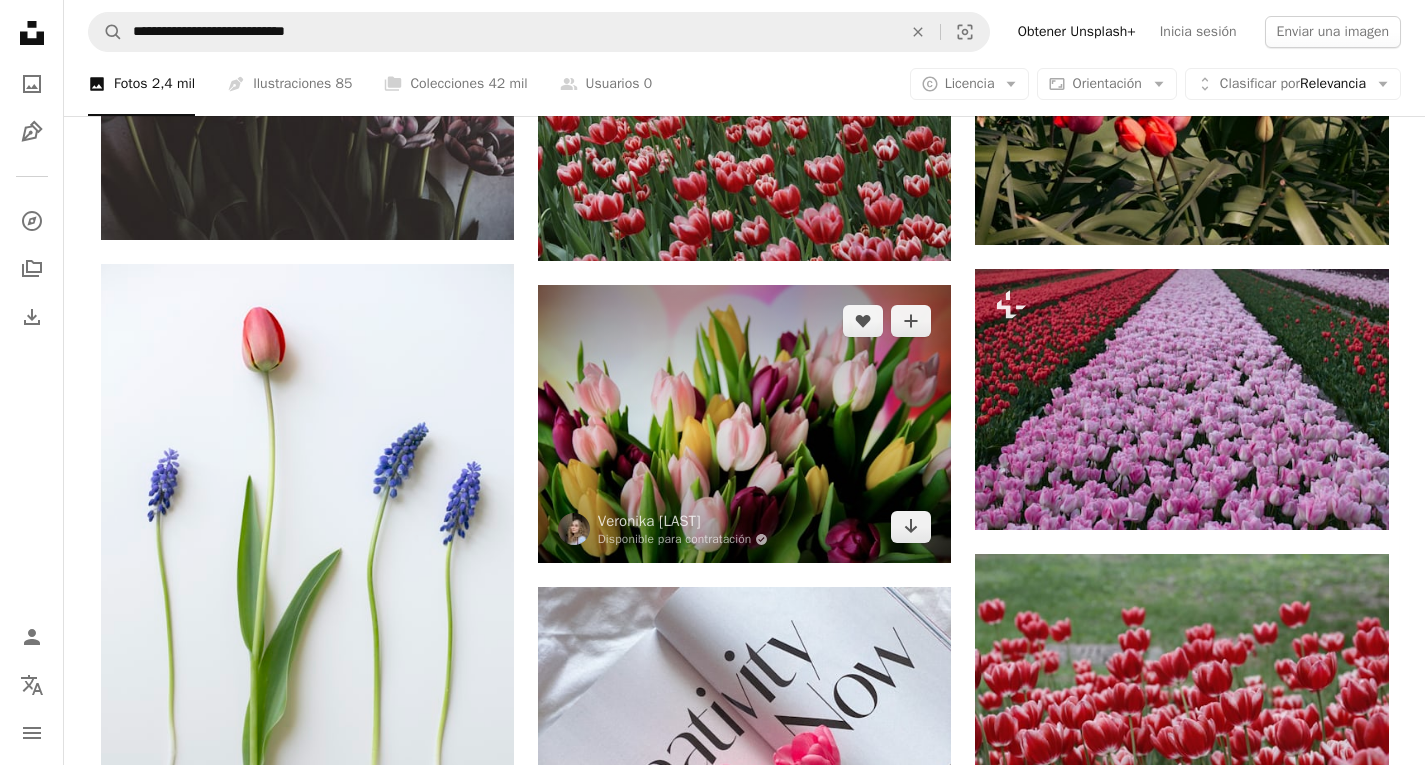 click at bounding box center [744, 424] 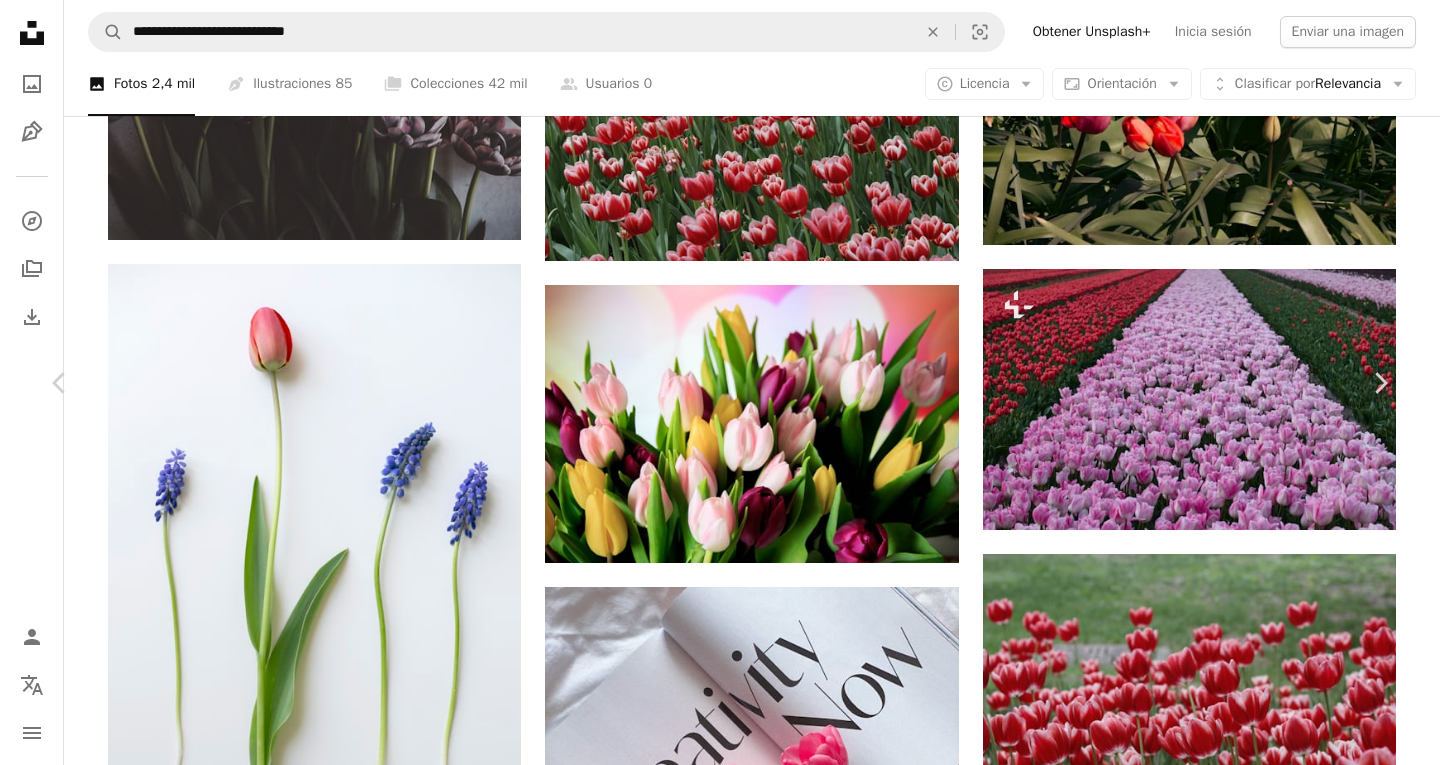 scroll, scrollTop: 2200, scrollLeft: 0, axis: vertical 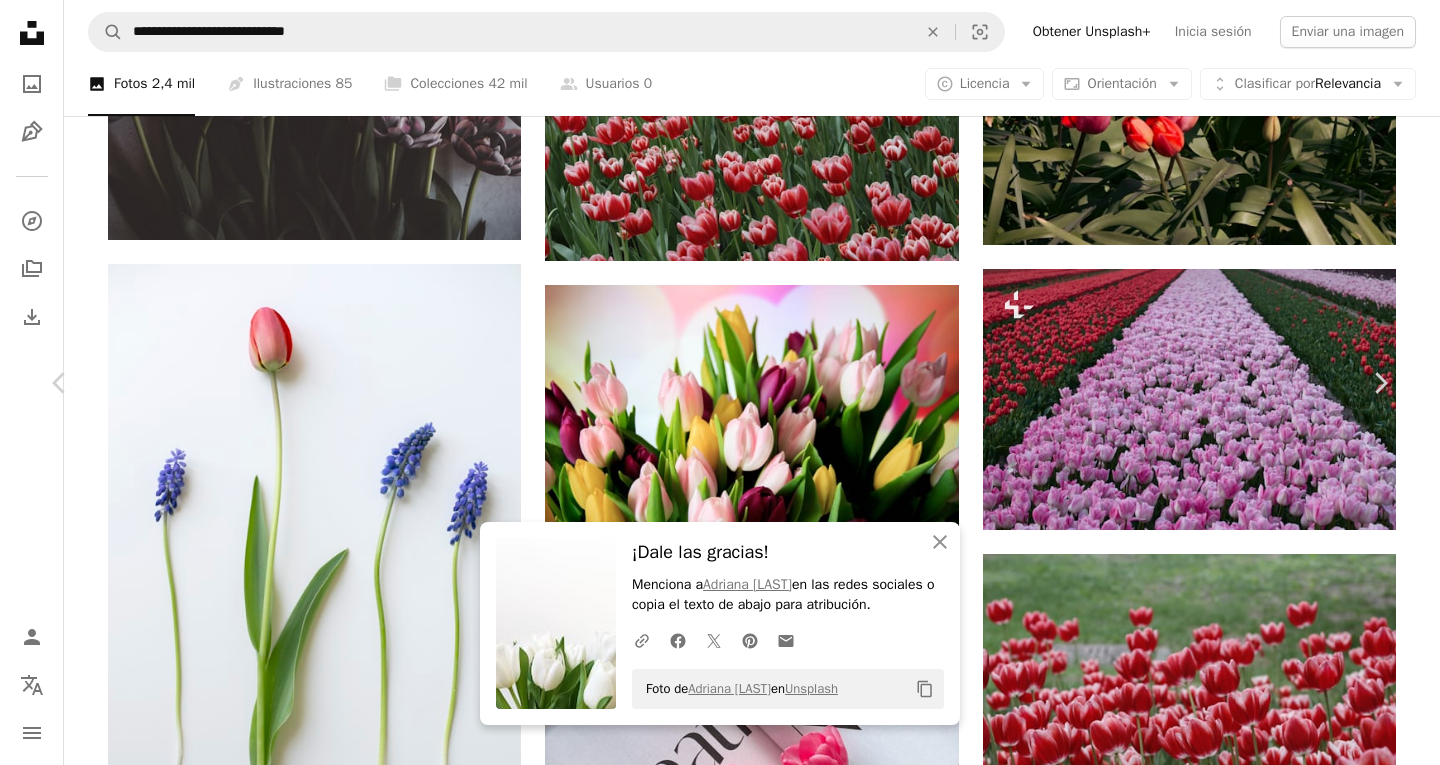 click on "An X shape Chevron left Chevron right An X shape Cerrar ¡Dale las gracias! Menciona a [FIRST] [LAST] en las redes sociales o copia el texto de abajo para atribución. A URL sharing icon (chains) Facebook icon X (formerly Twitter) icon Pinterest icon An envelope Foto de [FIRST] [LAST] en Unsplash
Copy content [FIRST] [LAST] adrianaa076 A heart A plus sign Editar imagen   Plus sign for Unsplash+ Descargar gratis Chevron down Zoom in Visualizaciones 429.393 Descargas 7470 A forward-right arrow Compartir Info icon Información More Actions Calendar outlined Publicado el  14 de febrero de 2021 Safety Uso gratuito bajo la  Licencia Unsplash flor verde foto planta fotografía tulipán flor pétalo Imágenes de dominio público Explora imágenes premium relacionadas en iStock  |  Ahorra un 20 % con el código UNSPLASH20 Ver más en iStock  ↗ Imágenes relacionadas A heart A plus sign [FIRST] [LAST] Disponible para contratación A checkmark inside of a circle Arrow pointing down A heart Para" at bounding box center (720, 4696) 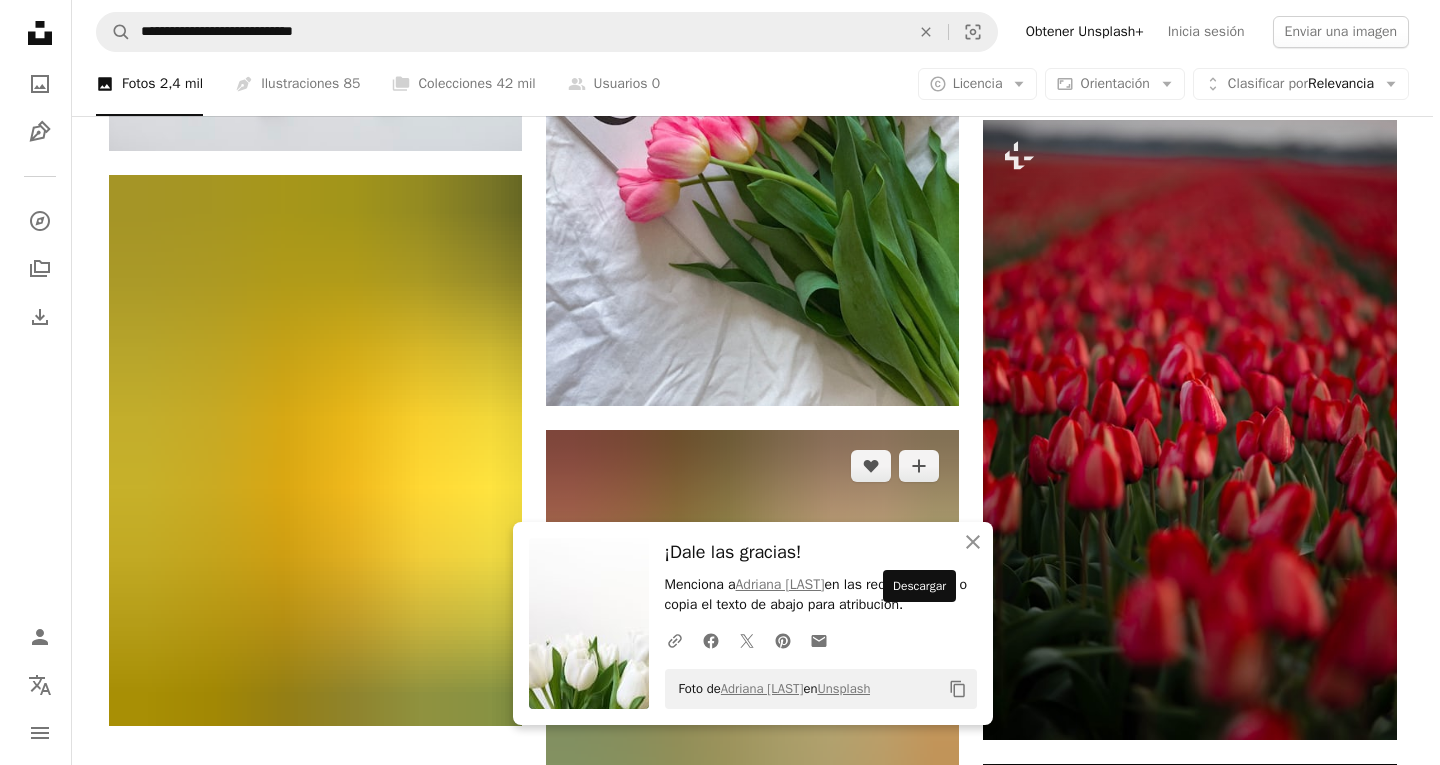scroll, scrollTop: 4100, scrollLeft: 0, axis: vertical 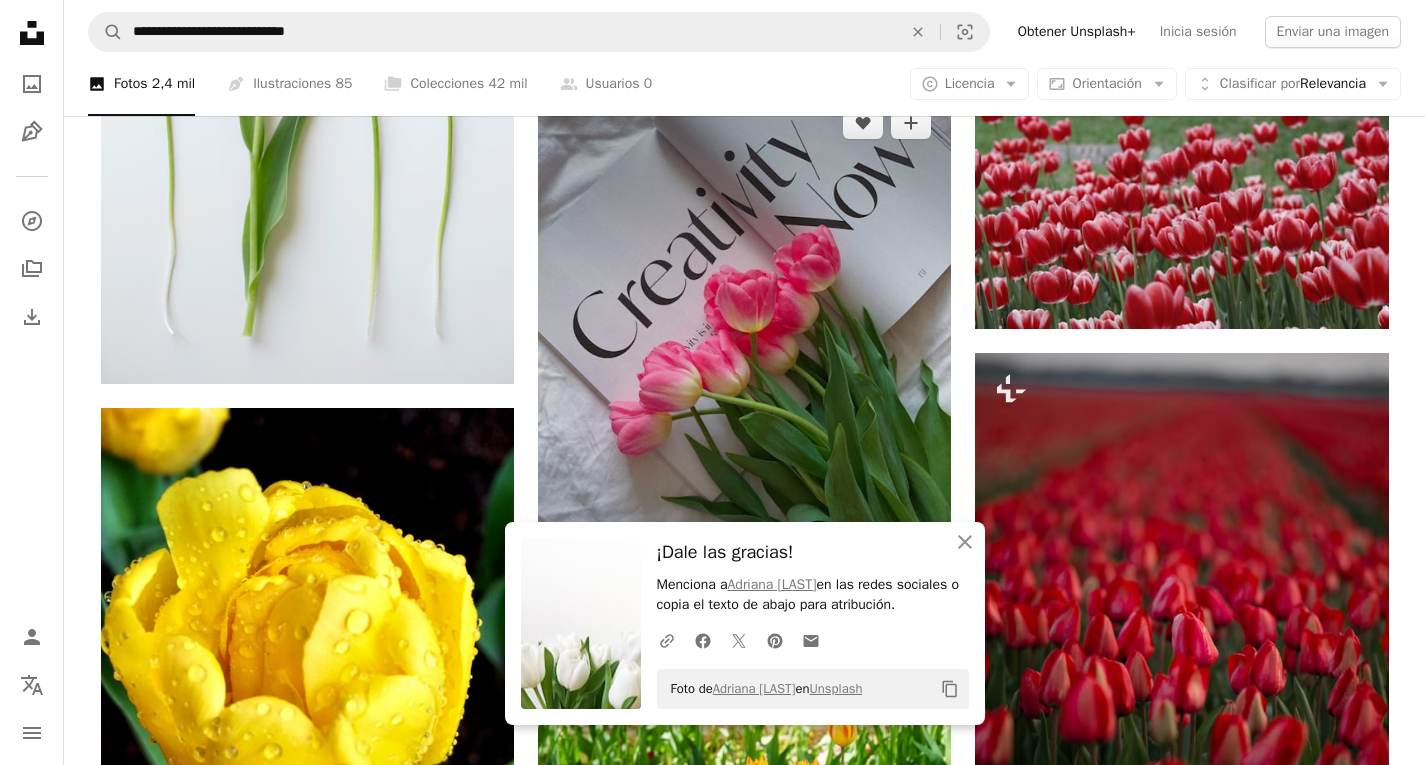 click at bounding box center (744, 362) 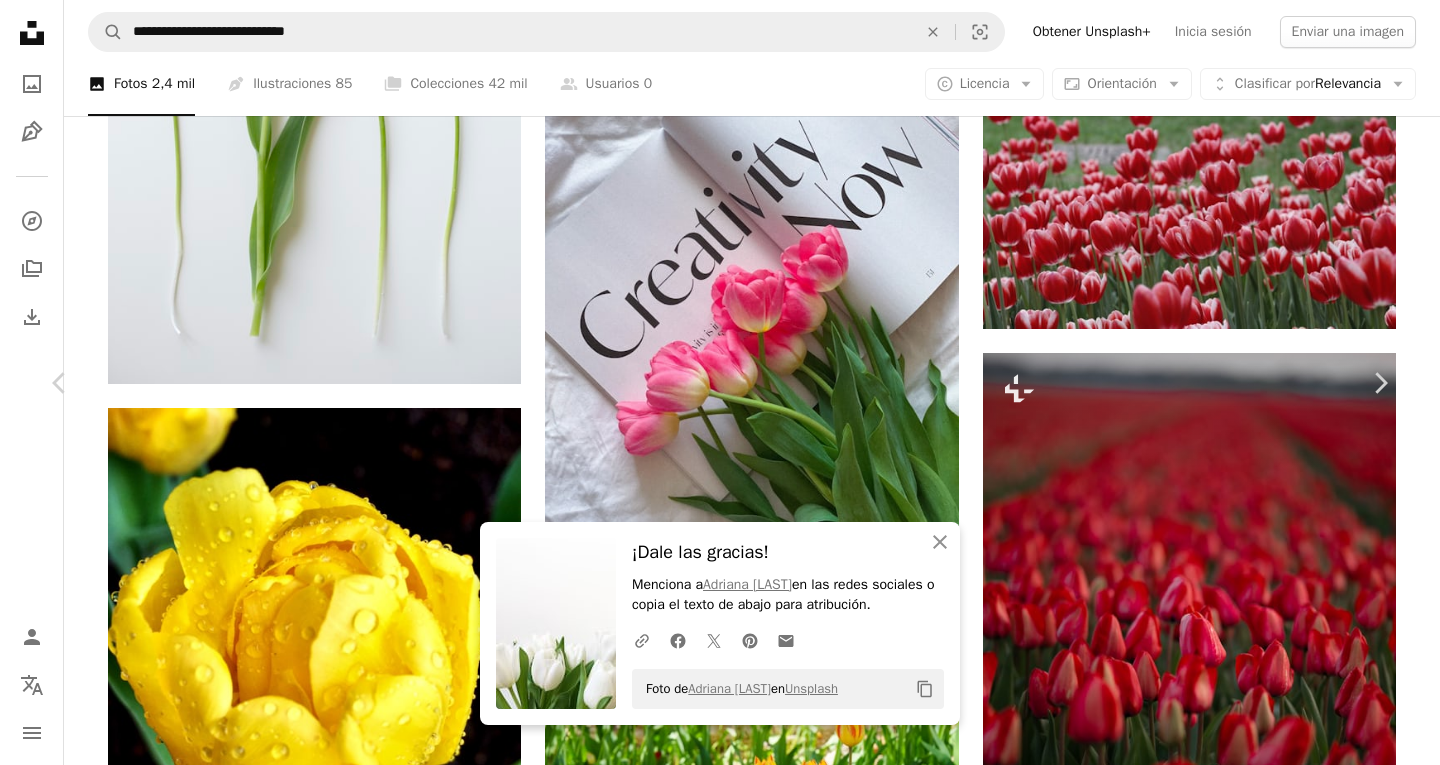 scroll, scrollTop: 100, scrollLeft: 0, axis: vertical 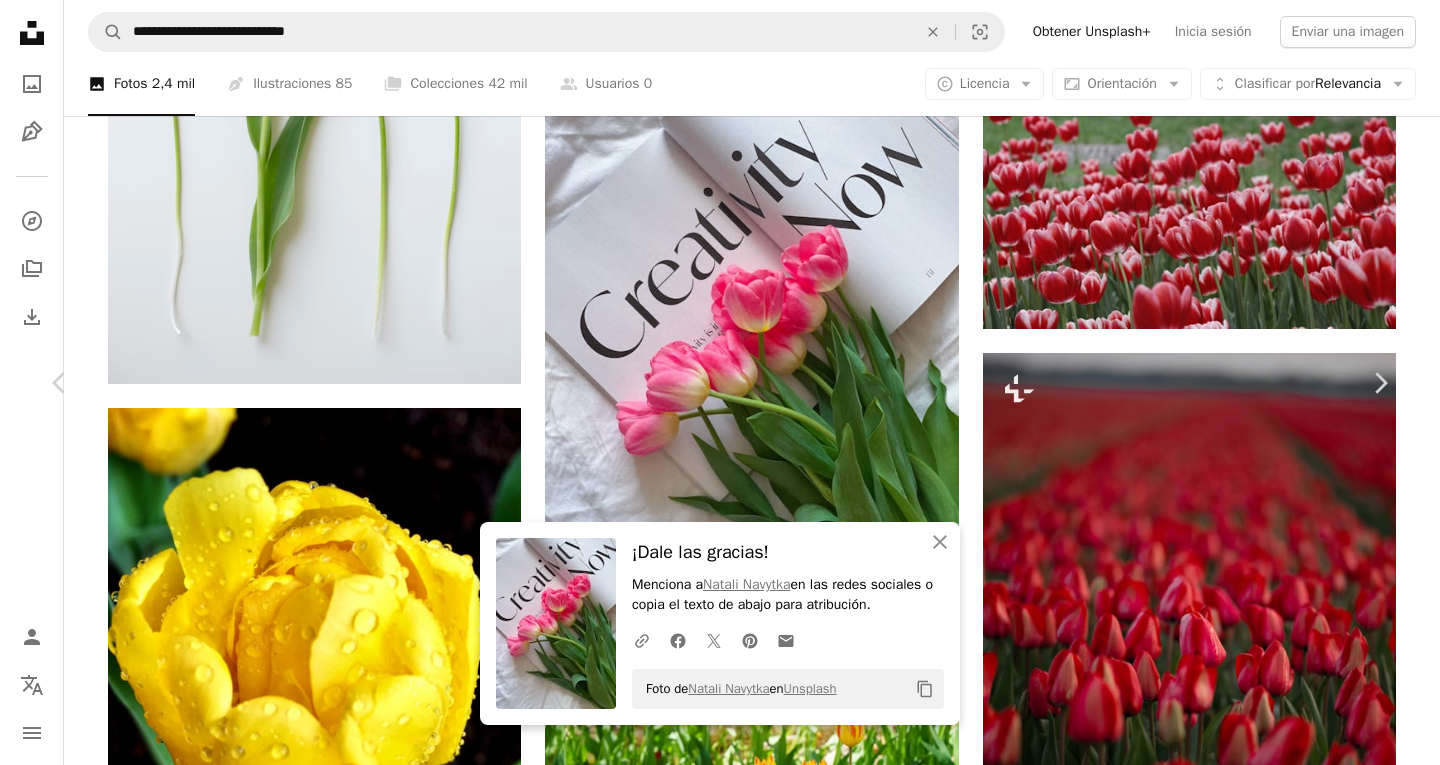 click at bounding box center (1099, 3905) 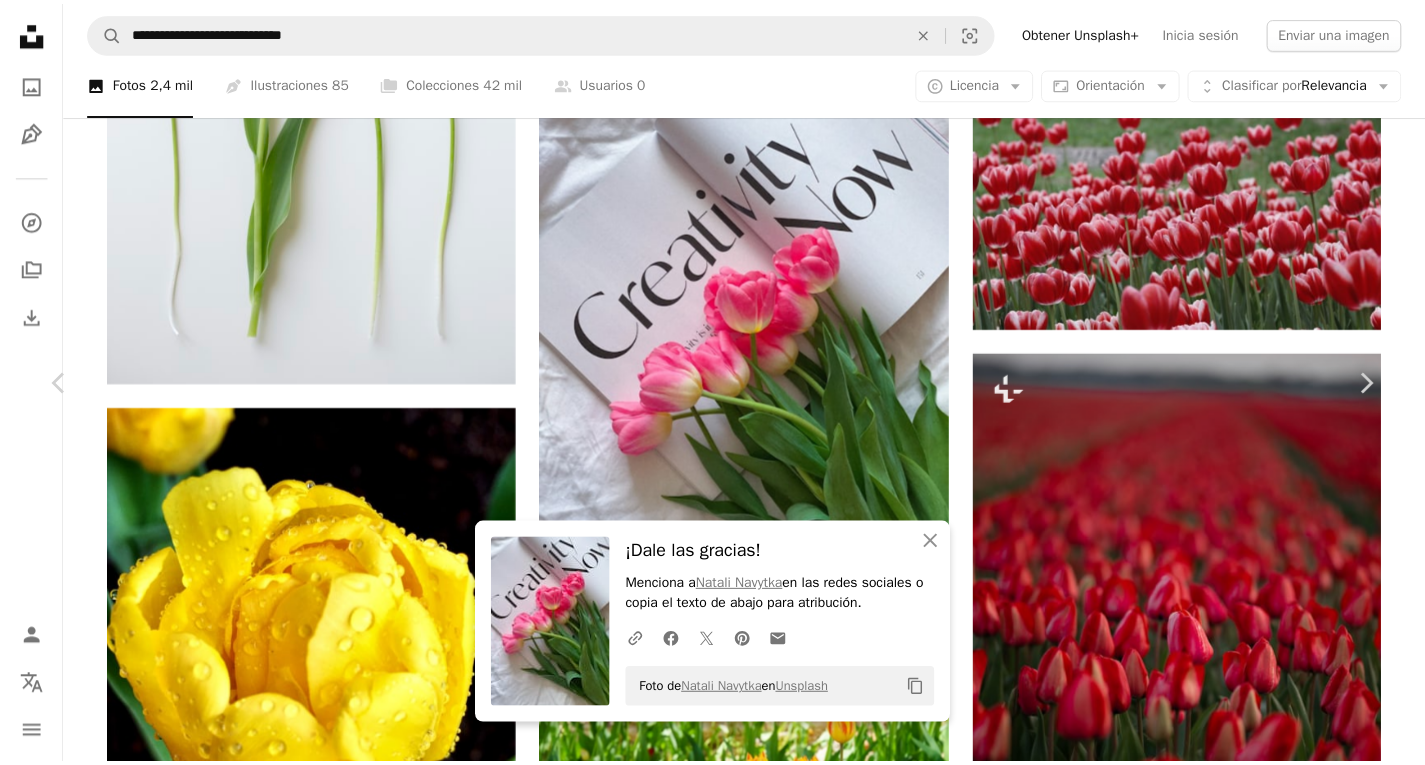 scroll, scrollTop: 0, scrollLeft: 0, axis: both 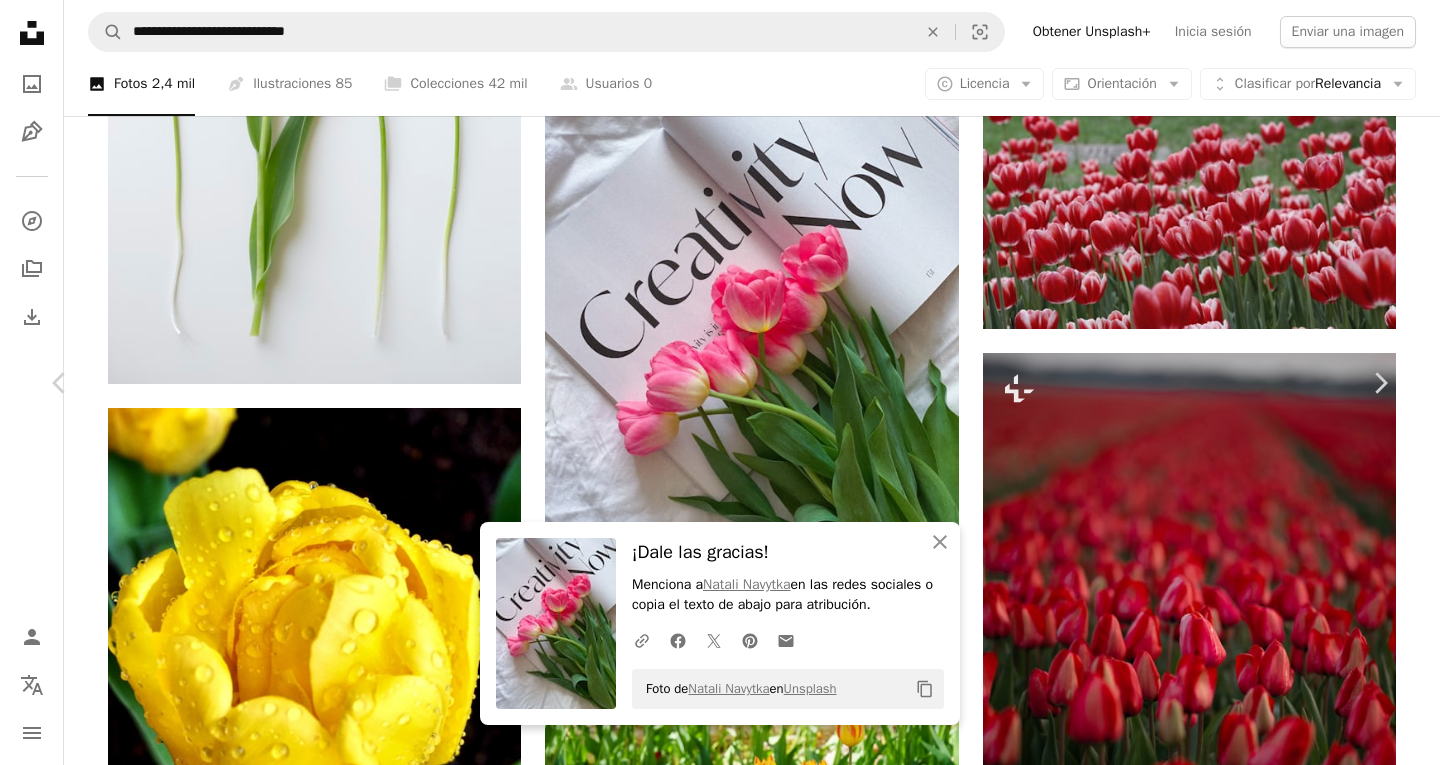click on "Descargar gratis" at bounding box center (1184, 7989) 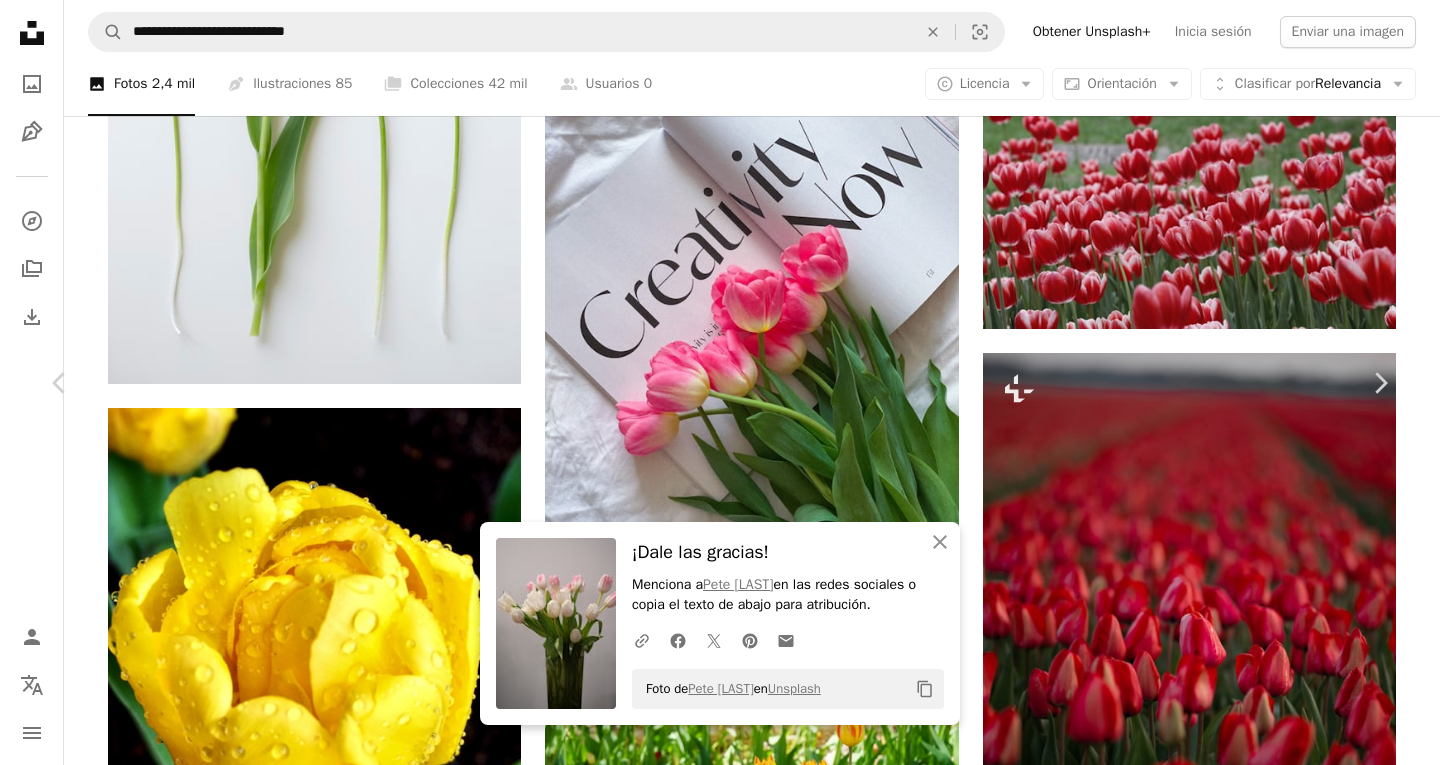 click on "An X shape" at bounding box center (20, 20) 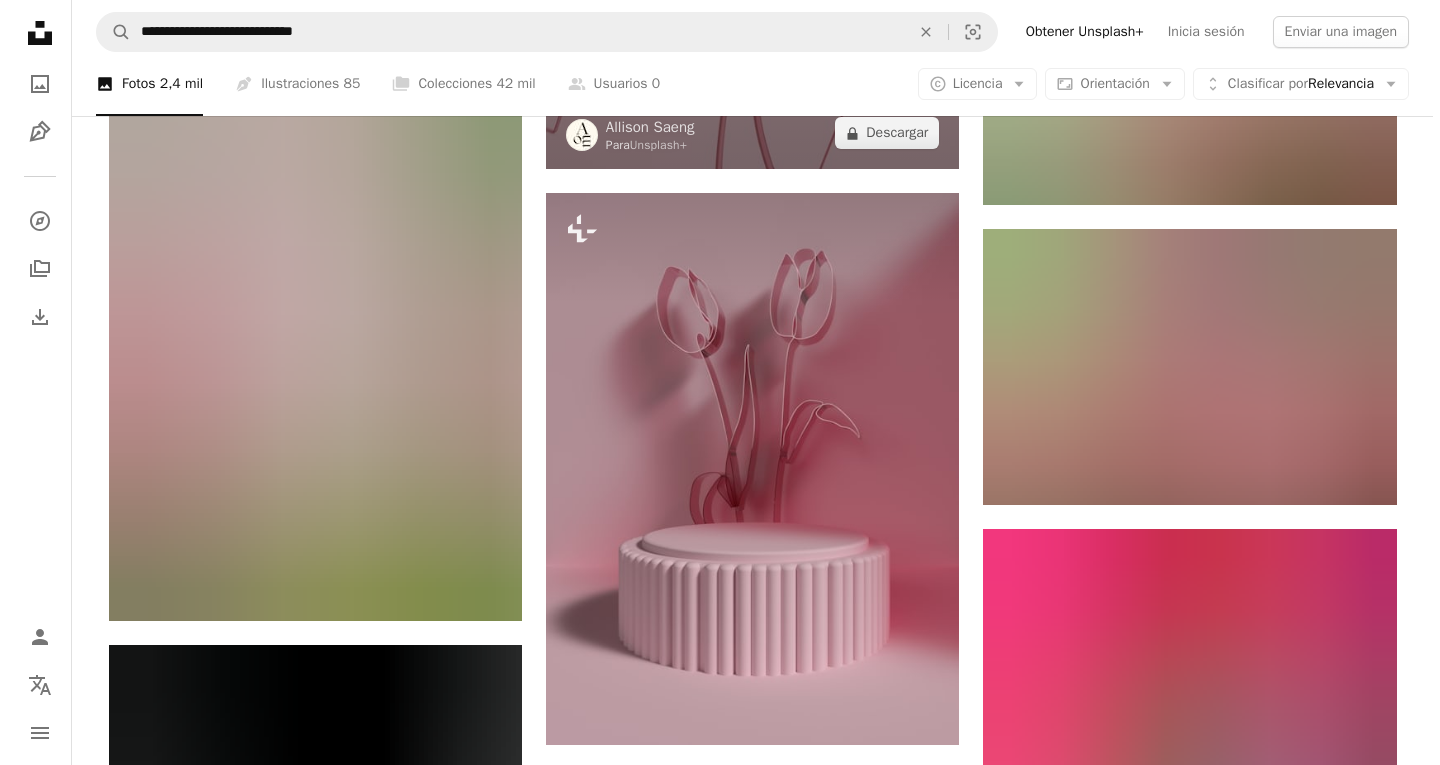 scroll, scrollTop: 9000, scrollLeft: 0, axis: vertical 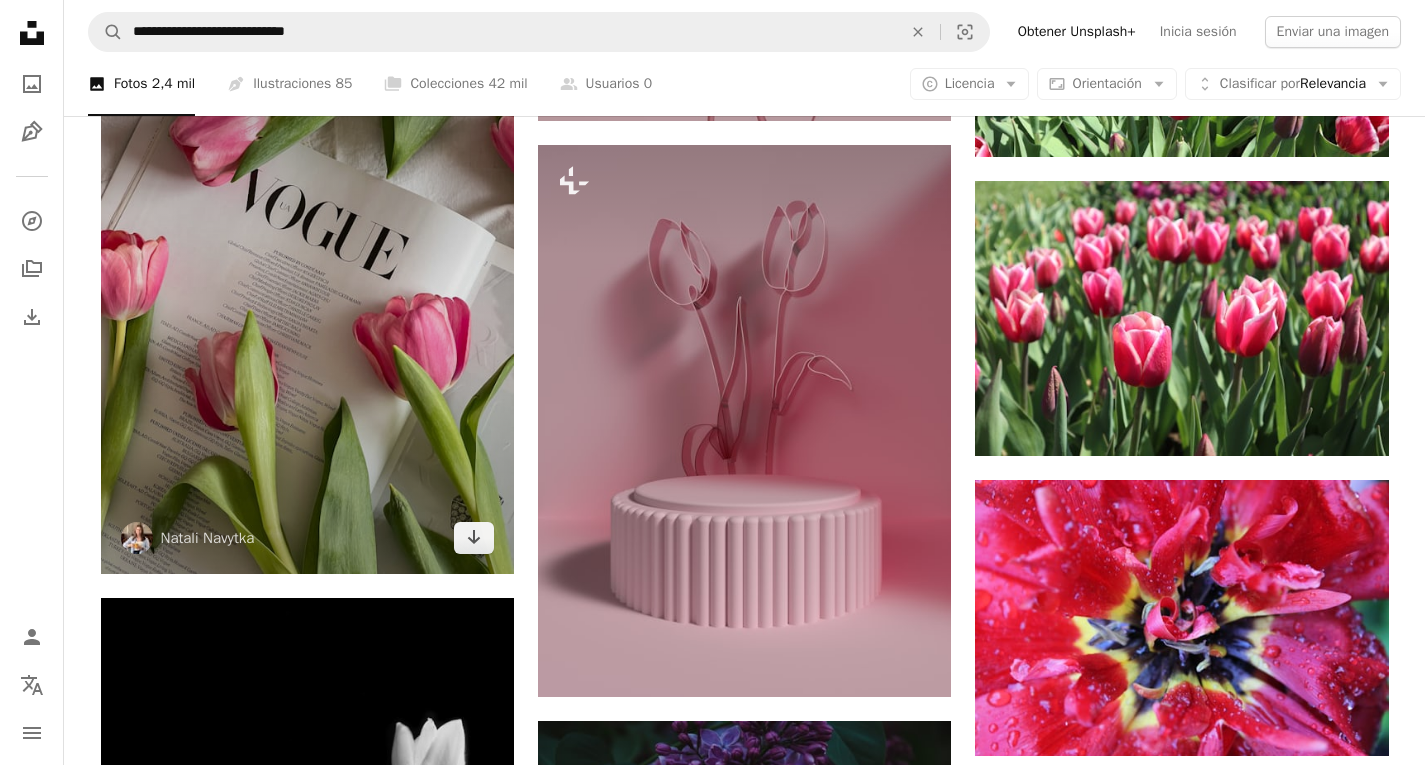 click at bounding box center (307, 297) 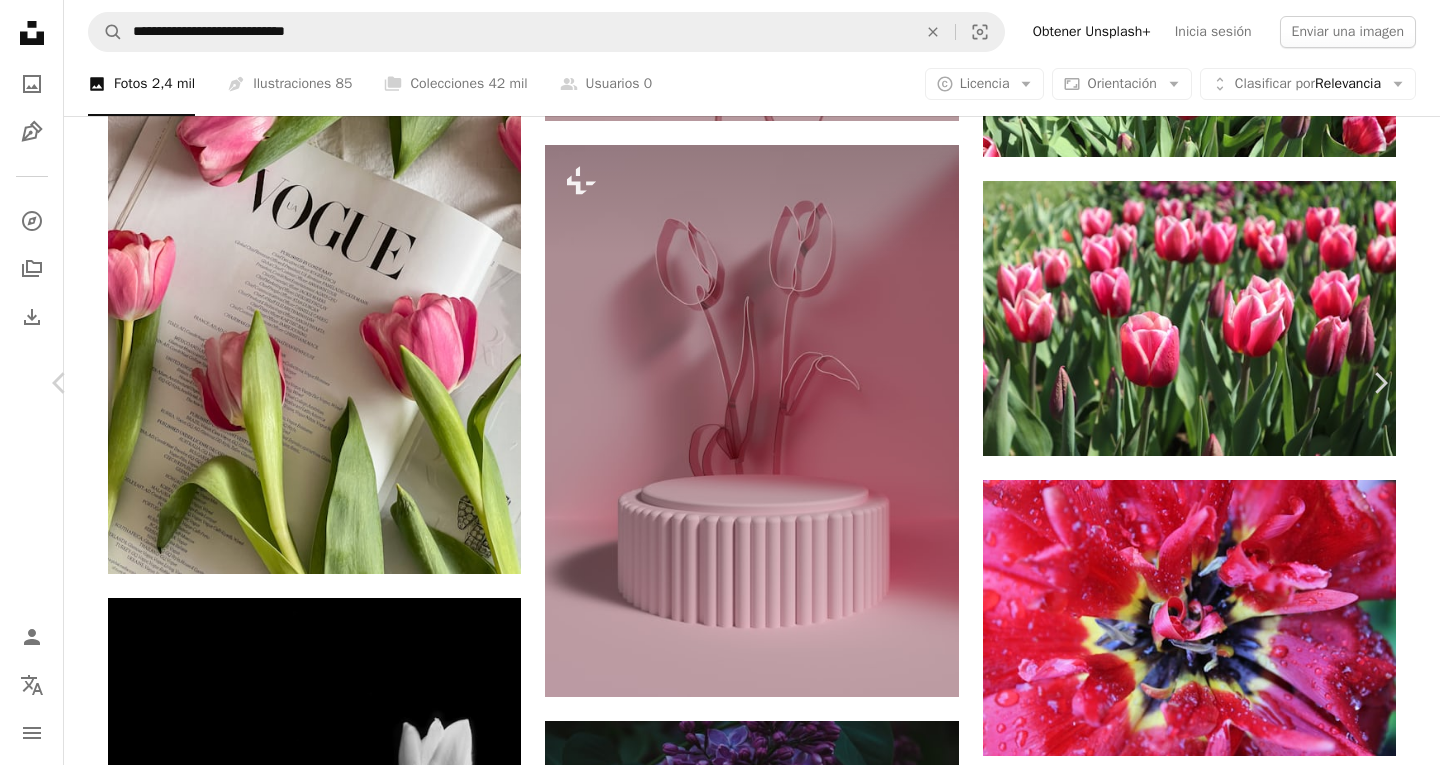 scroll, scrollTop: 0, scrollLeft: 0, axis: both 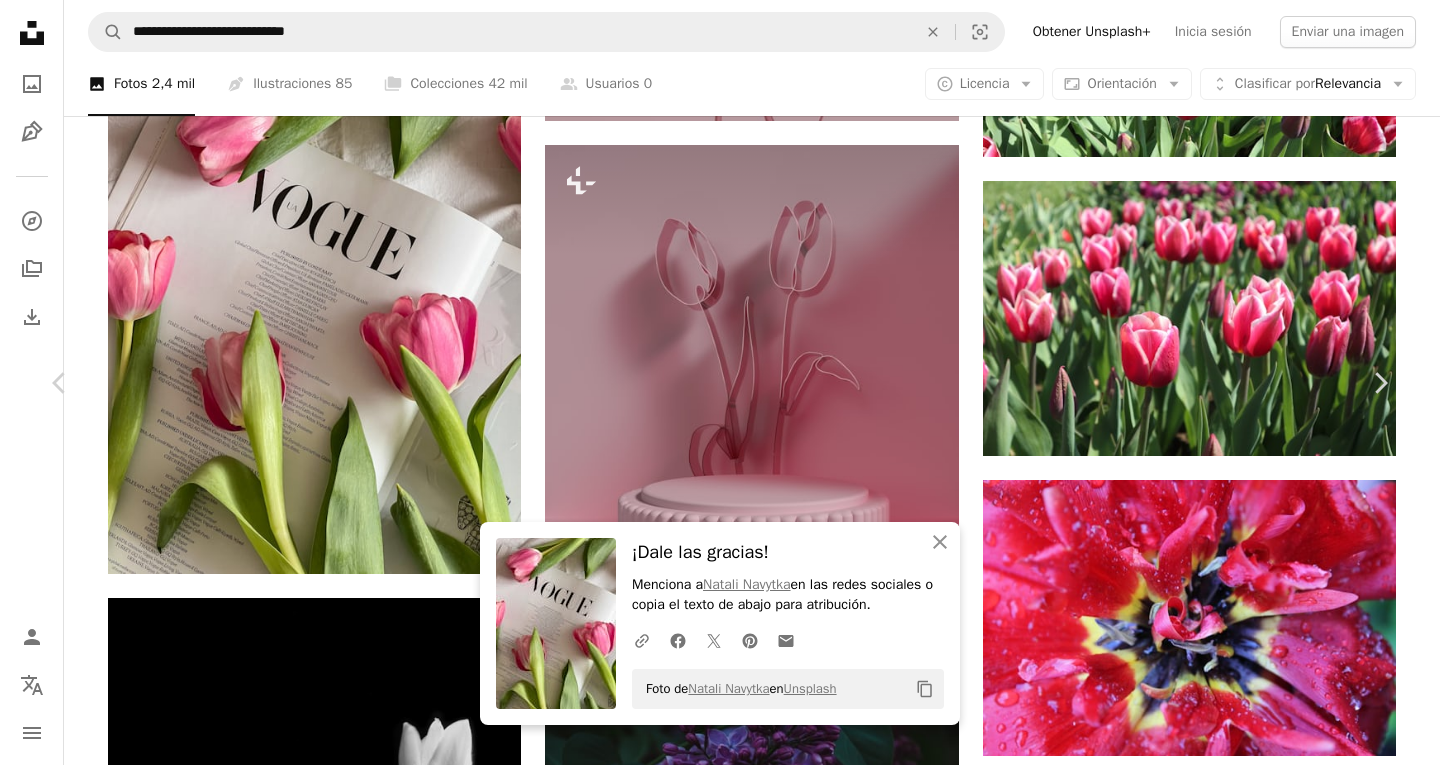 click on "An X shape Chevron left Chevron right An X shape Cerrar ¡Dale las gracias! Menciona a Natali Navytka en las redes sociales o copia el texto de abajo para atribución. A URL sharing icon (chains) Facebook icon X (formerly Twitter) icon Pinterest icon An envelope Foto de Natali Navytka en Unsplash Copy content Natali Navytka nattie_nn A heart A plus sign Editar imagen Plus sign for Unsplash+ Descargar gratis Chevron down Zoom in Visualizaciones 647.104 Descargas 15.384 Presentado en Wallpapers A forward-right arrow Compartir Info icon Información More Actions A map marker [LOCATION] Calendar outlined Publicado el 7 de marzo de 2023 Camera Apple, iPhone 13 Pro Safety Uso gratuito bajo la Licencia Unsplash papel tapiz flores Fondo de pantalla para móvil primavera planta tulipán Wallpapers Fondos pétalo Flatlay flor papel rosado Mensaje de texto [LOCATION] documento tarjeta de visita boga recibo Imágenes de dominio público Explora imágenes premium relacionadas en iStock | Ver más en iStock ↗" at bounding box center [720, 3424] 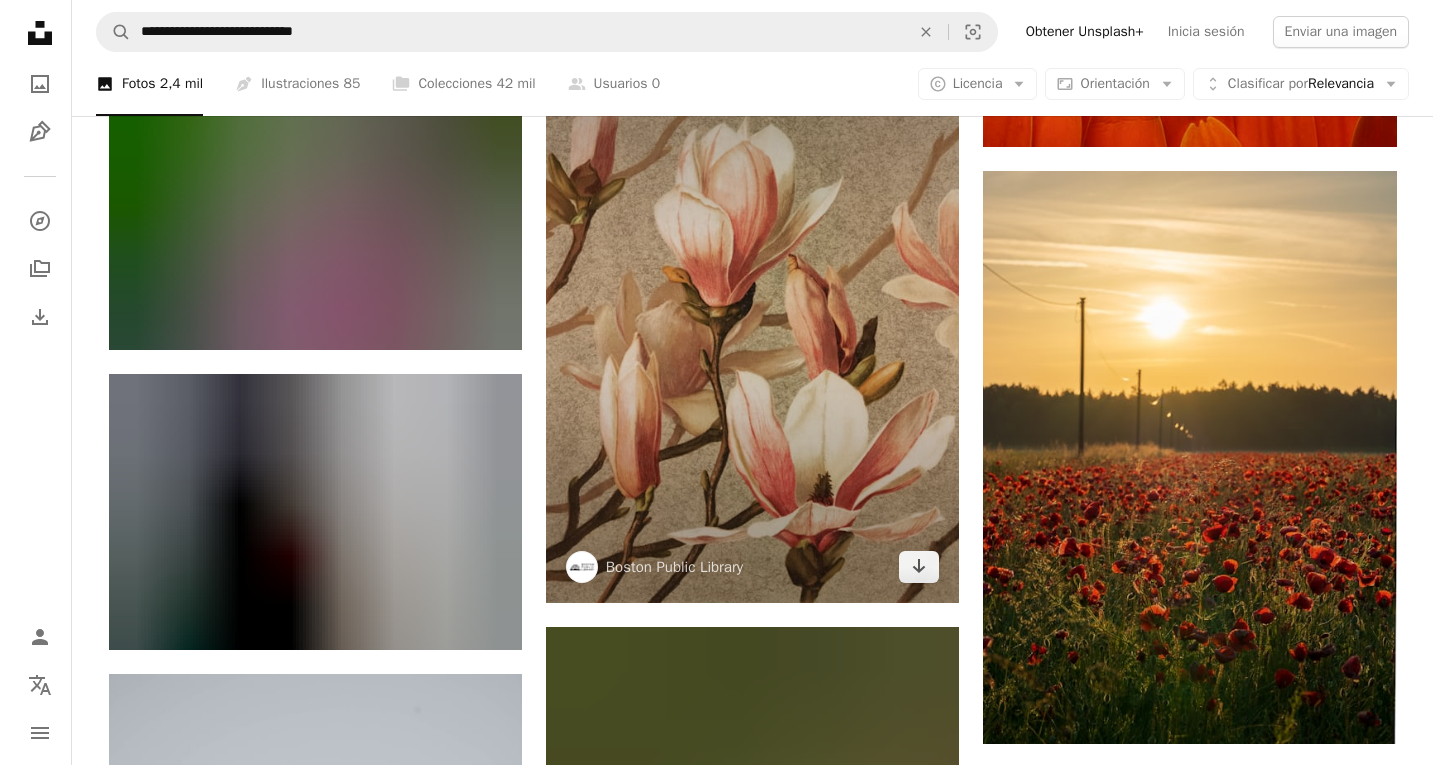 scroll, scrollTop: 11300, scrollLeft: 0, axis: vertical 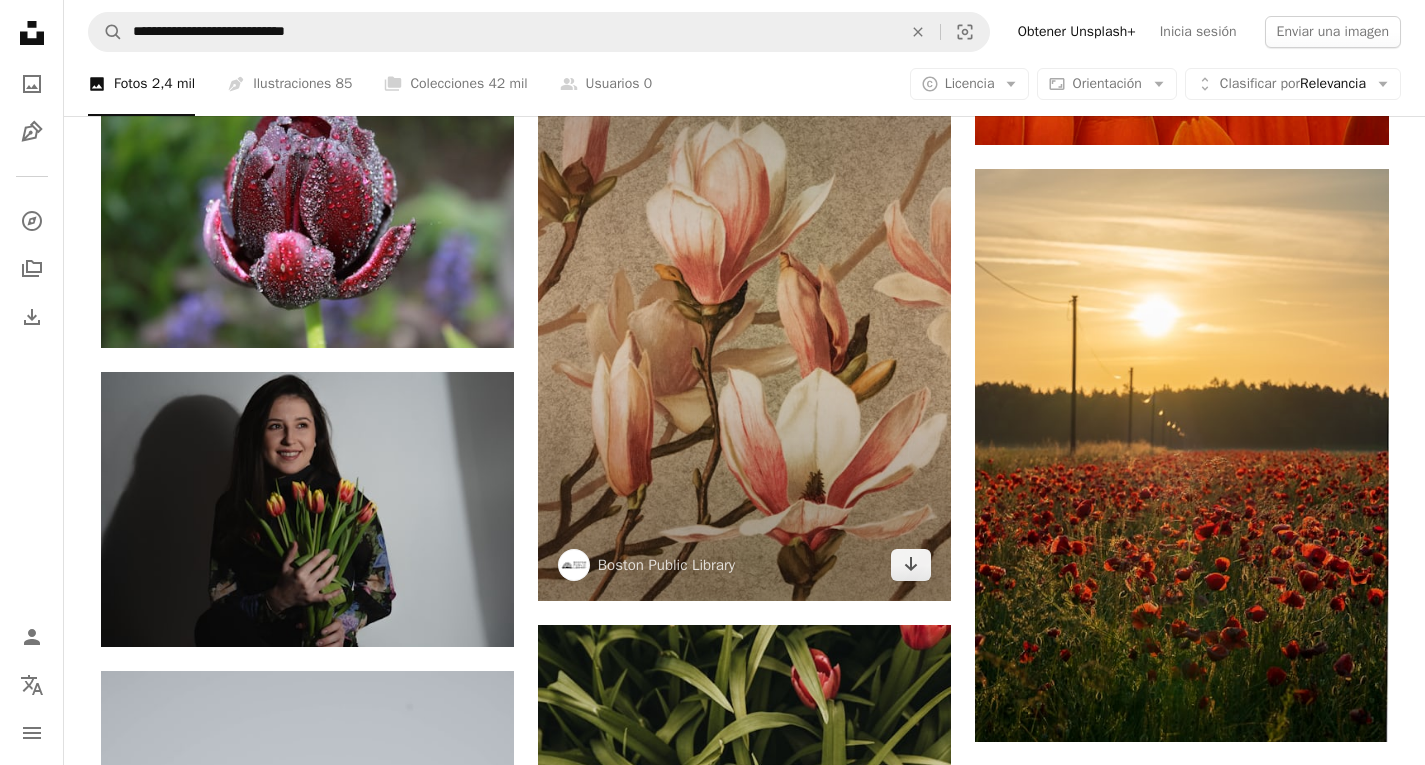 click at bounding box center (744, 304) 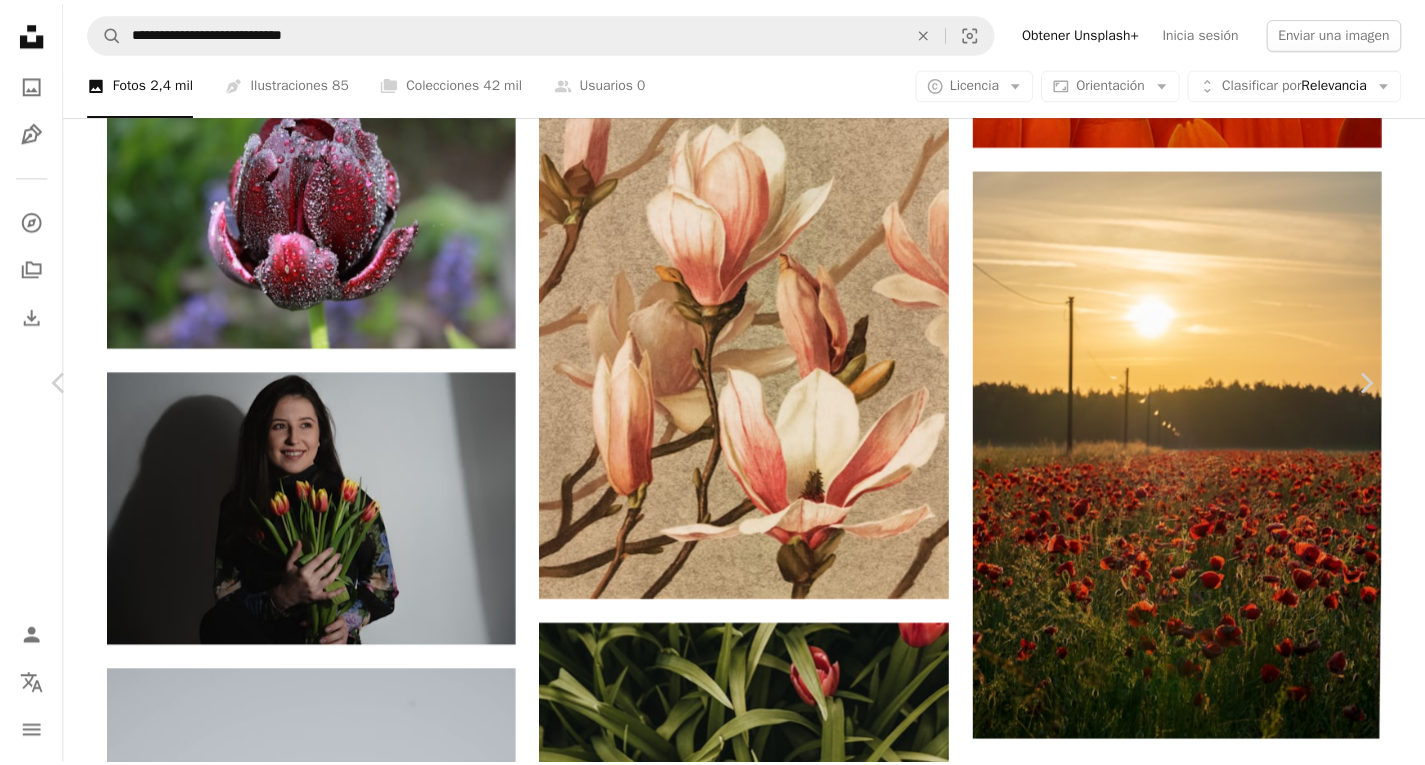 scroll, scrollTop: 8053, scrollLeft: 0, axis: vertical 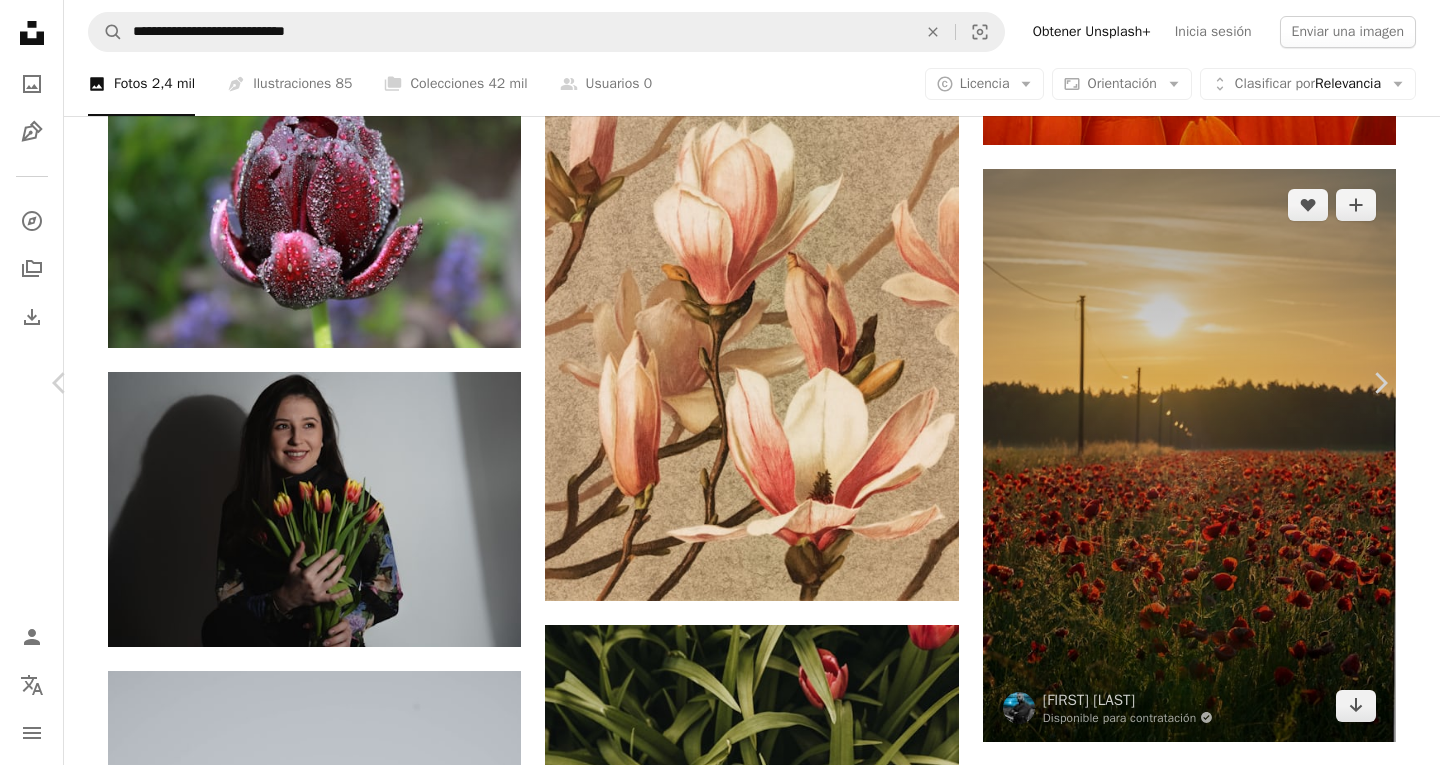 click on "An X shape Chevron left Chevron right Boston Public Library bostonpubliclibrary A heart A plus sign Editar imagen   Plus sign for Unsplash+ Descargar gratis Chevron down Zoom in Visualizaciones 708.404 Descargas 5952 Presentado en Fotos A forward-right arrow Compartir Info icon Información More Actions Calendar outlined Publicado el  10 de marzo de 2024 Camera Sinar AG, Sinarback 54 FW, Sinar m Safety Licencia doble:  Dominio público  y  Licencia Unsplash flores Magnolia Arte floral Arte floral Obras de arte florales Obras de arte de flores flor víveres arte planta pintura fruta morado flor marrón piña Arreglo floral pétalo producir Imágenes de dominio público Explora imágenes premium relacionadas en iStock  |  Ahorra un 20 % con el código UNSPLASH20 Ver más en iStock  ↗ Imágenes relacionadas A heart A plus sign The New York Public Library Arrow pointing down Plus sign for Unsplash+ A heart A plus sign Getty Images Para  Unsplash+ A lock   Descargar A heart A plus sign Europeana A heart A heart" at bounding box center (720, 4256) 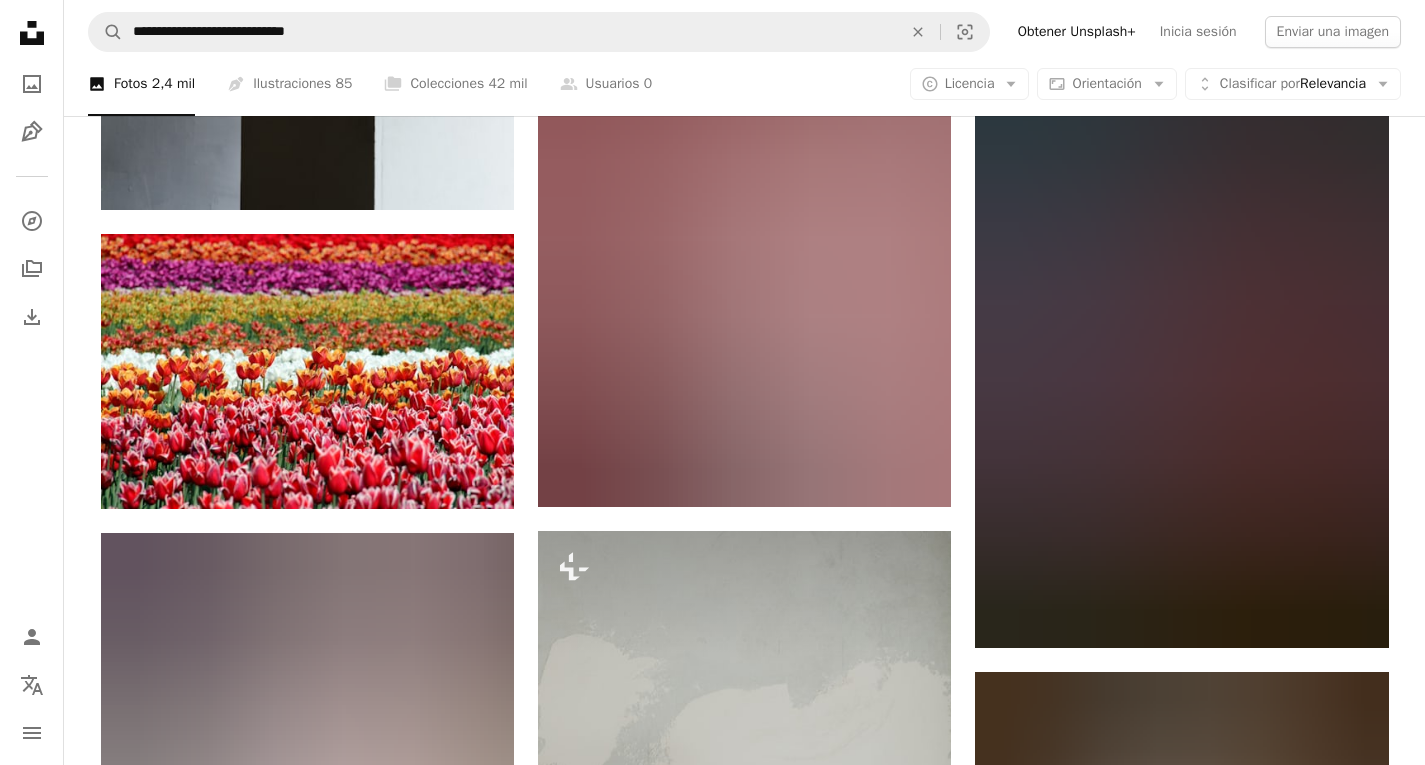 scroll, scrollTop: 13400, scrollLeft: 0, axis: vertical 